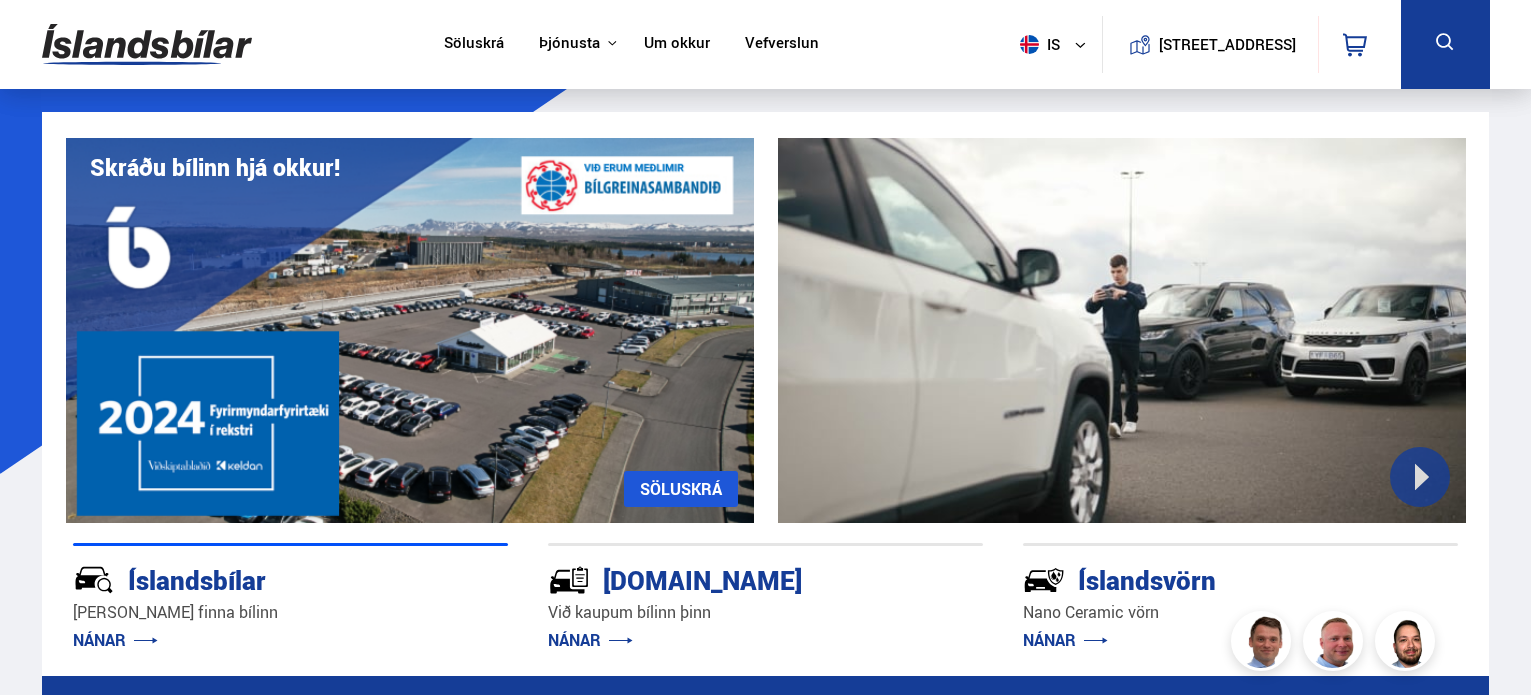 scroll, scrollTop: 0, scrollLeft: 0, axis: both 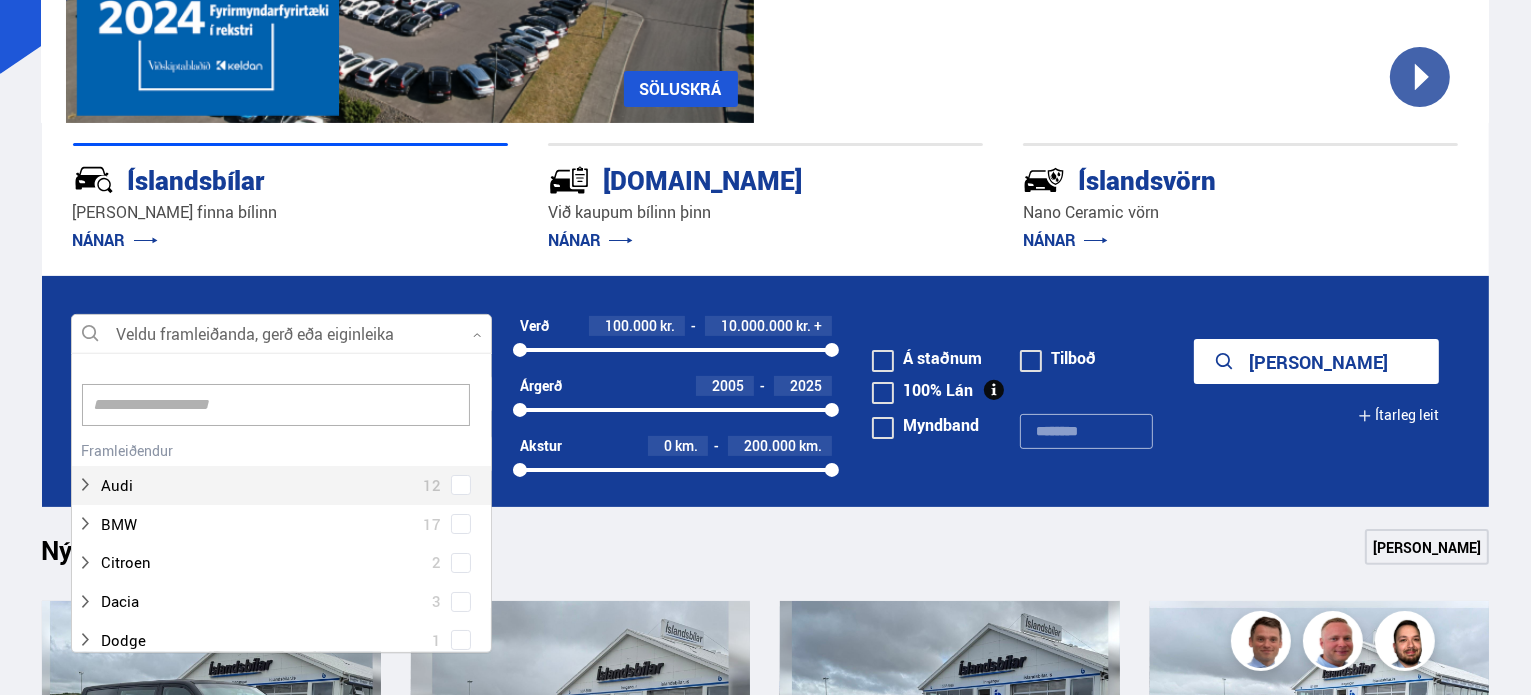 click at bounding box center [281, 335] 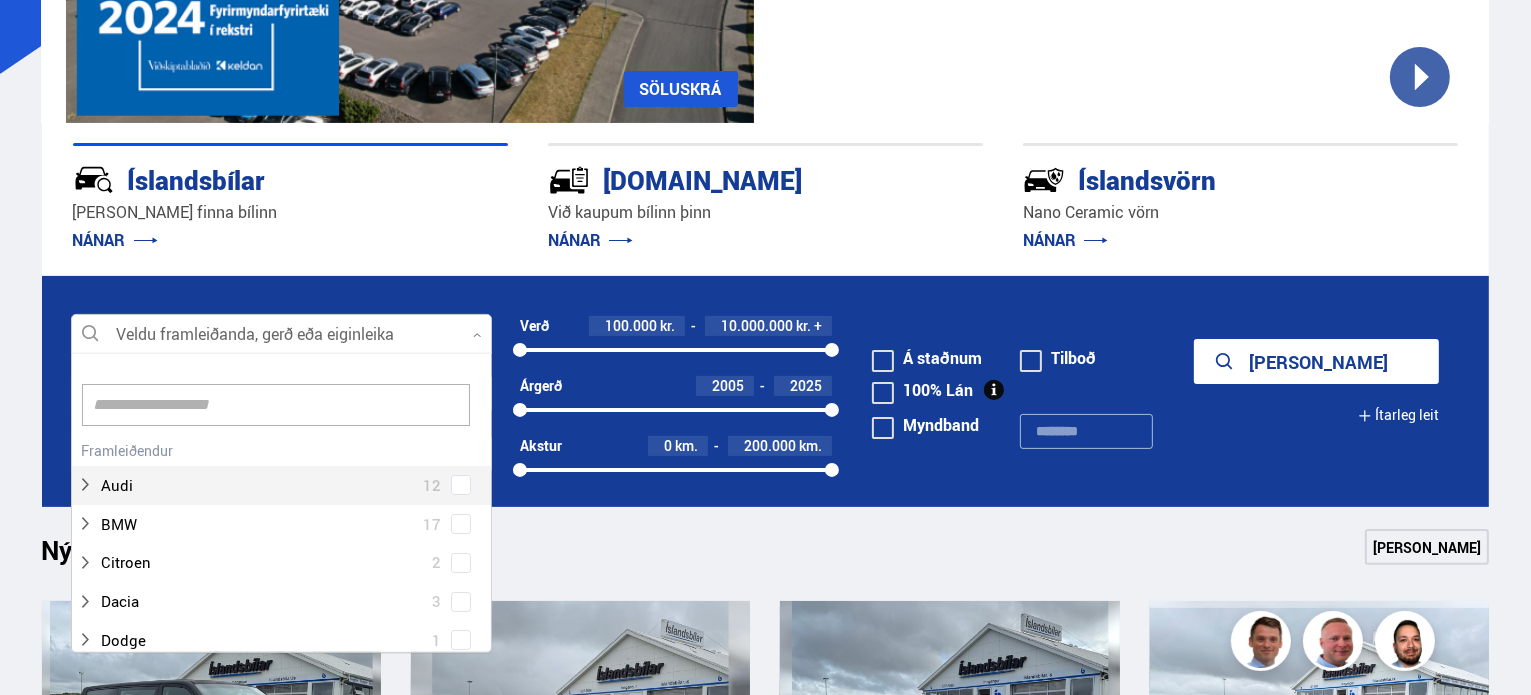 scroll, scrollTop: 301, scrollLeft: 427, axis: both 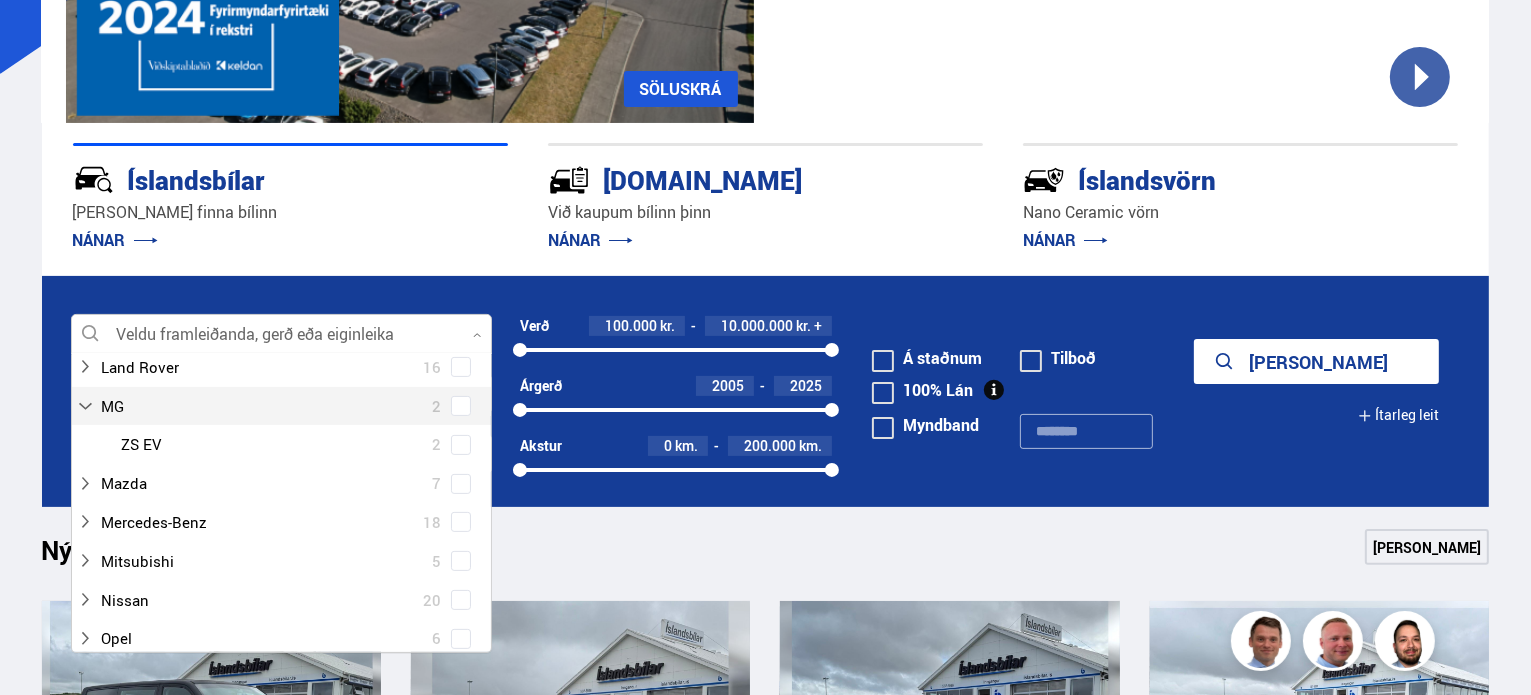 click at bounding box center [261, 406] 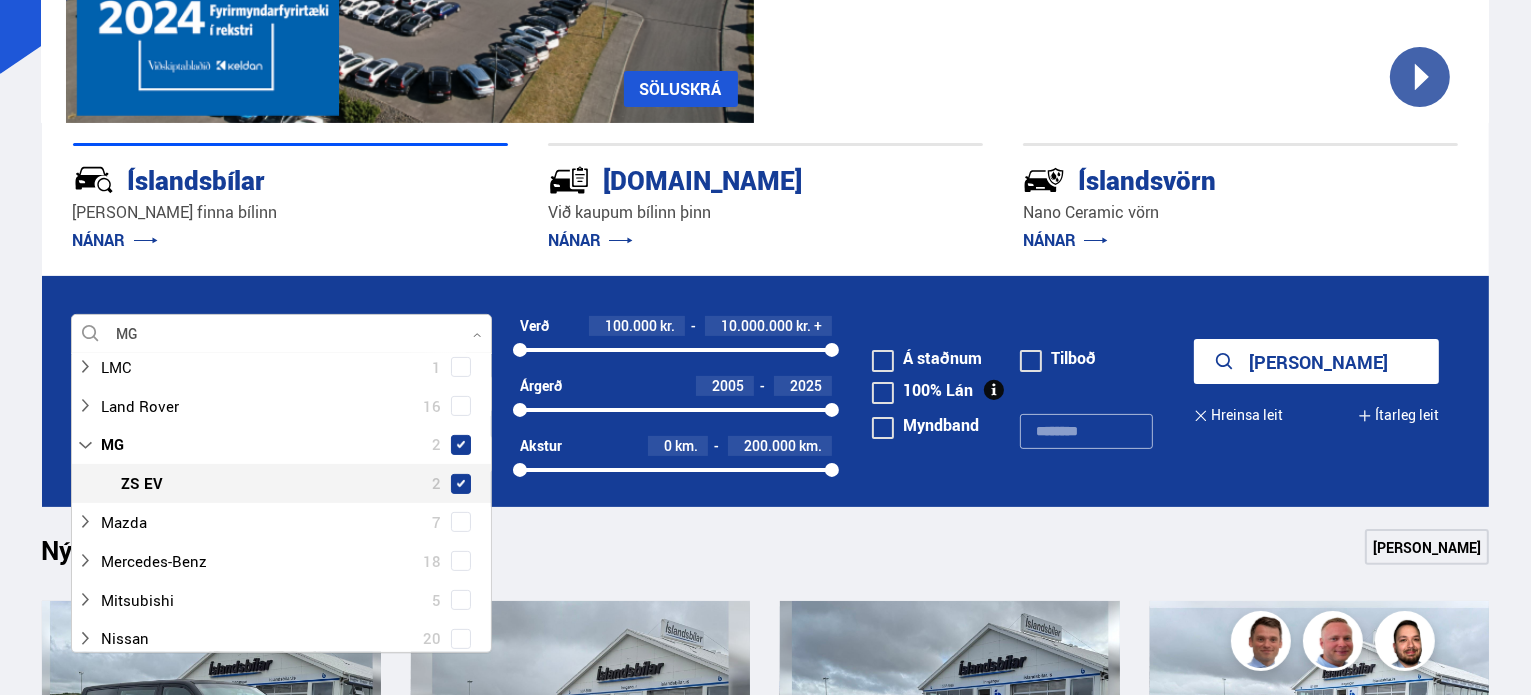 scroll, scrollTop: 738, scrollLeft: 0, axis: vertical 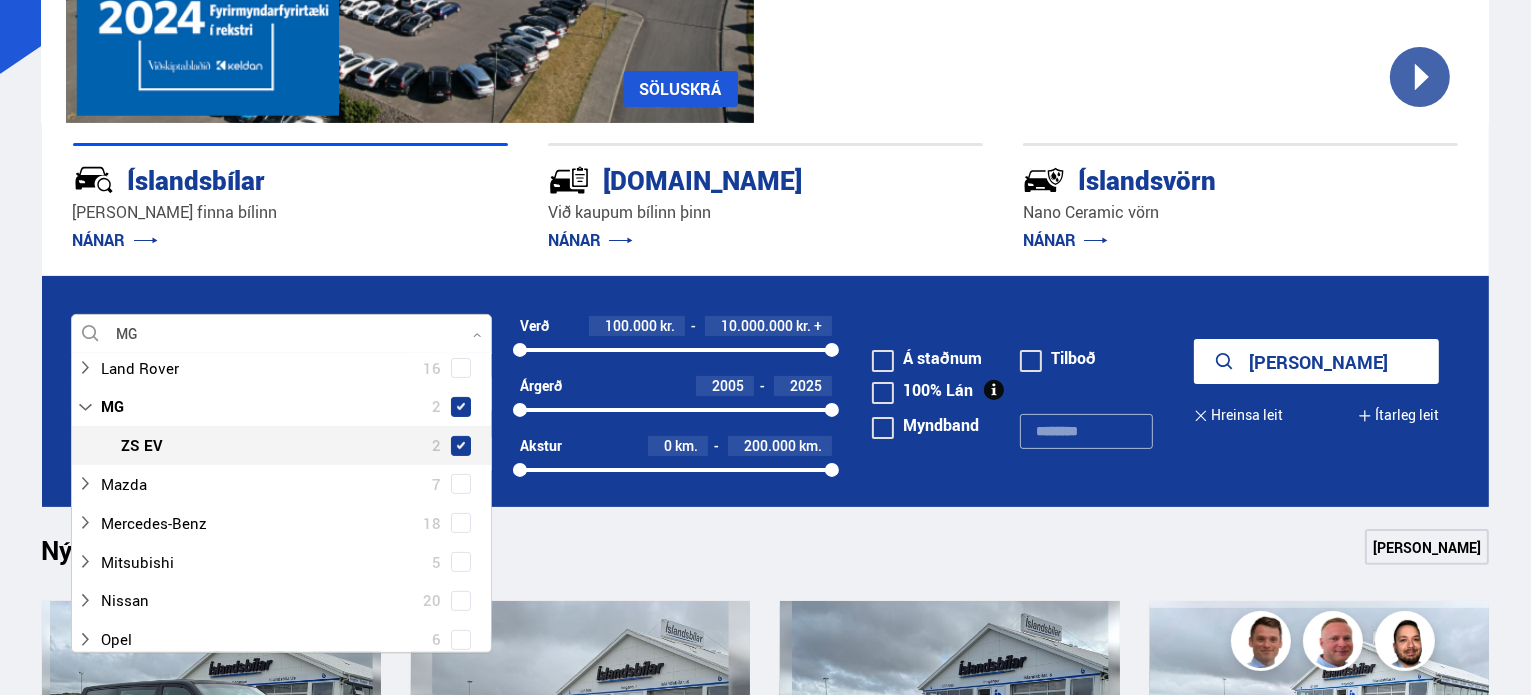 click at bounding box center (461, 446) 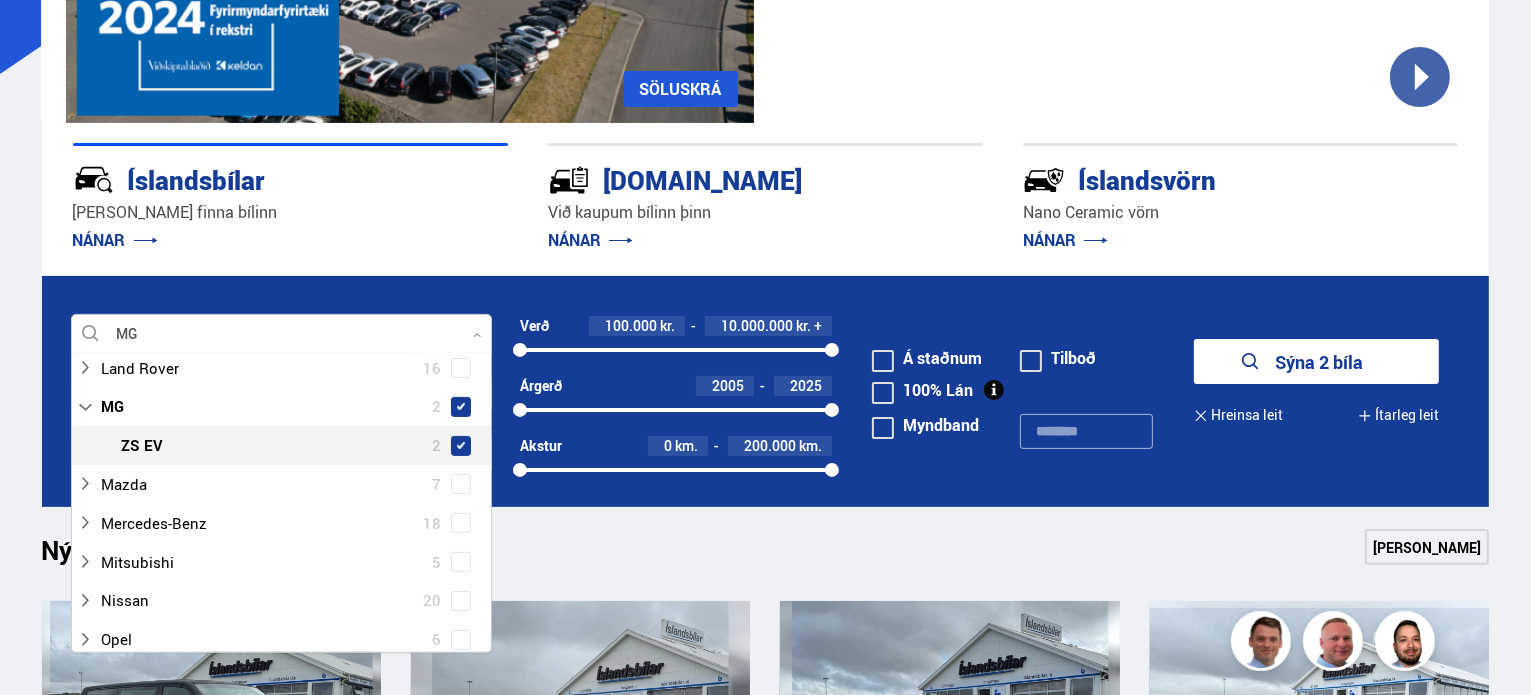 click on "Sýna 2 bíla" at bounding box center (1316, 361) 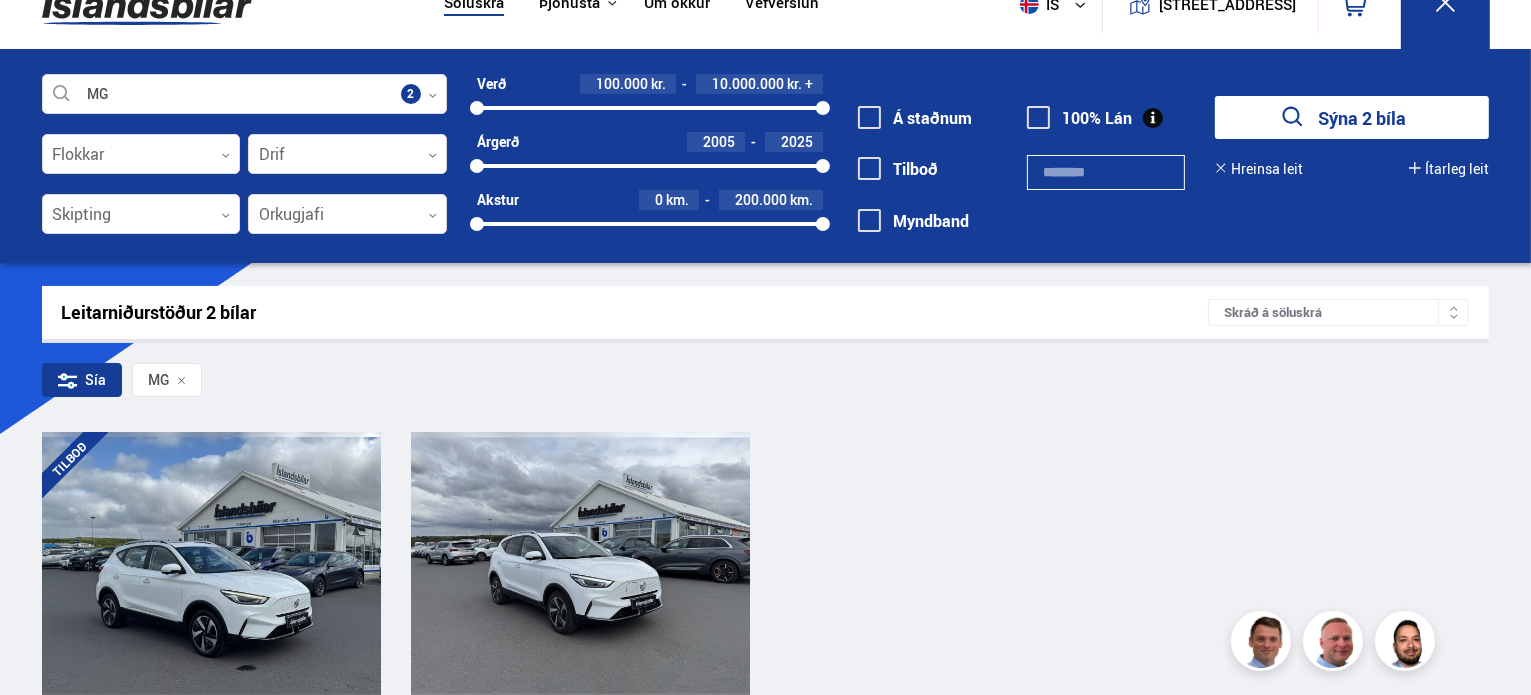 scroll, scrollTop: 0, scrollLeft: 0, axis: both 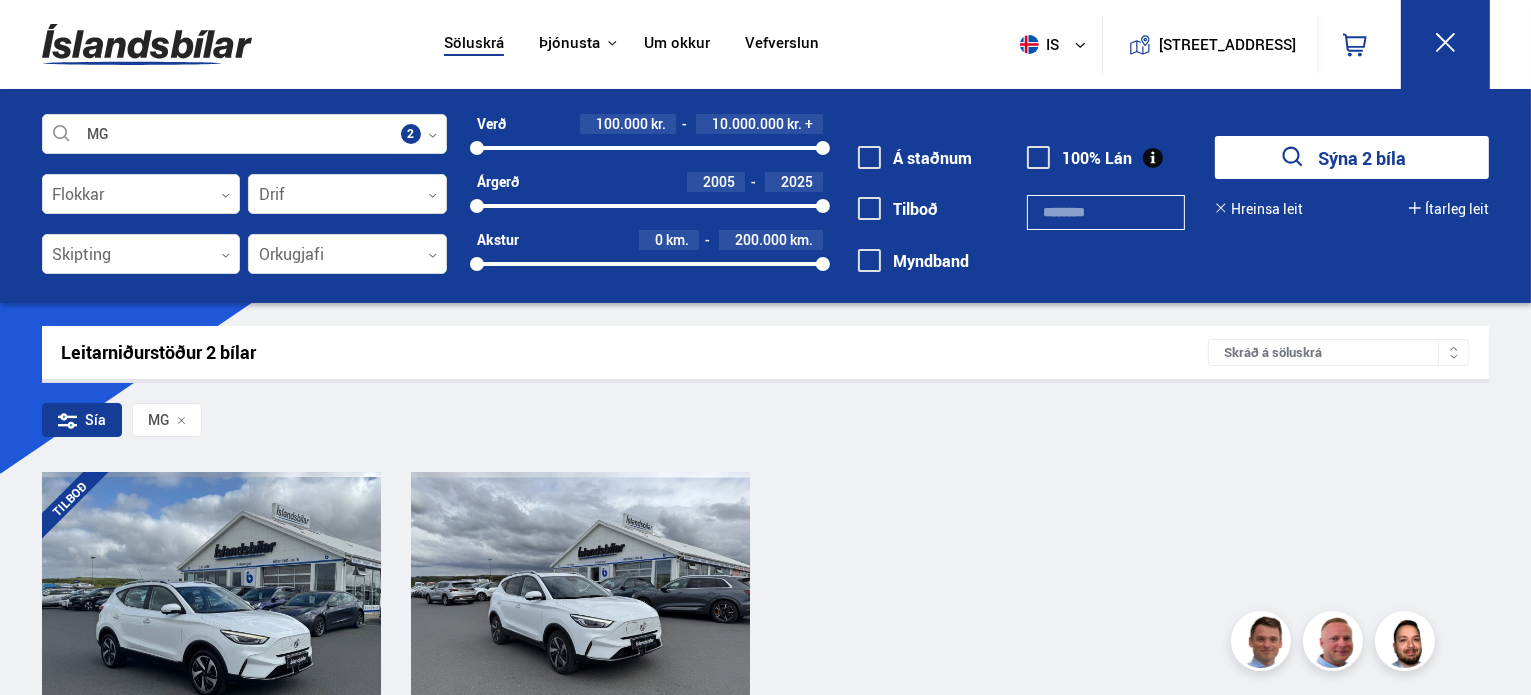 click on "MG" at bounding box center [167, 420] 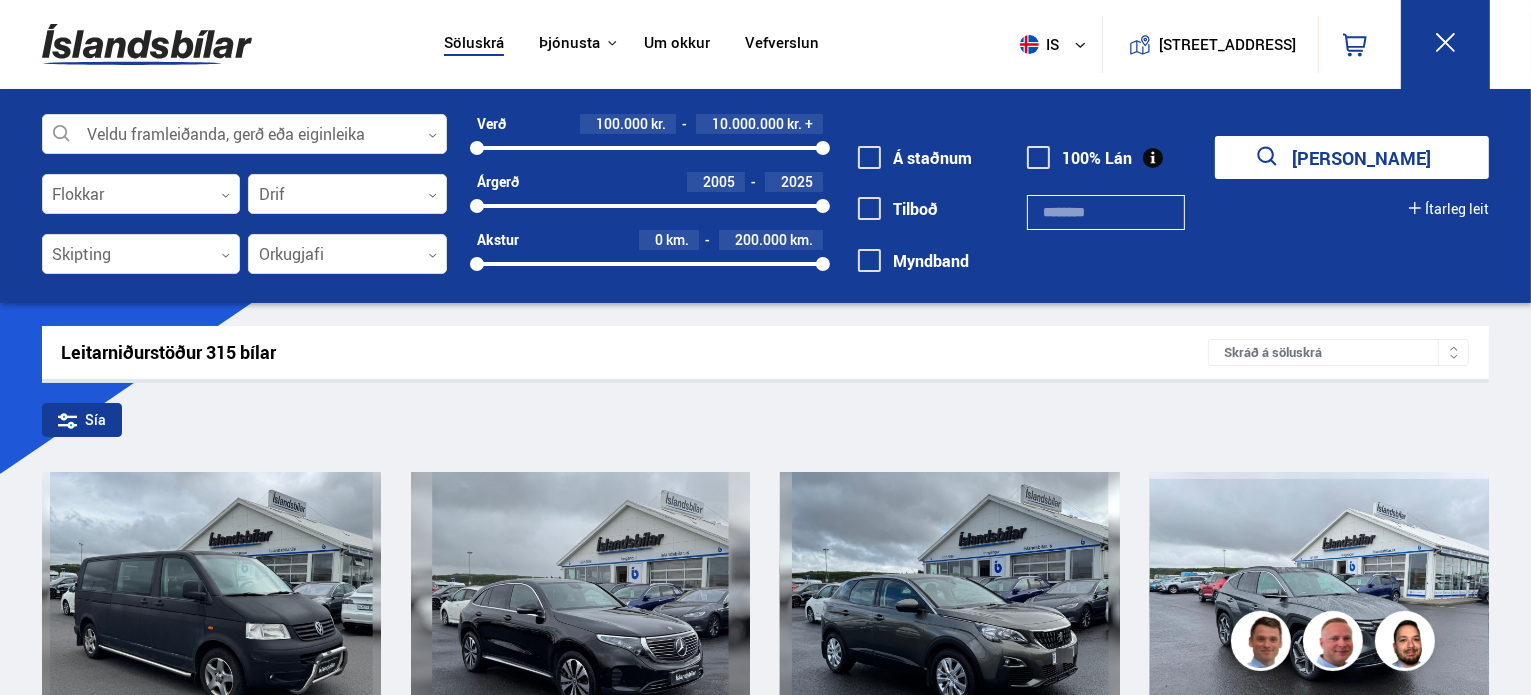 click 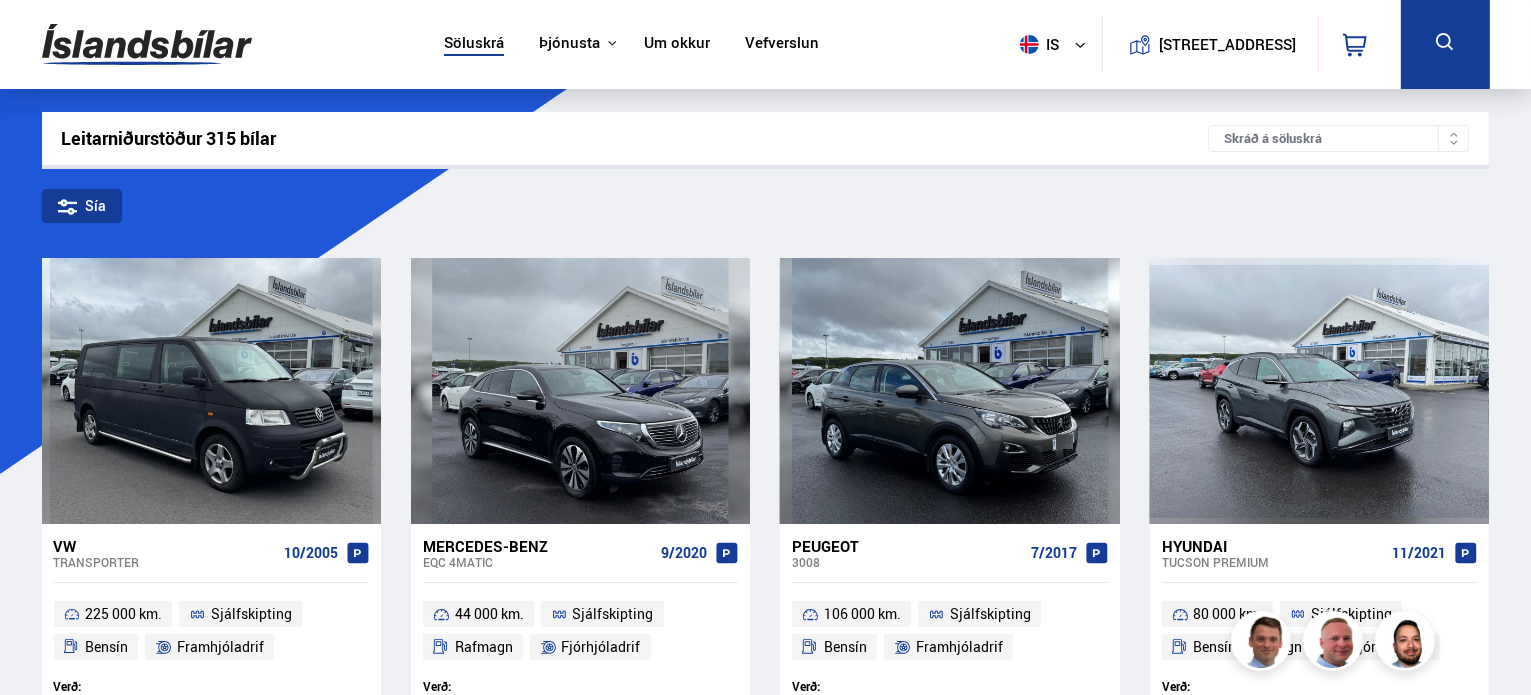 scroll, scrollTop: 0, scrollLeft: 0, axis: both 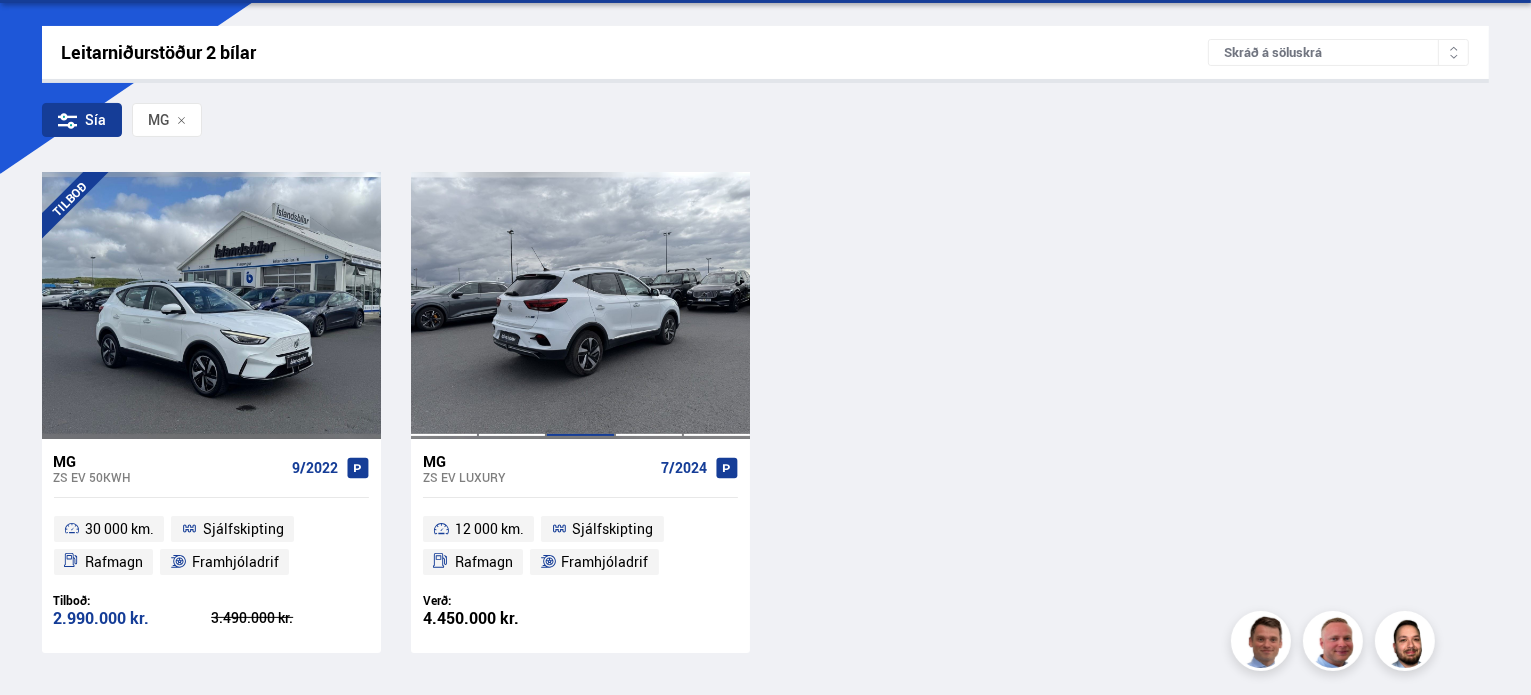click at bounding box center (580, 305) 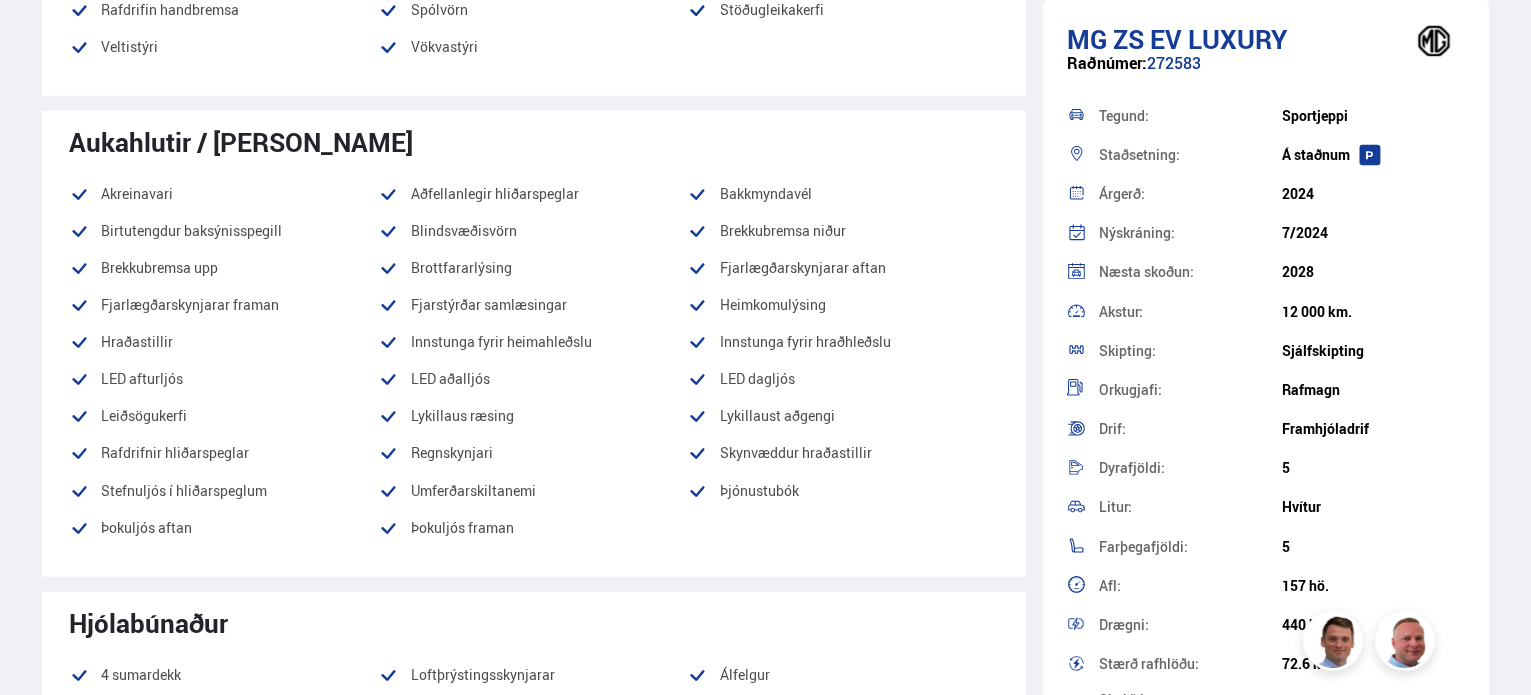 scroll, scrollTop: 1900, scrollLeft: 0, axis: vertical 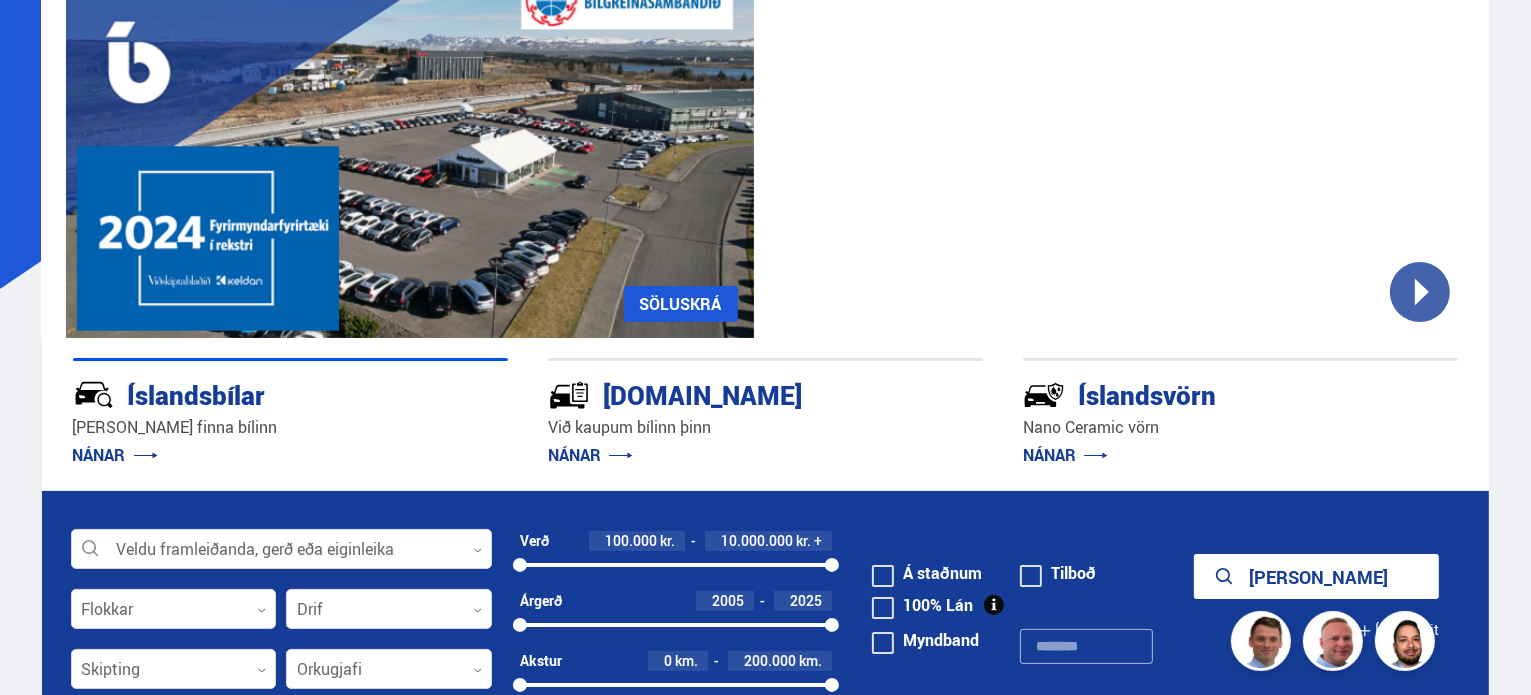 click at bounding box center (883, 608) 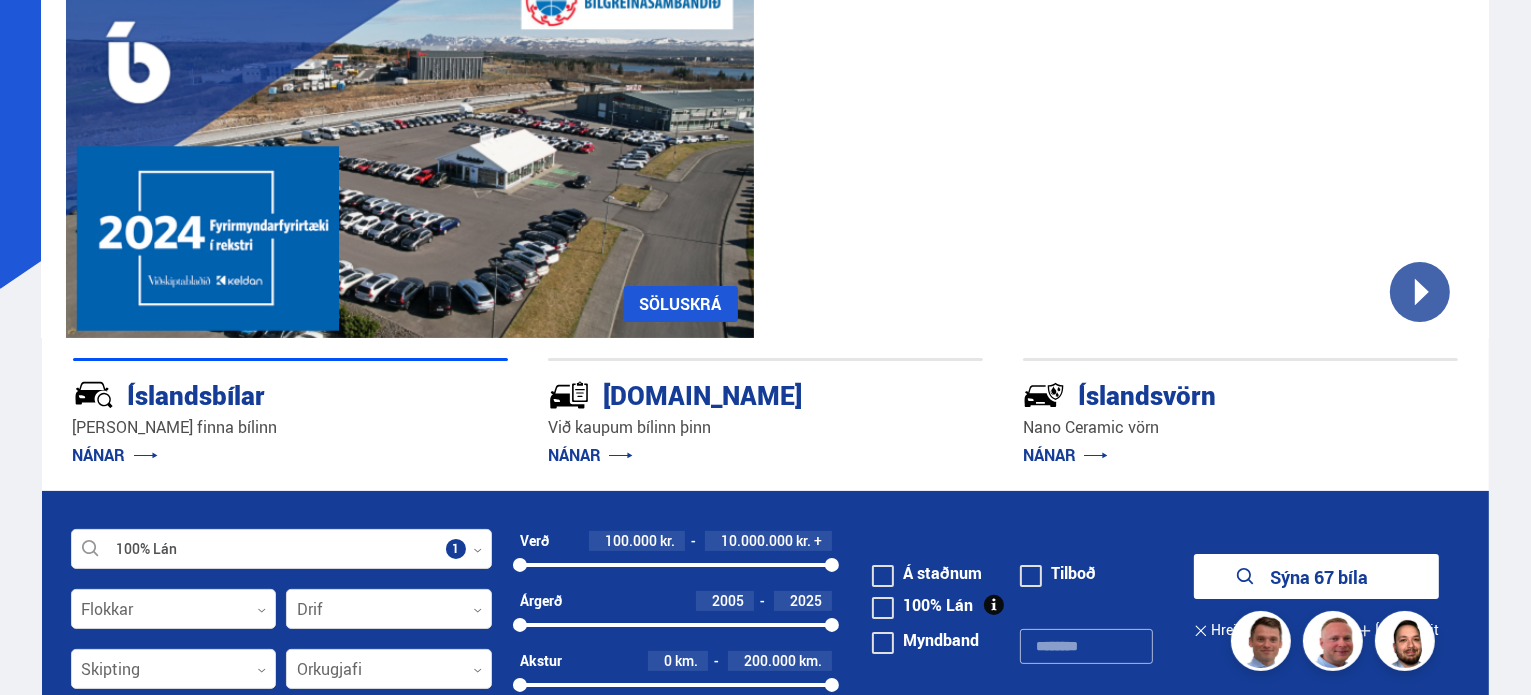 click on "Sýna 67 bíla" at bounding box center [1316, 576] 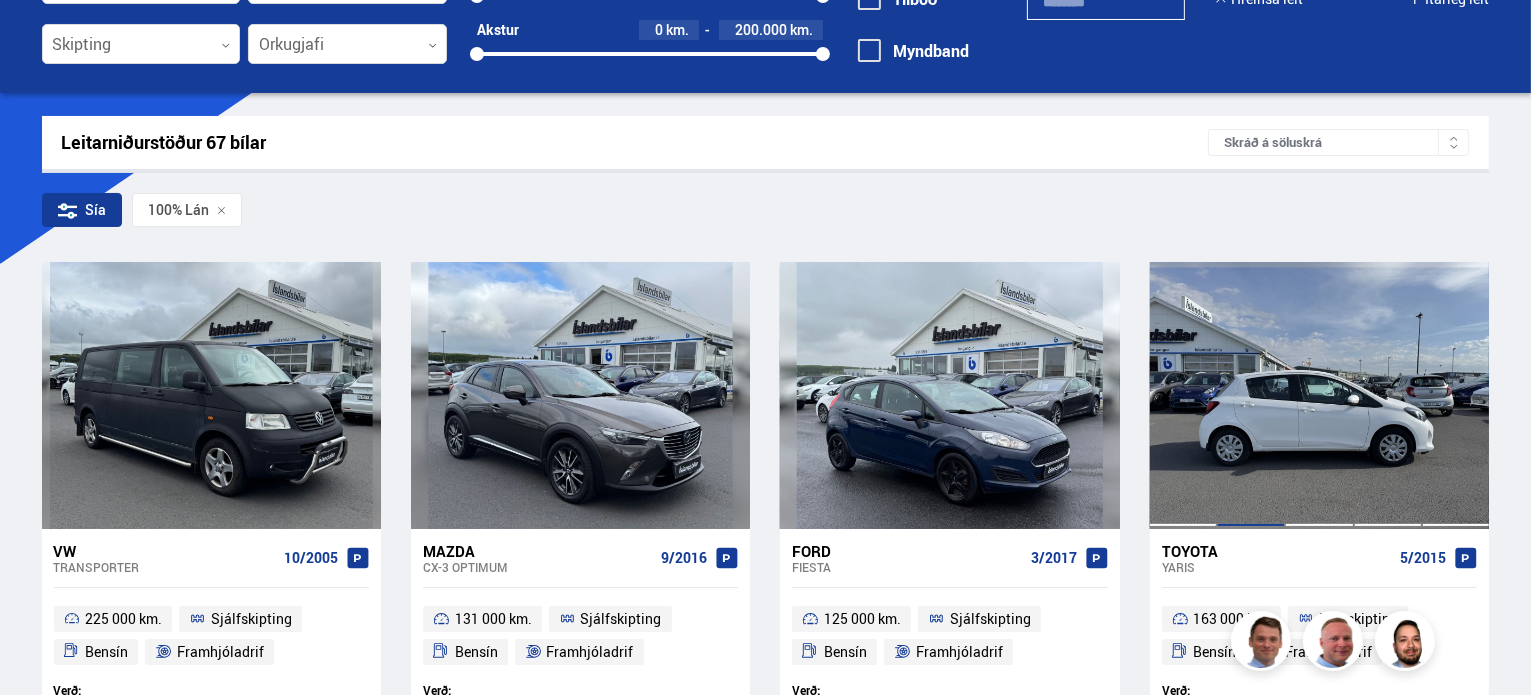 scroll, scrollTop: 300, scrollLeft: 0, axis: vertical 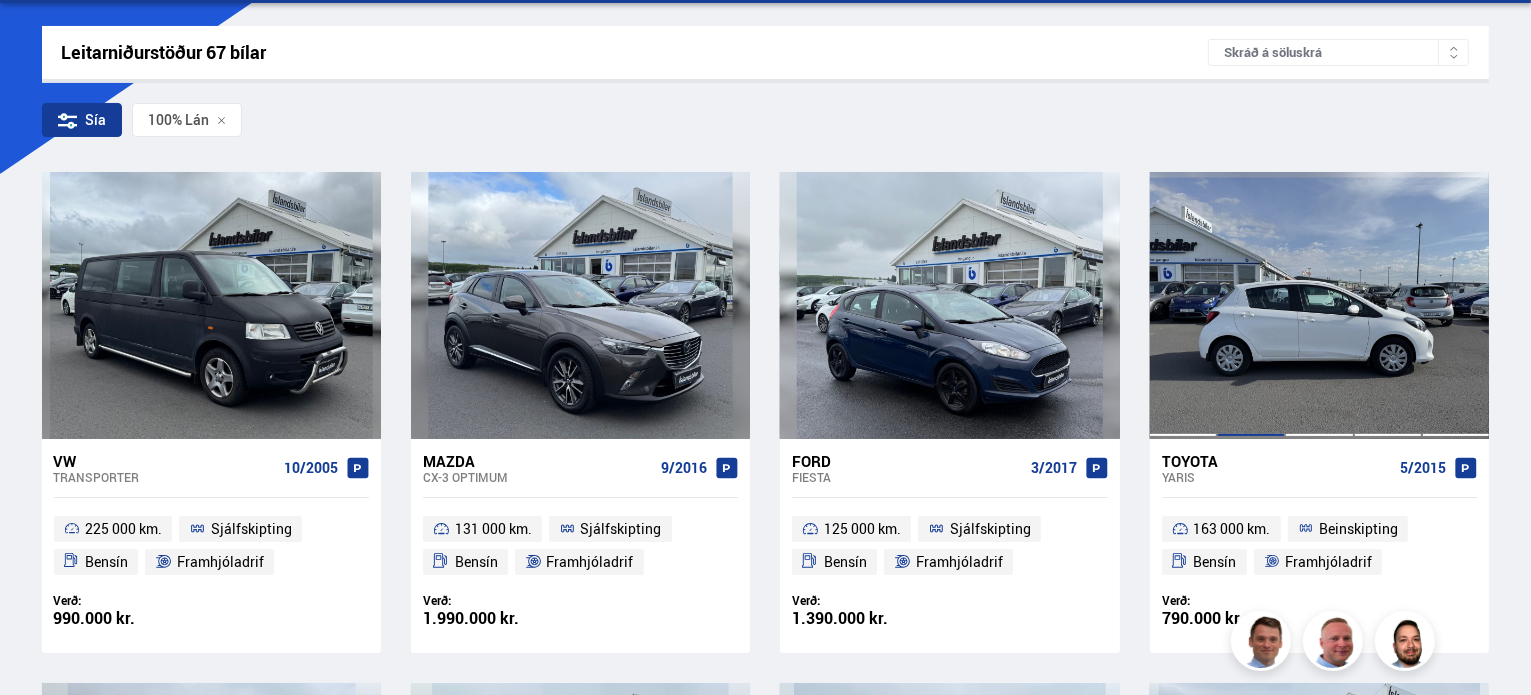 click at bounding box center (1251, 305) 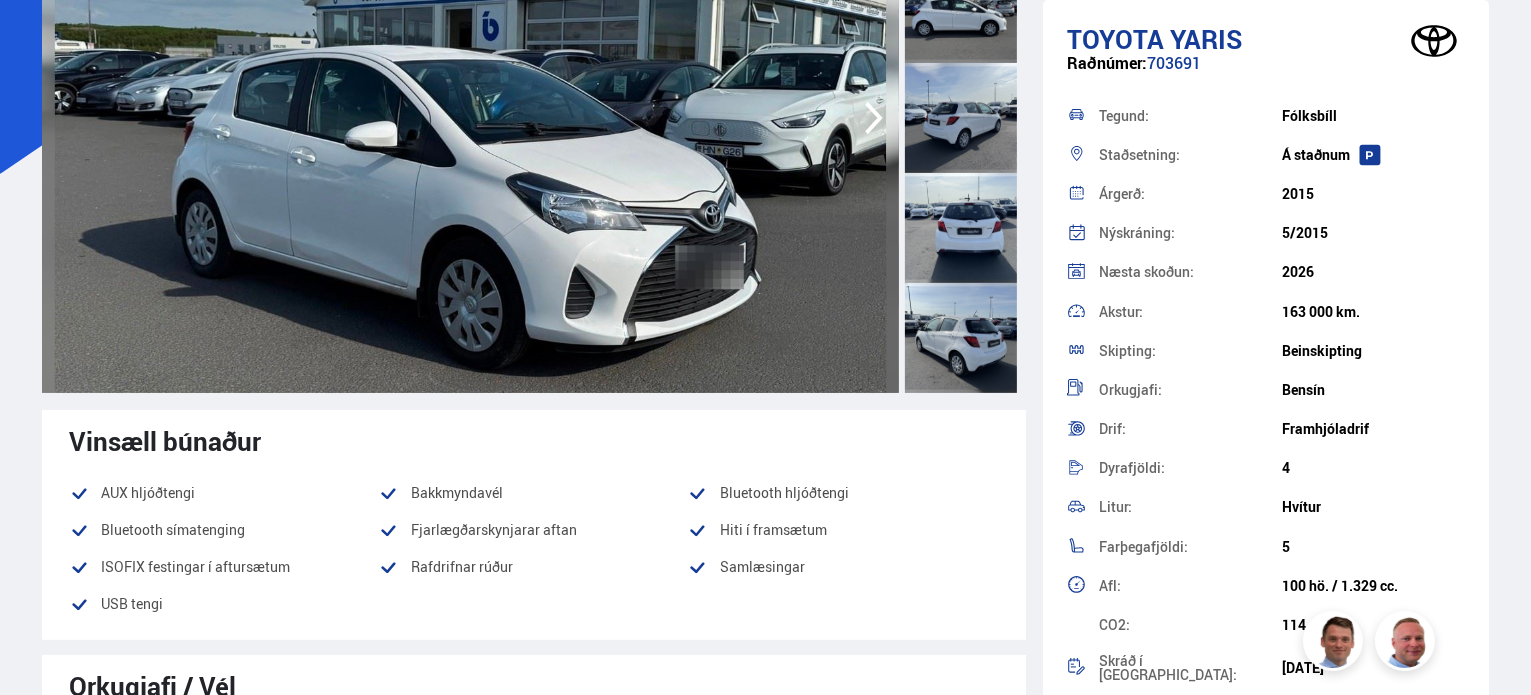 scroll, scrollTop: 0, scrollLeft: 0, axis: both 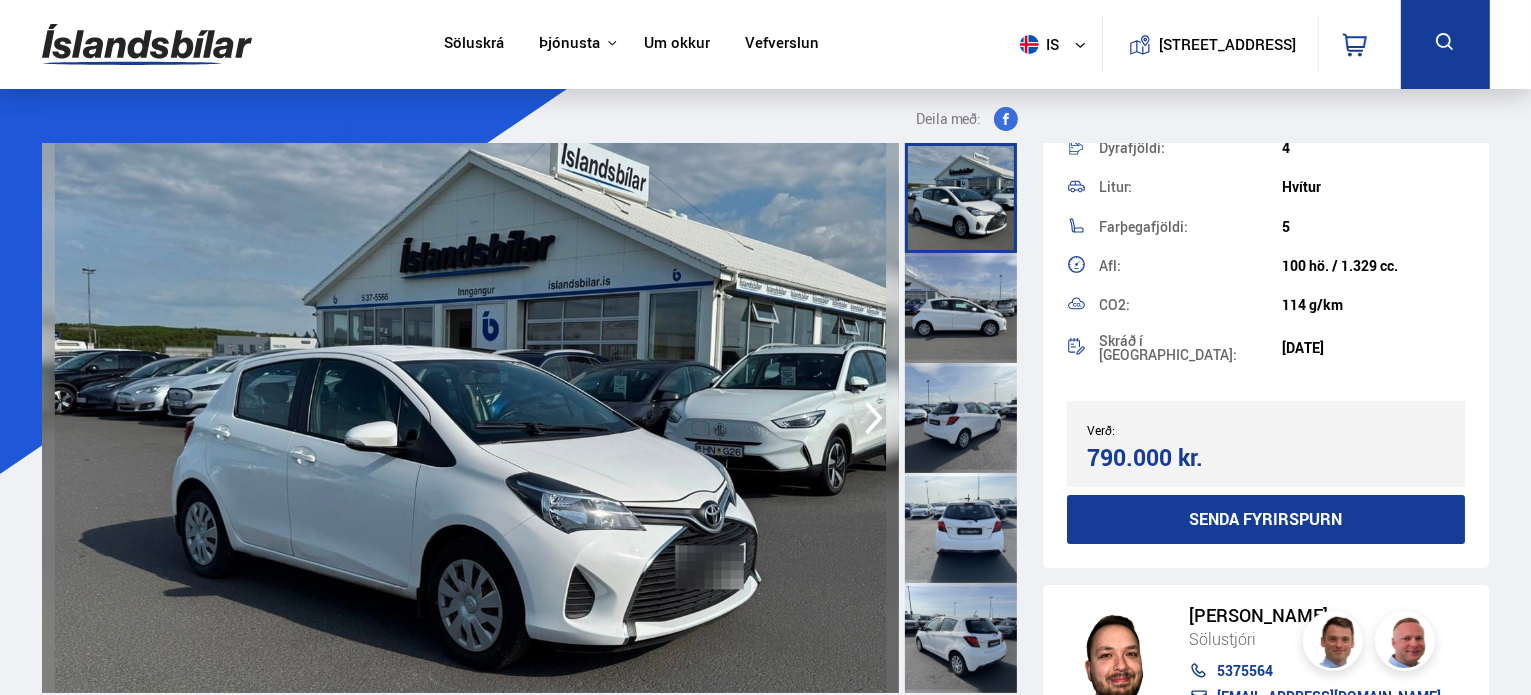 click at bounding box center [470, 418] 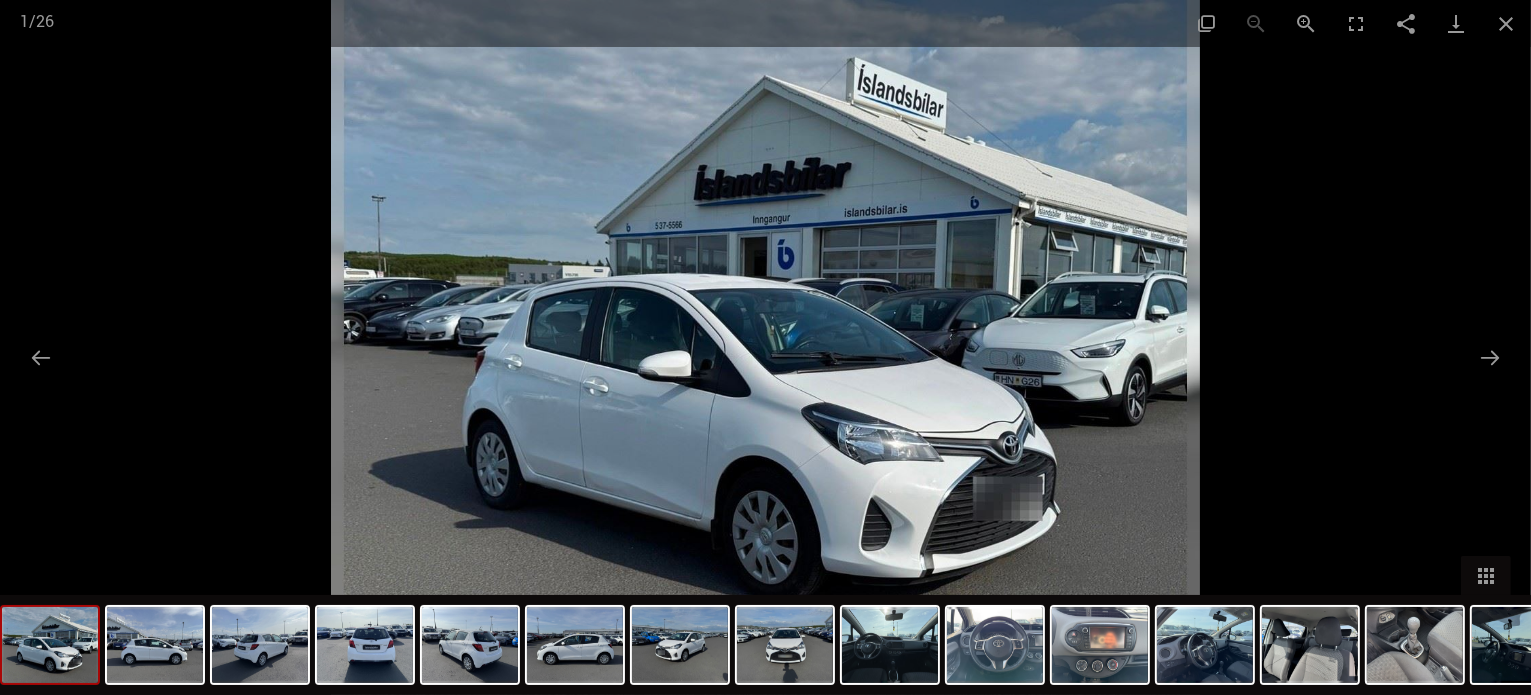 scroll, scrollTop: 100, scrollLeft: 0, axis: vertical 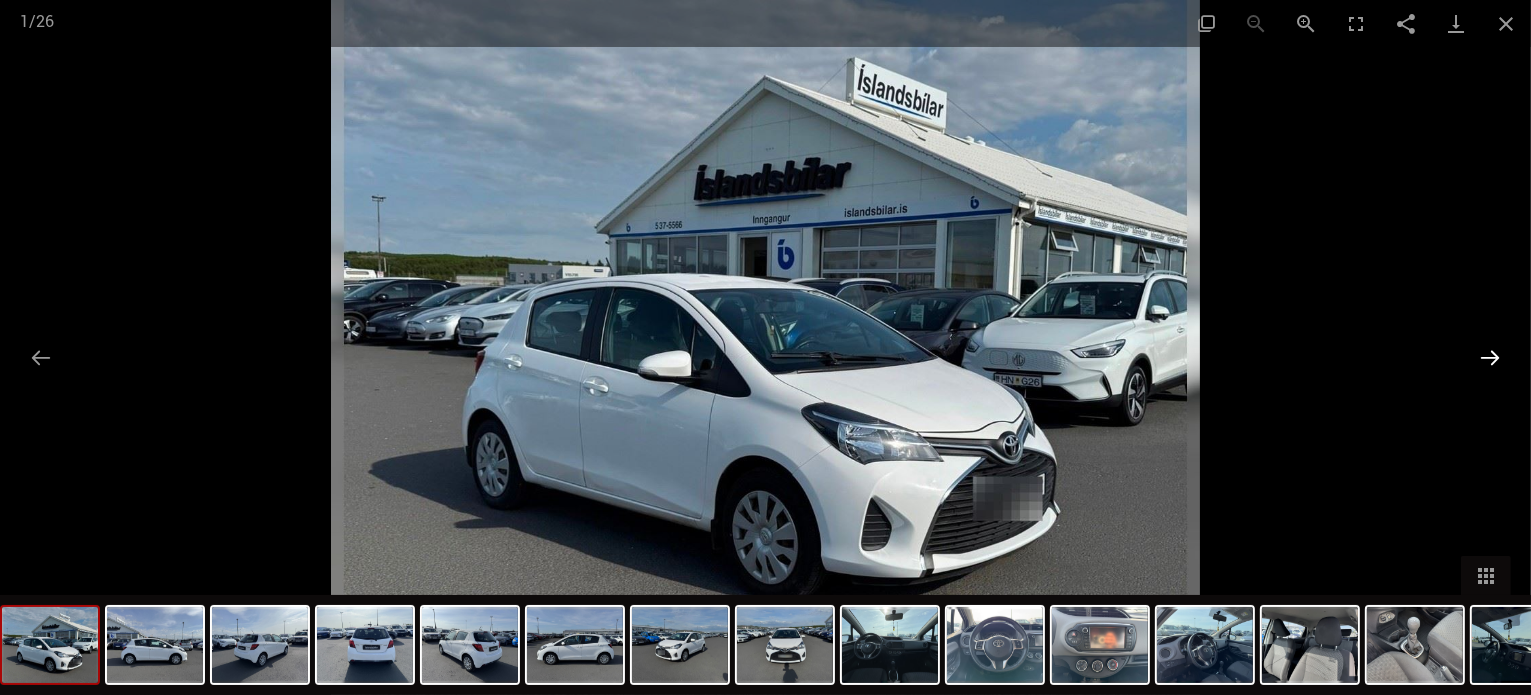 click at bounding box center [1490, 357] 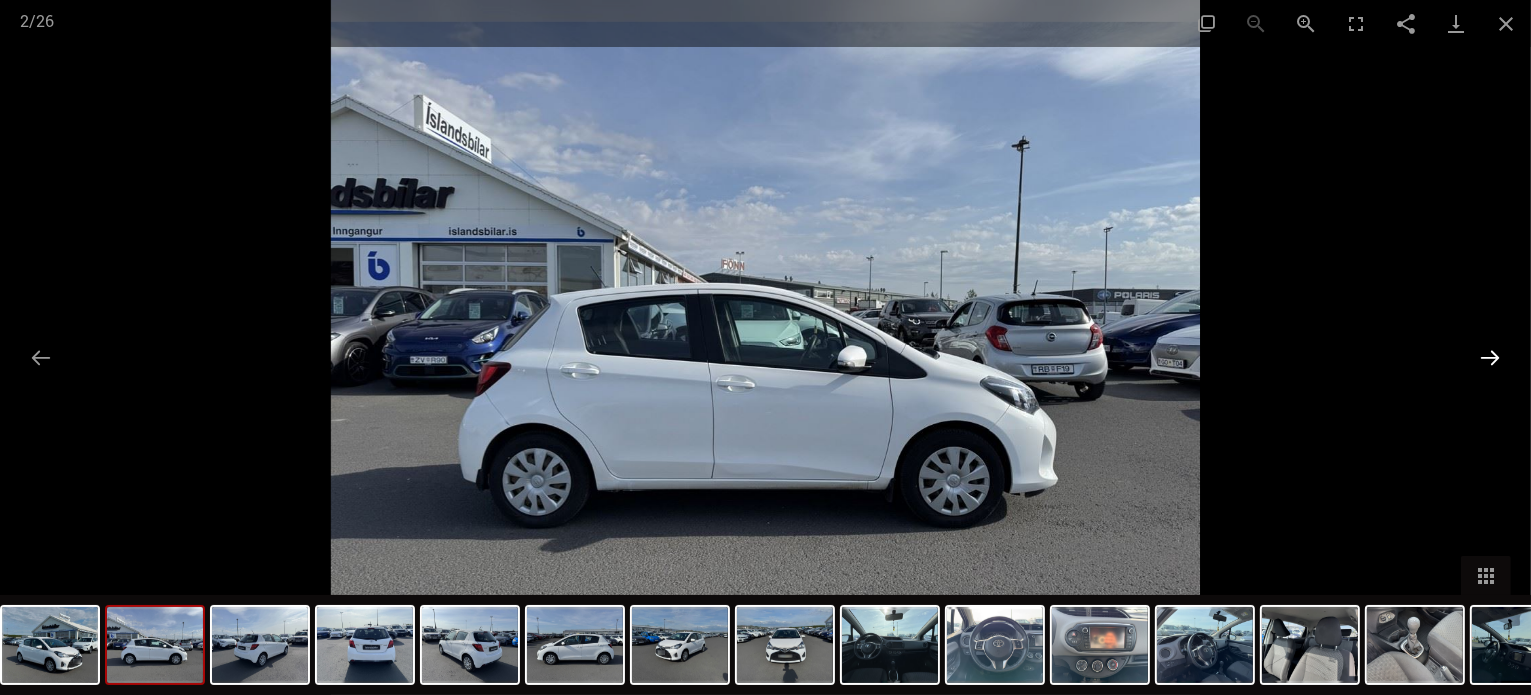 click at bounding box center (1490, 357) 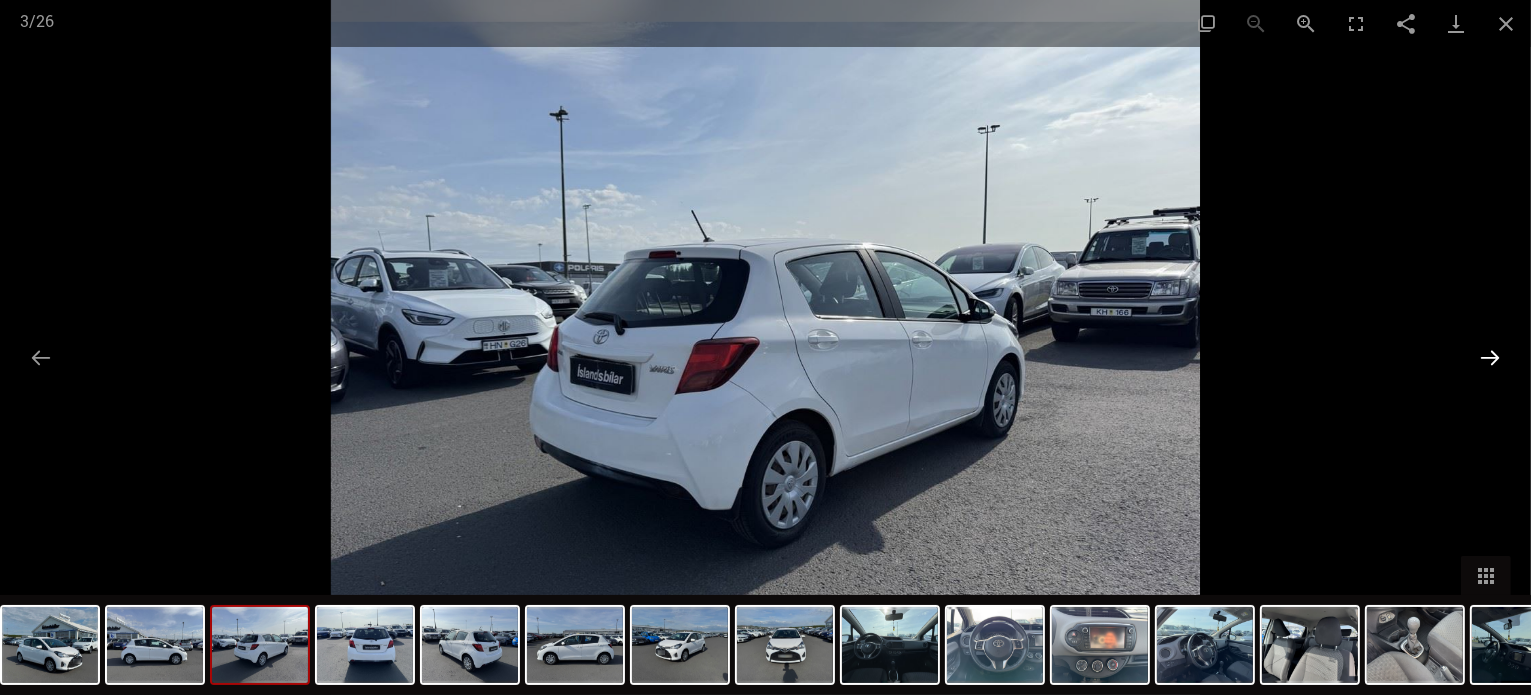 click at bounding box center [1490, 357] 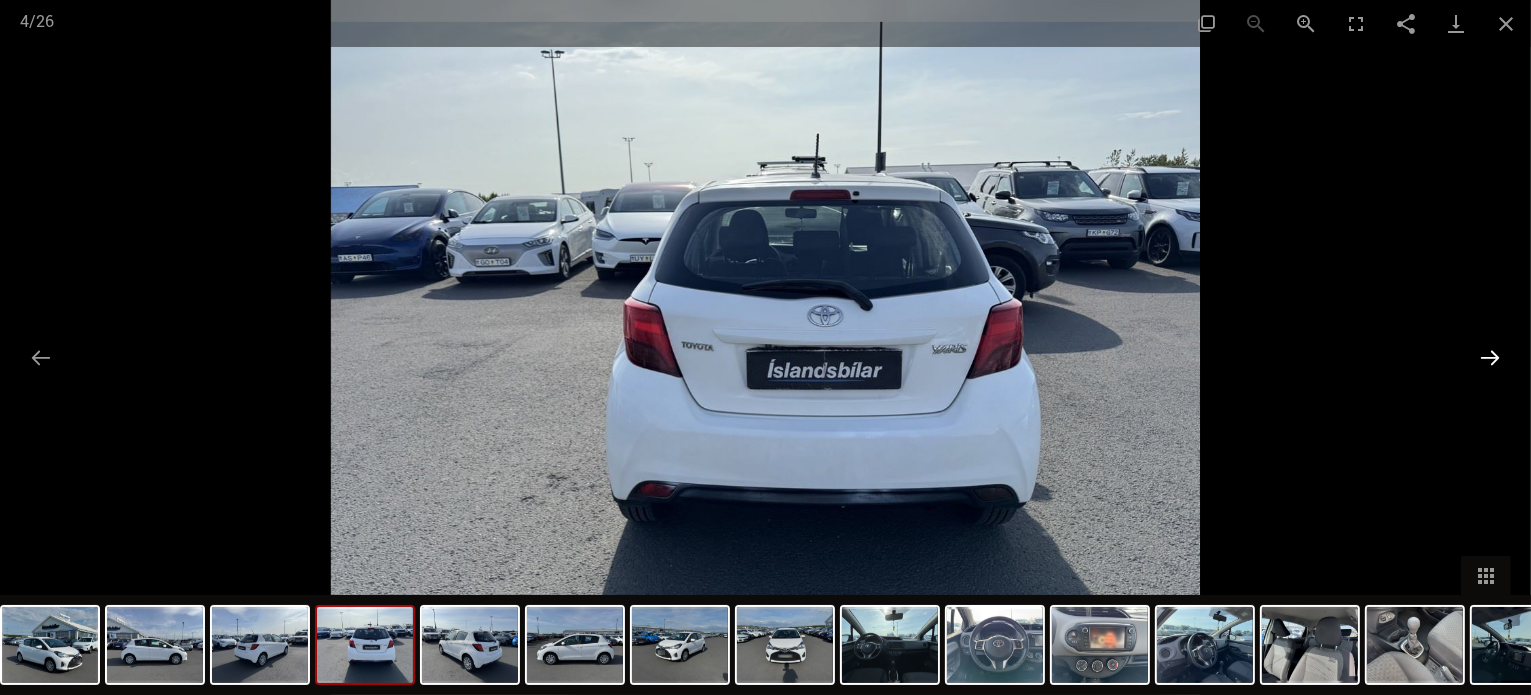 click at bounding box center [1490, 357] 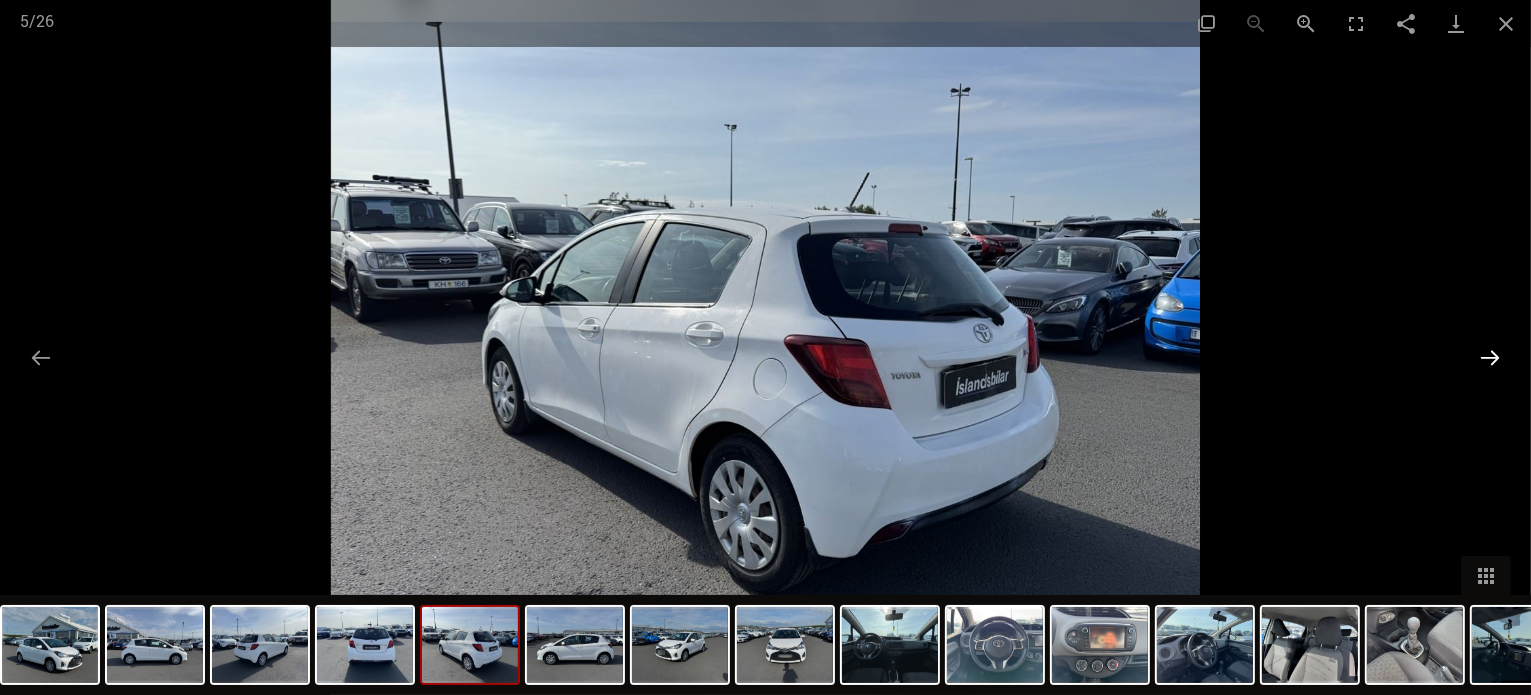 click at bounding box center (1490, 357) 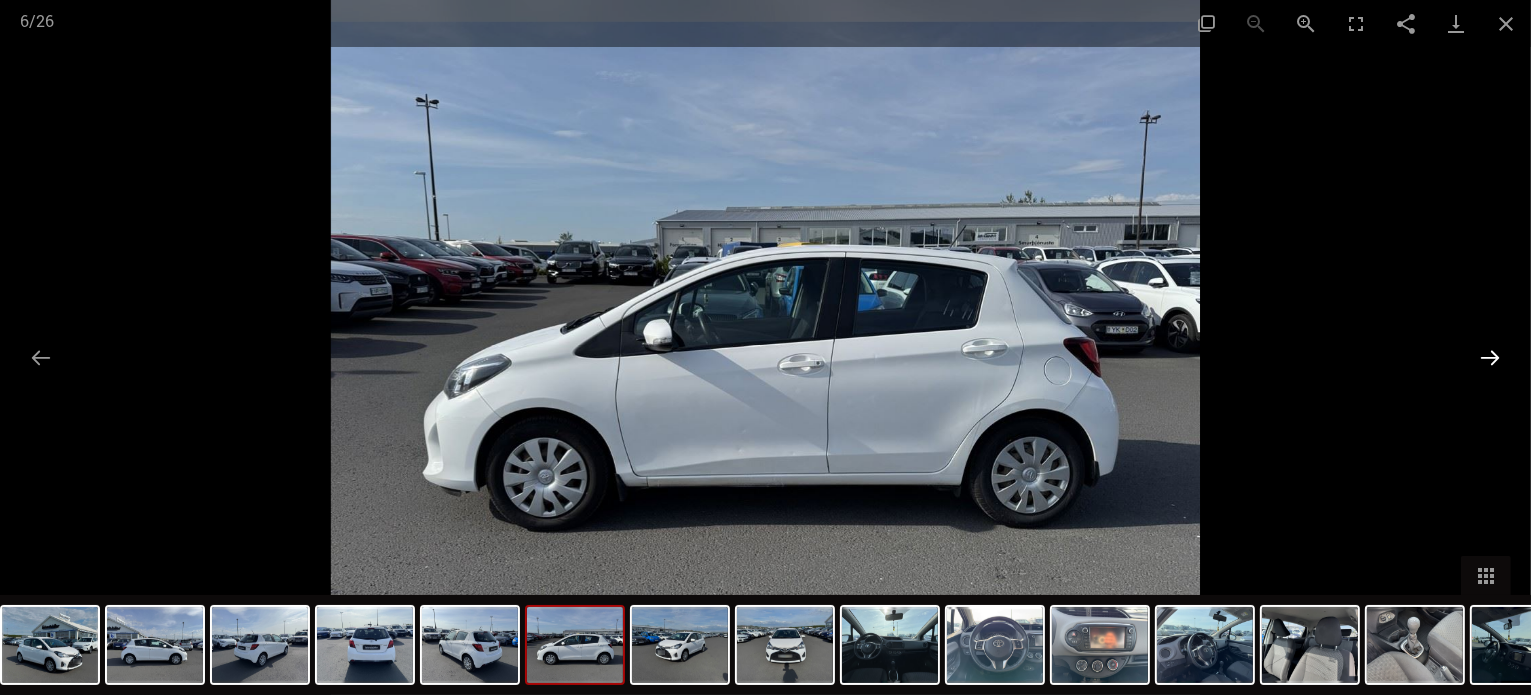 click at bounding box center [1490, 357] 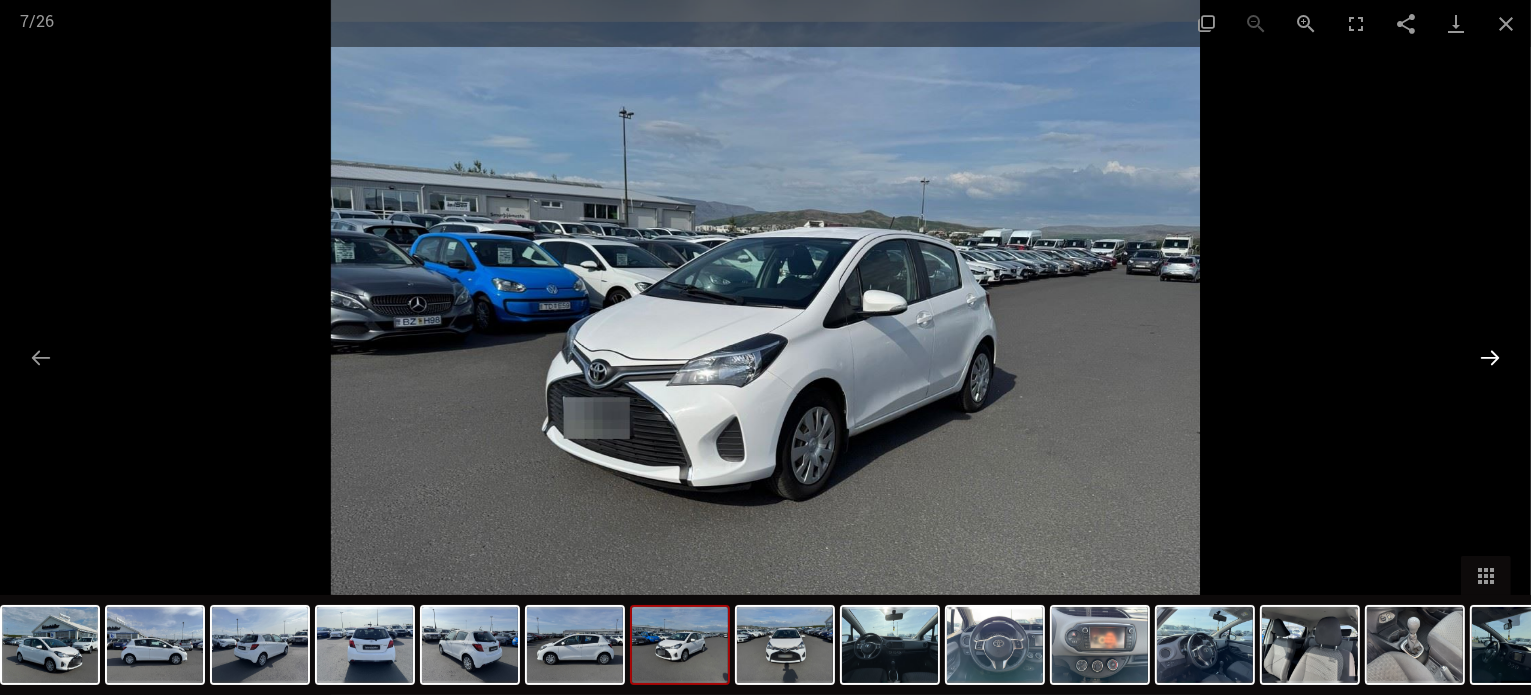 click at bounding box center [1490, 357] 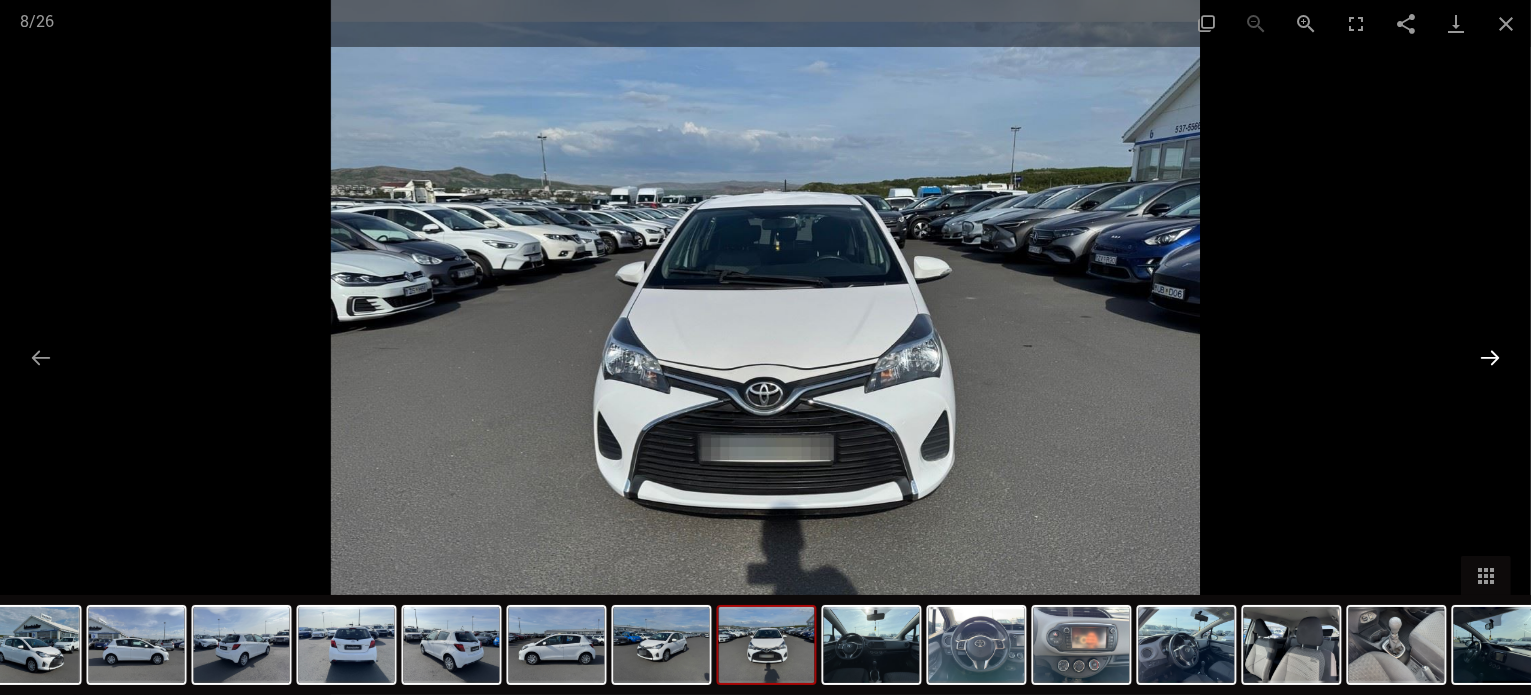 click at bounding box center [1490, 357] 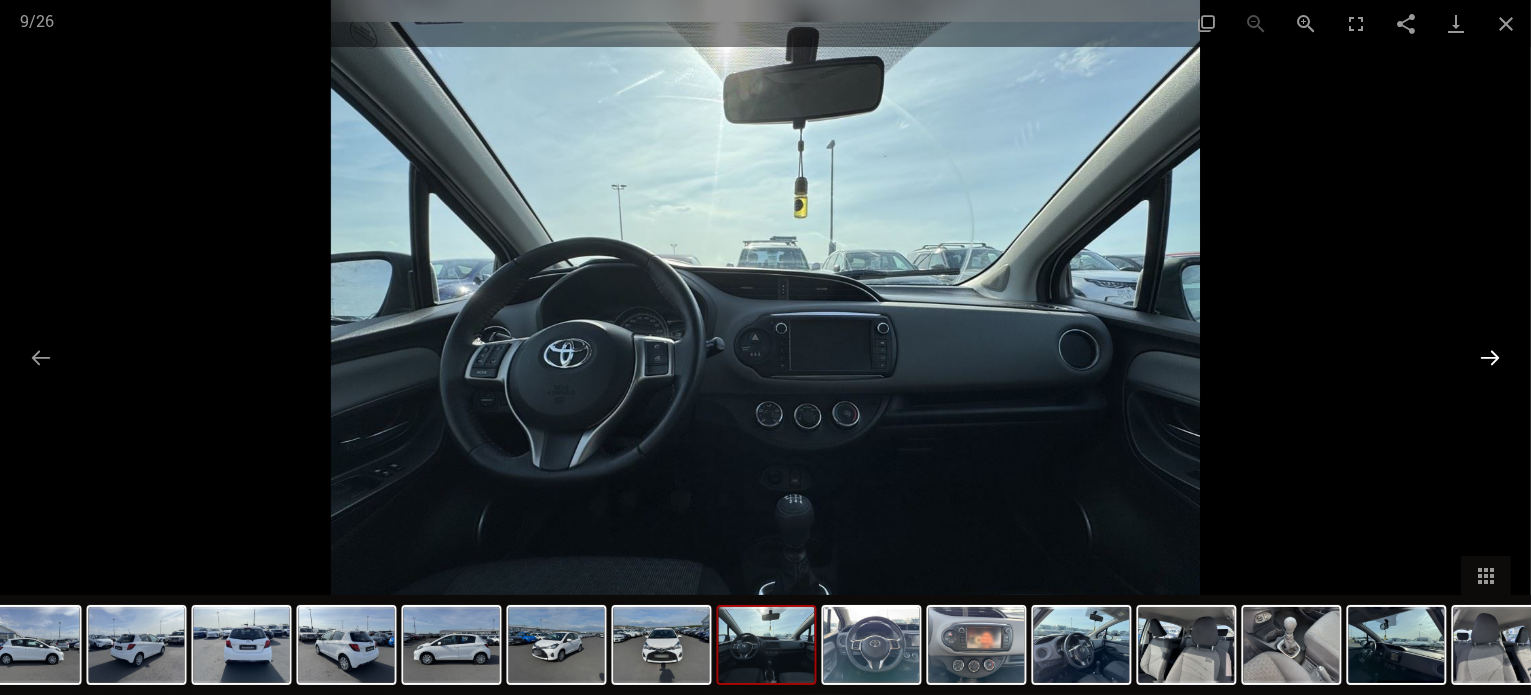 click at bounding box center [1490, 357] 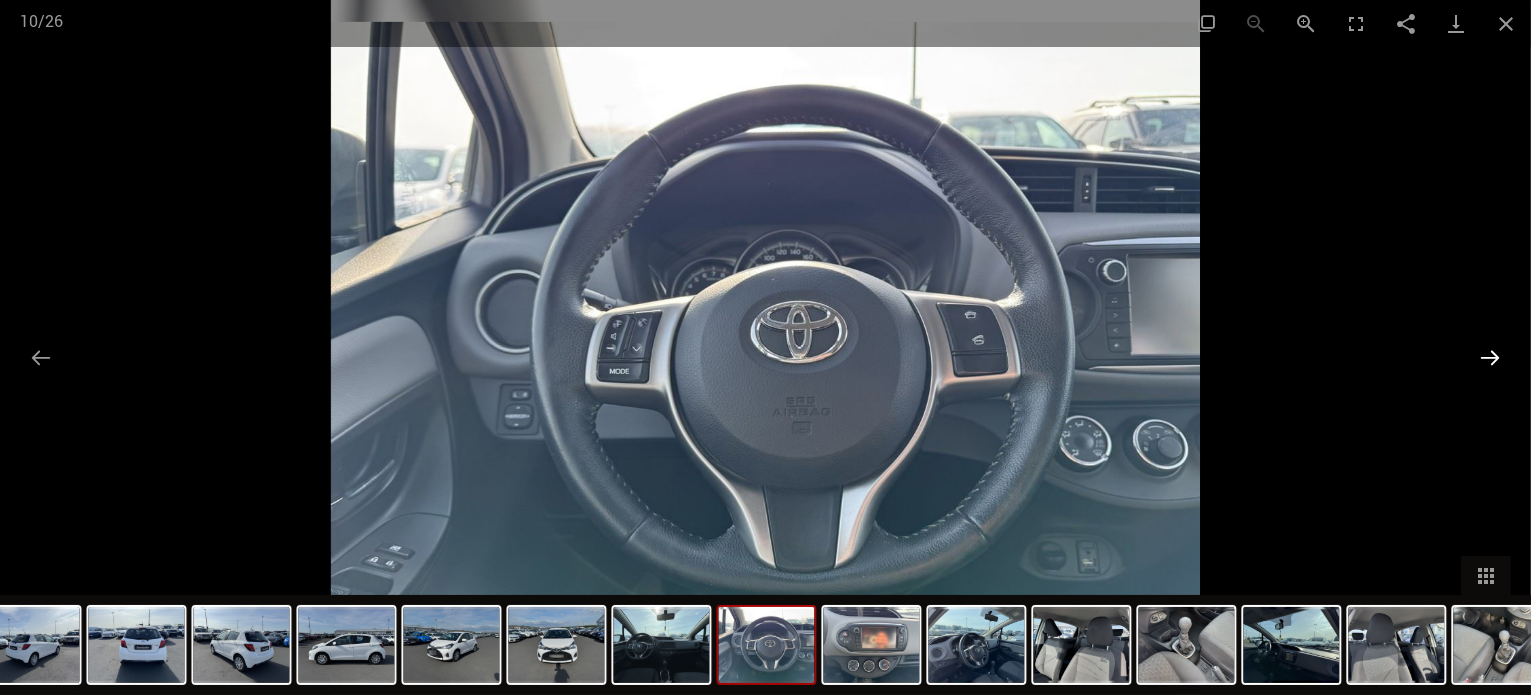click at bounding box center (1490, 357) 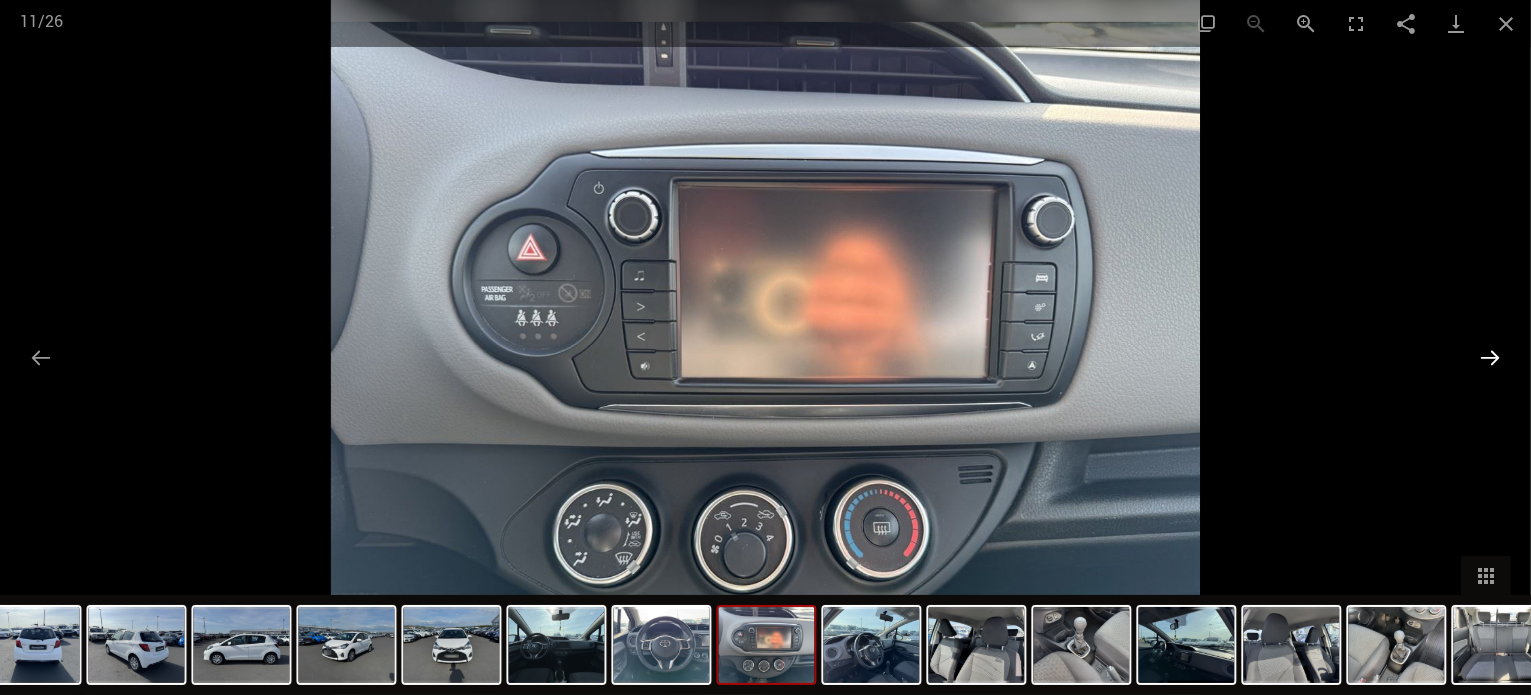 click at bounding box center [1490, 357] 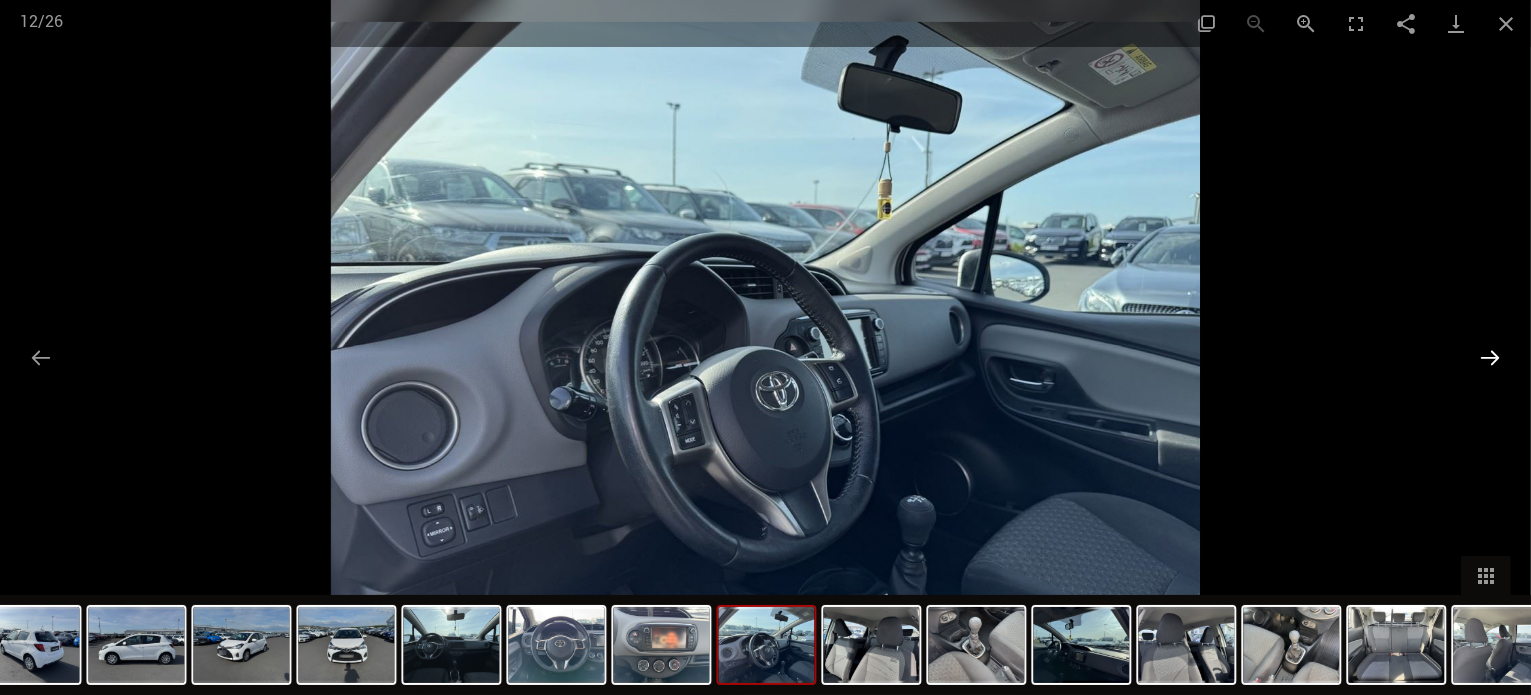 click at bounding box center (1490, 357) 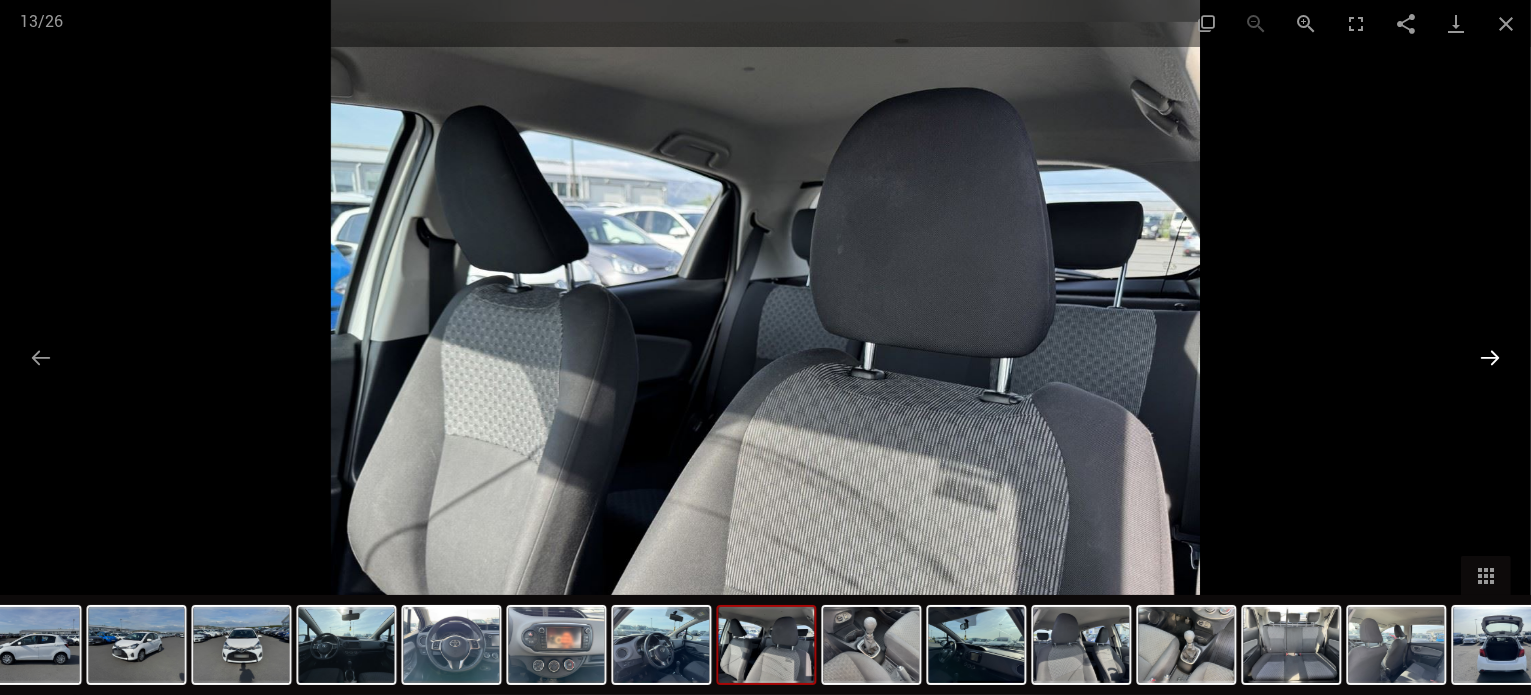 click at bounding box center [1490, 357] 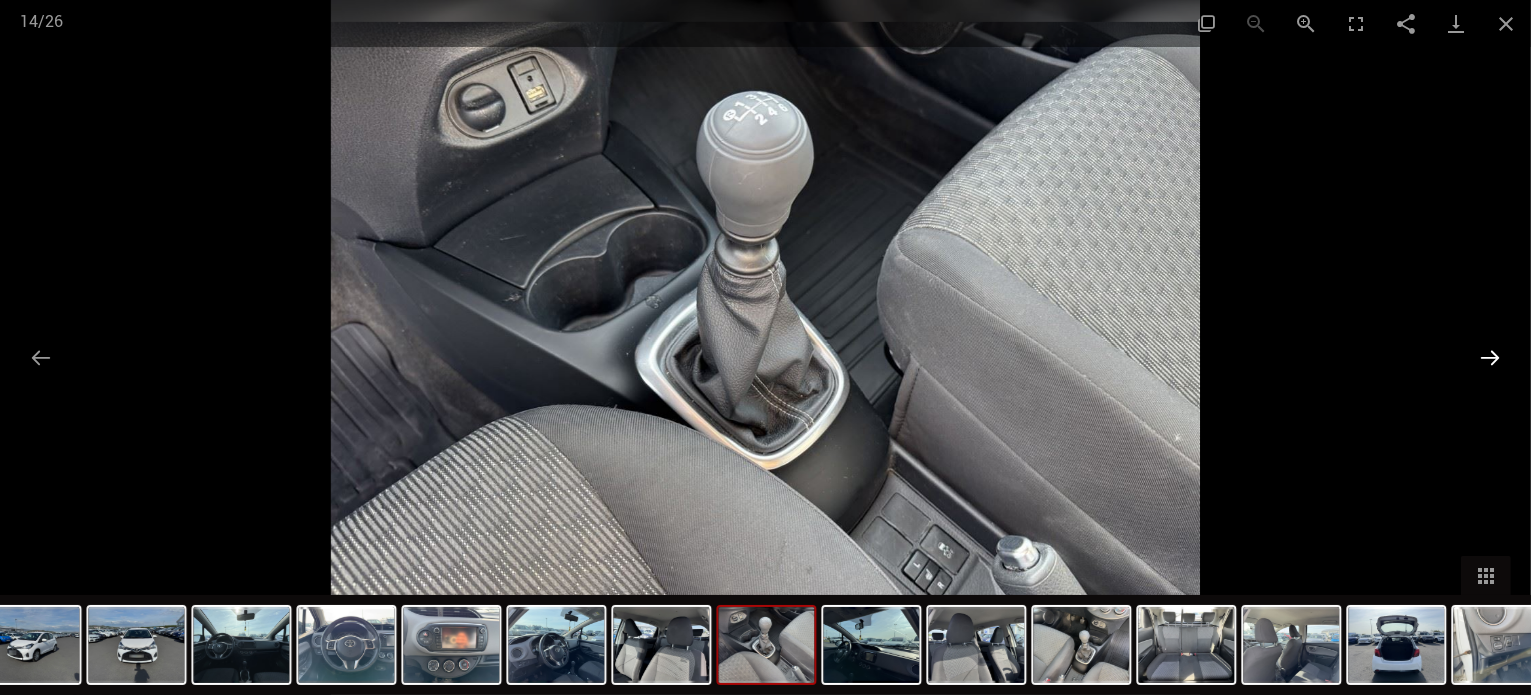 click at bounding box center [1490, 357] 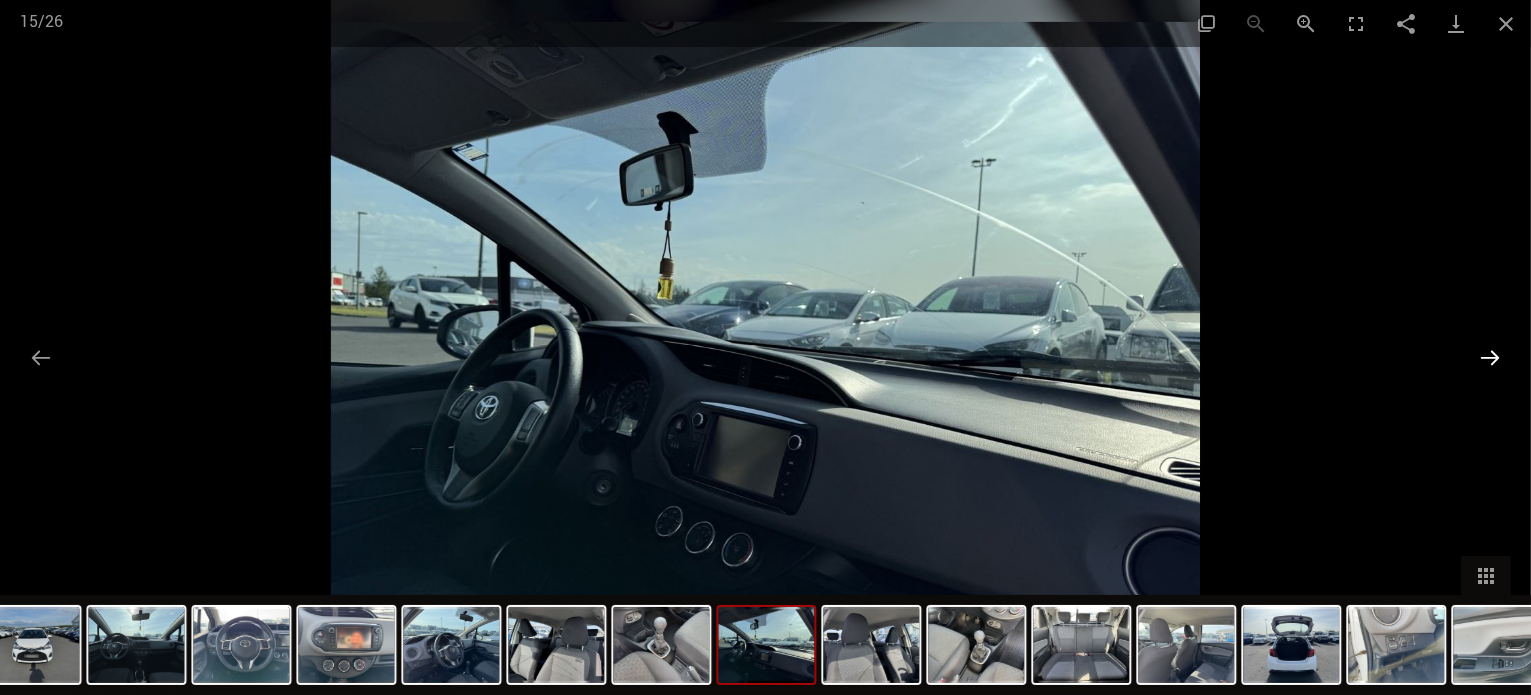 click at bounding box center (1490, 357) 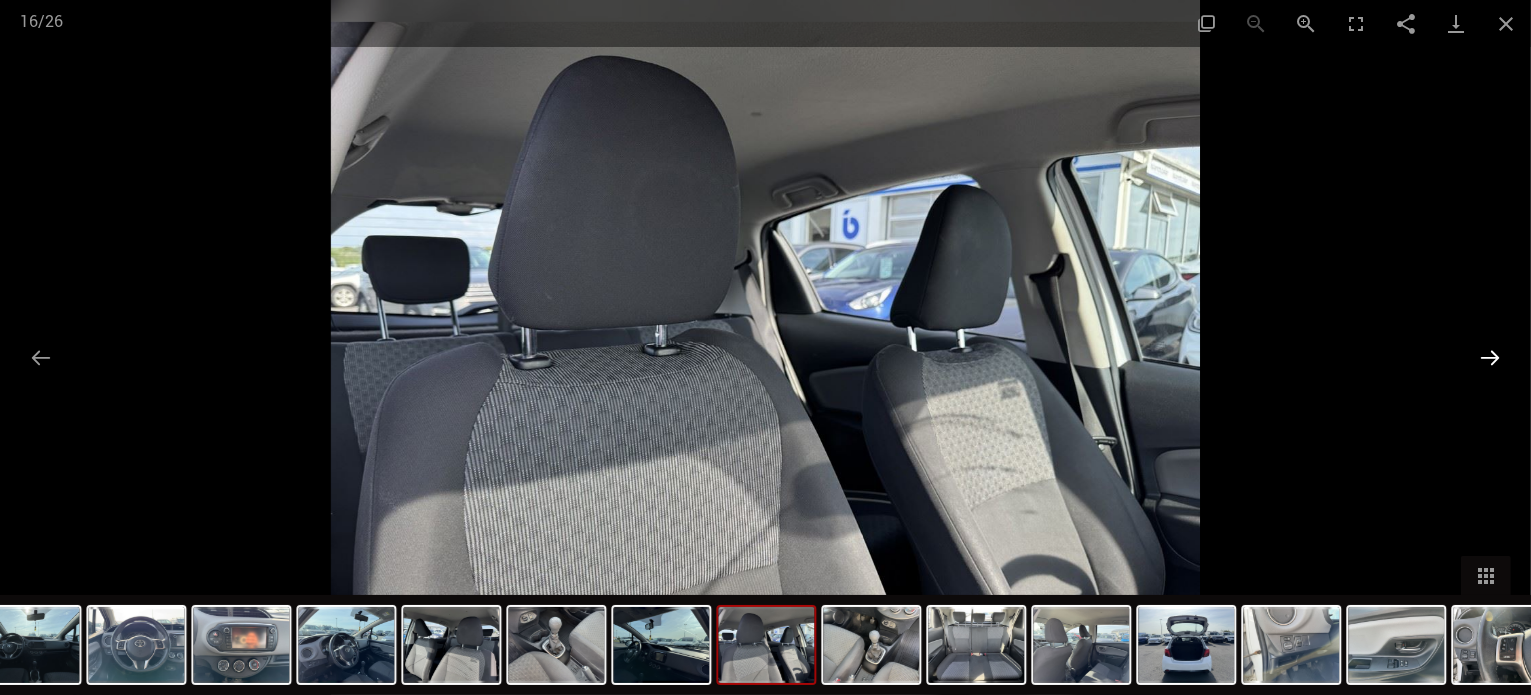 click at bounding box center [1490, 357] 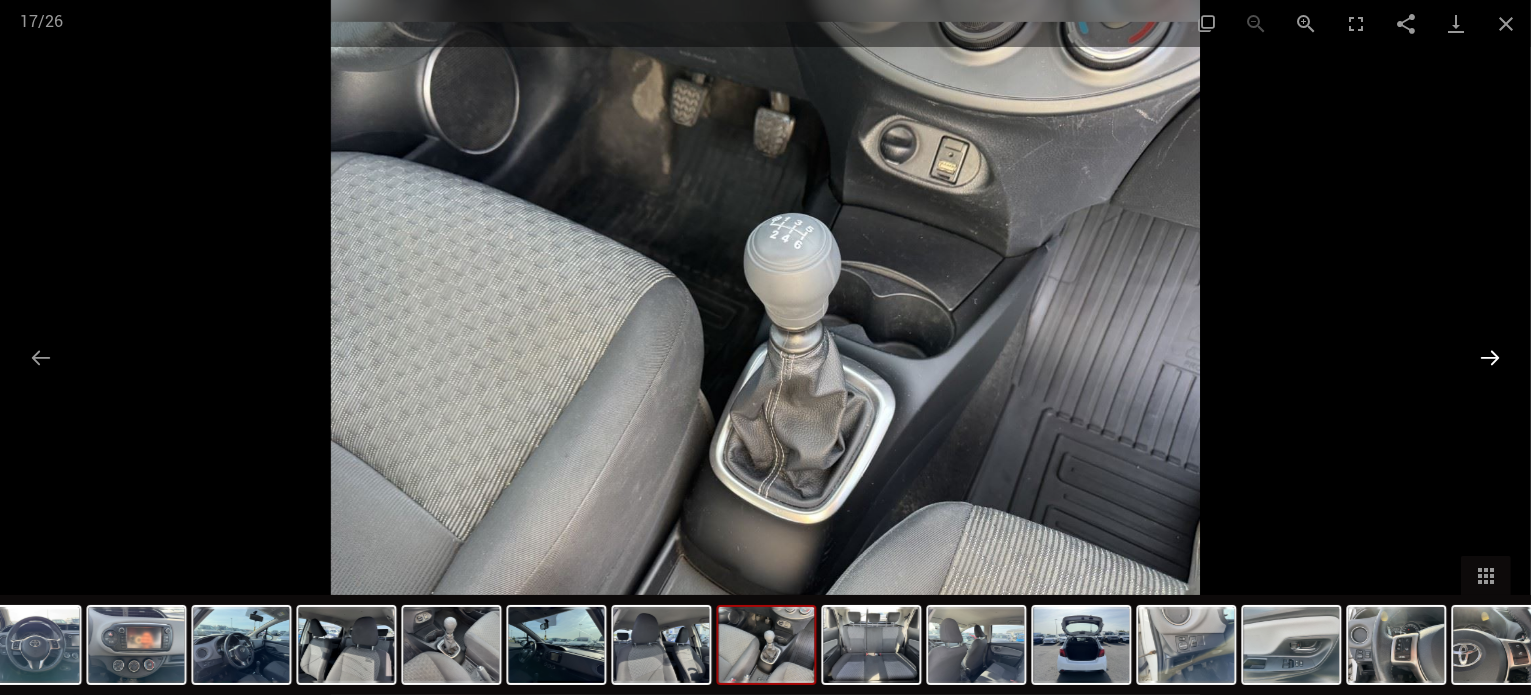 click at bounding box center (1490, 357) 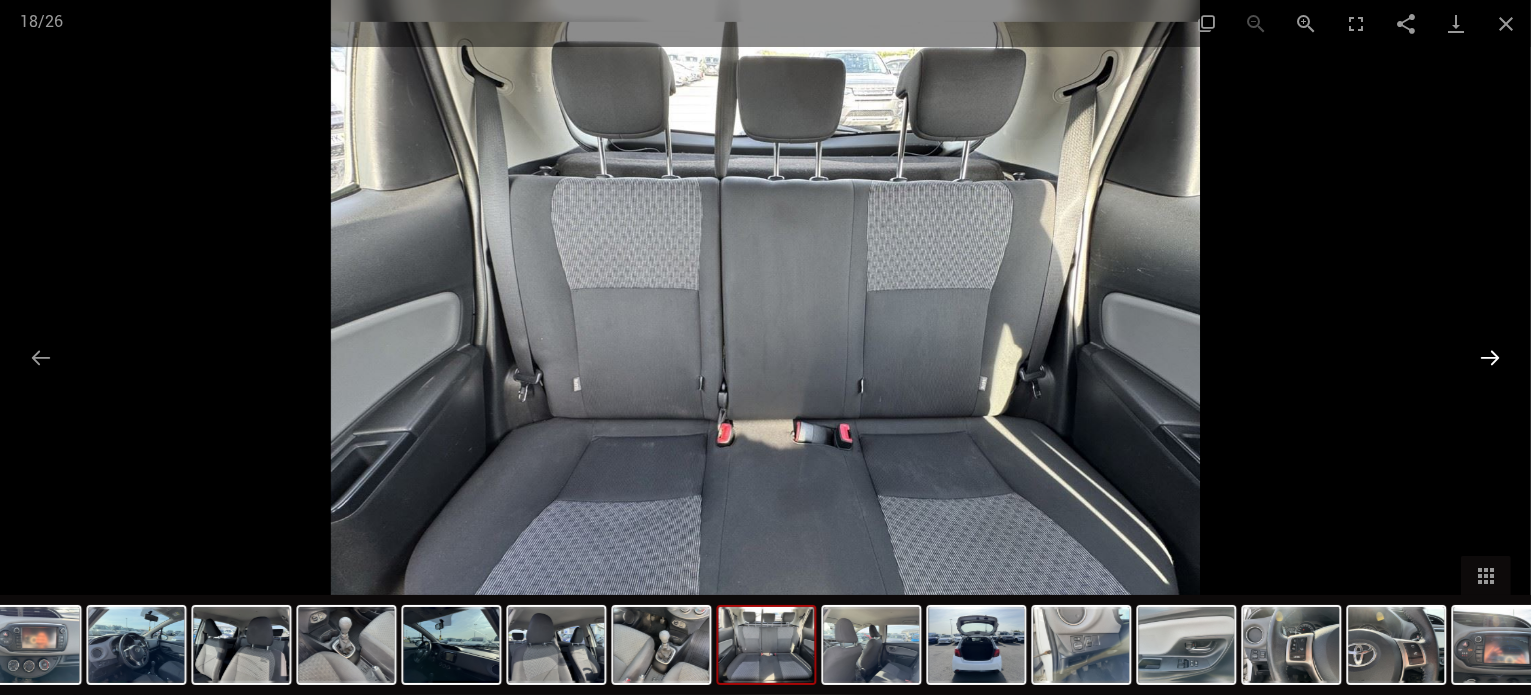 click at bounding box center (1490, 357) 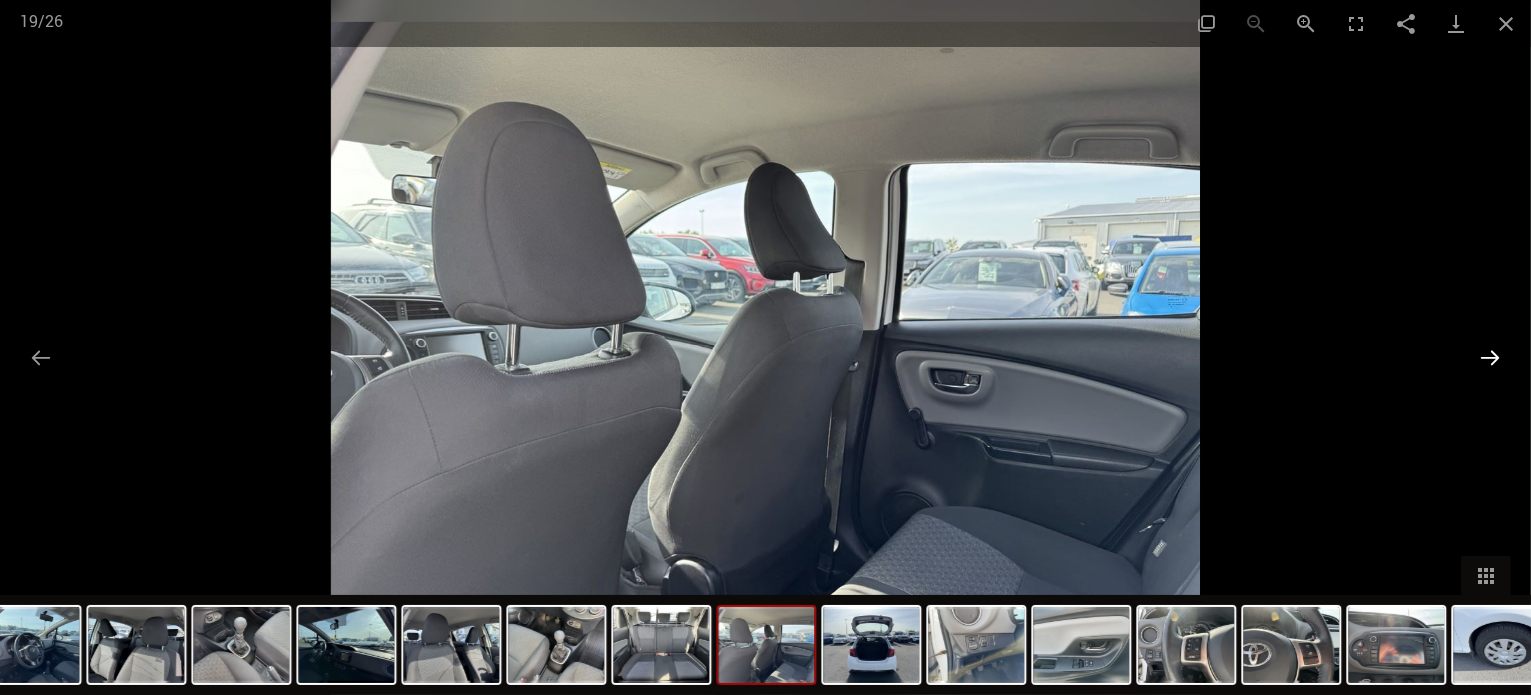 click at bounding box center [1490, 357] 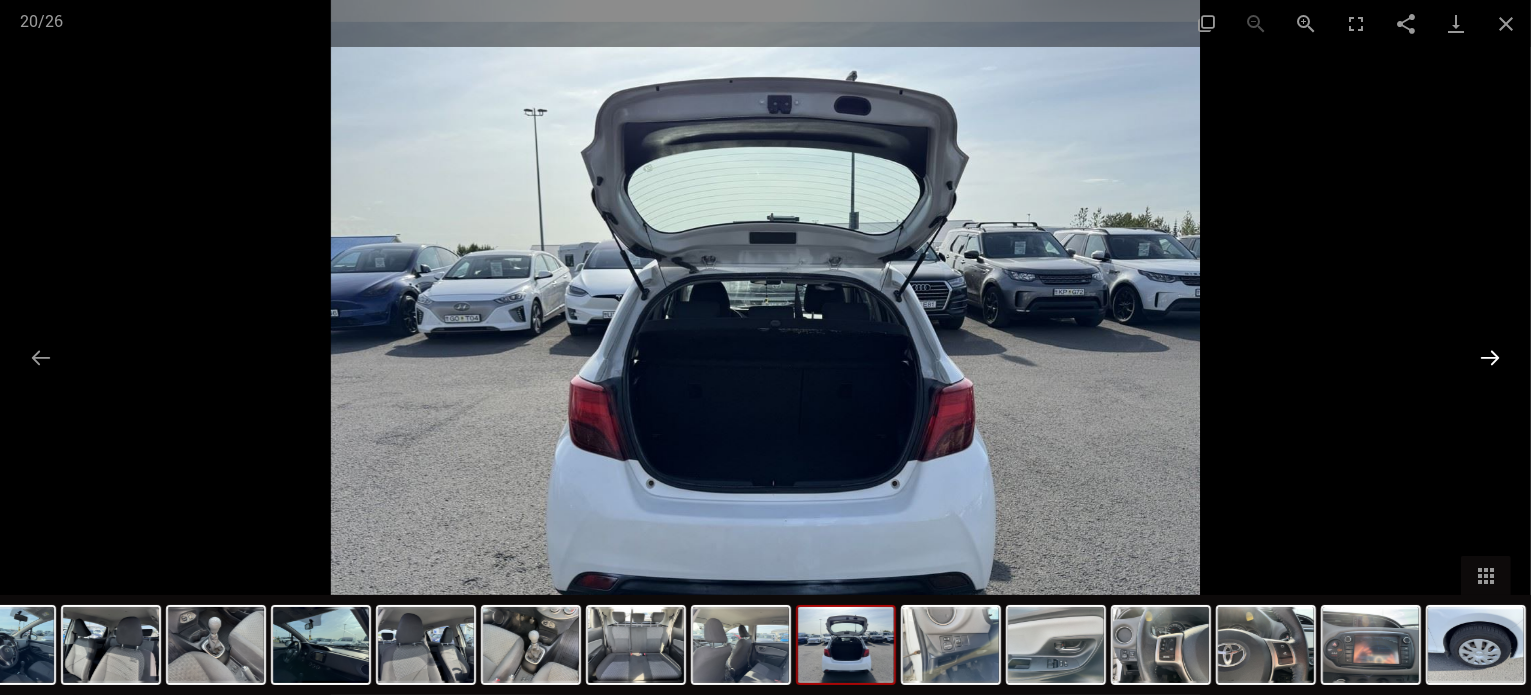 click at bounding box center (1490, 357) 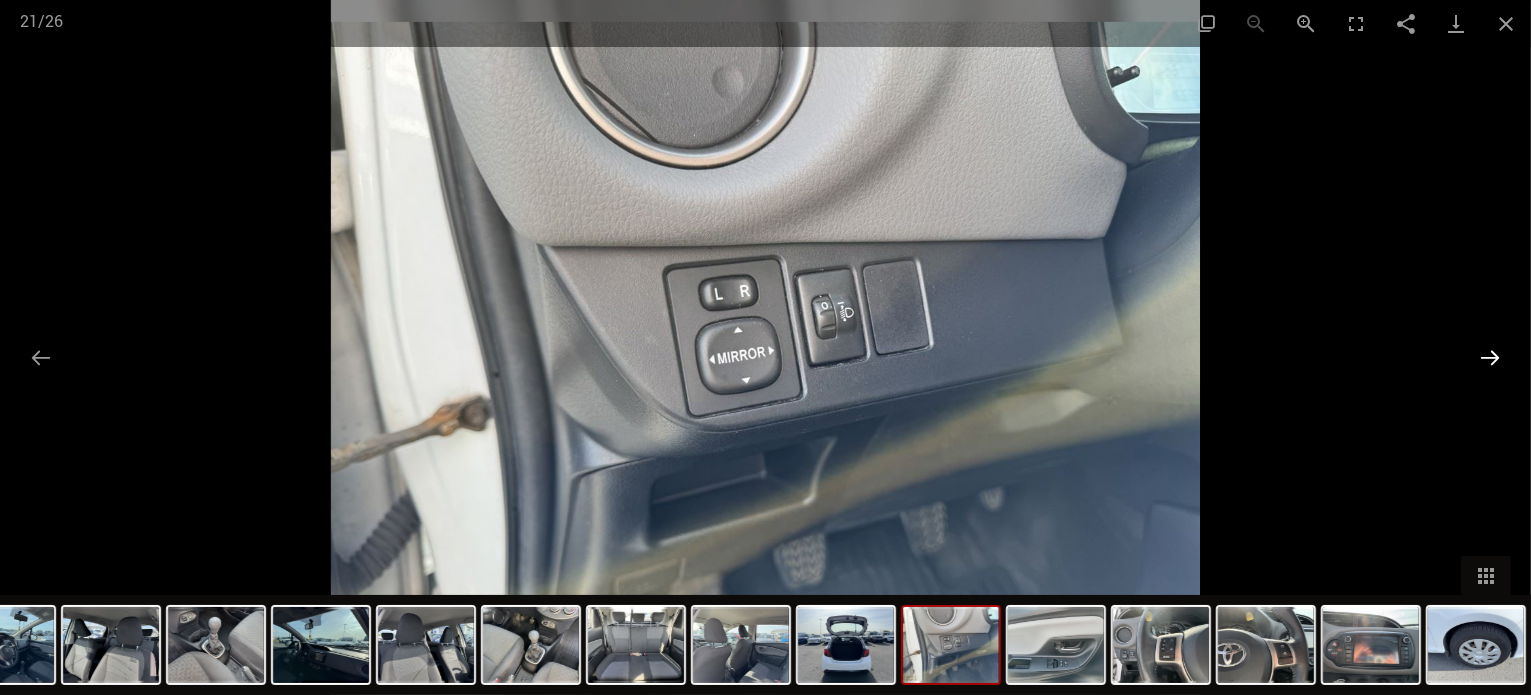 click at bounding box center [1490, 357] 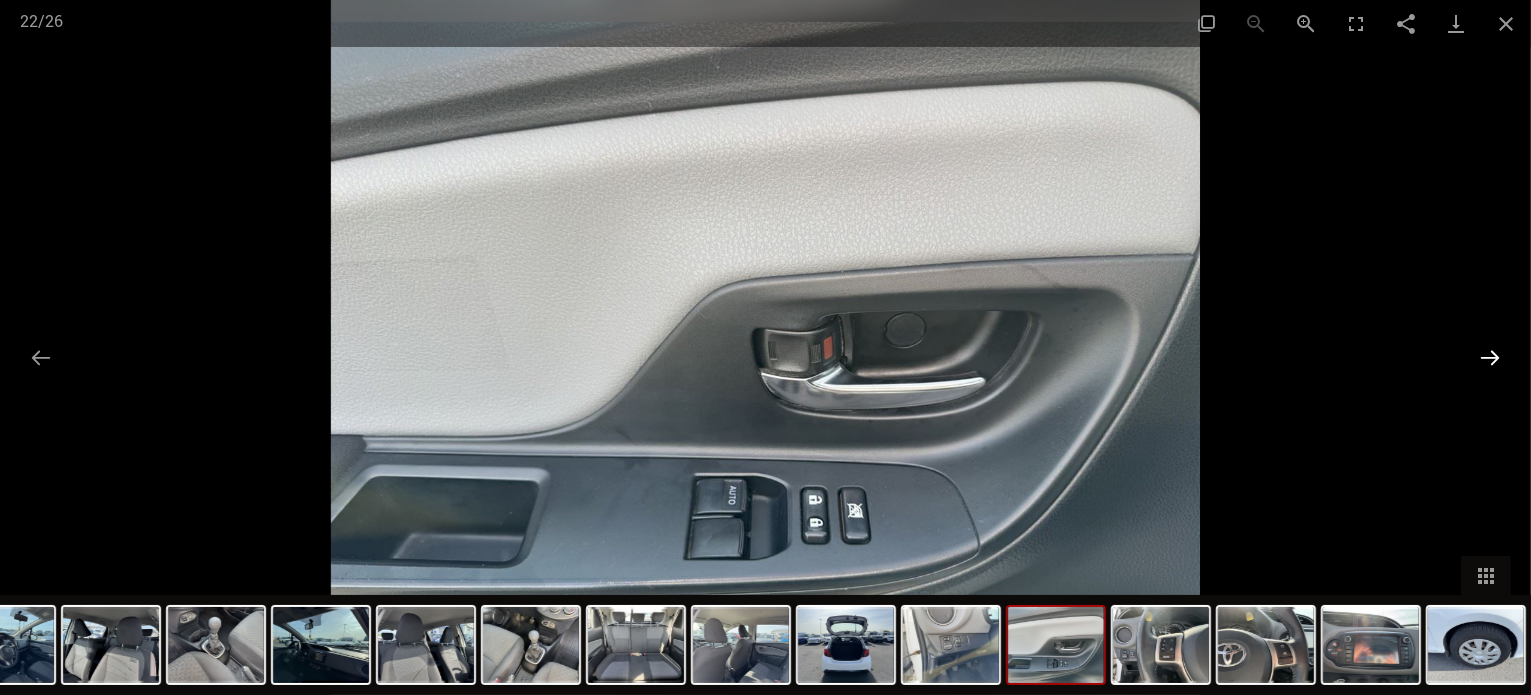 click at bounding box center (1490, 357) 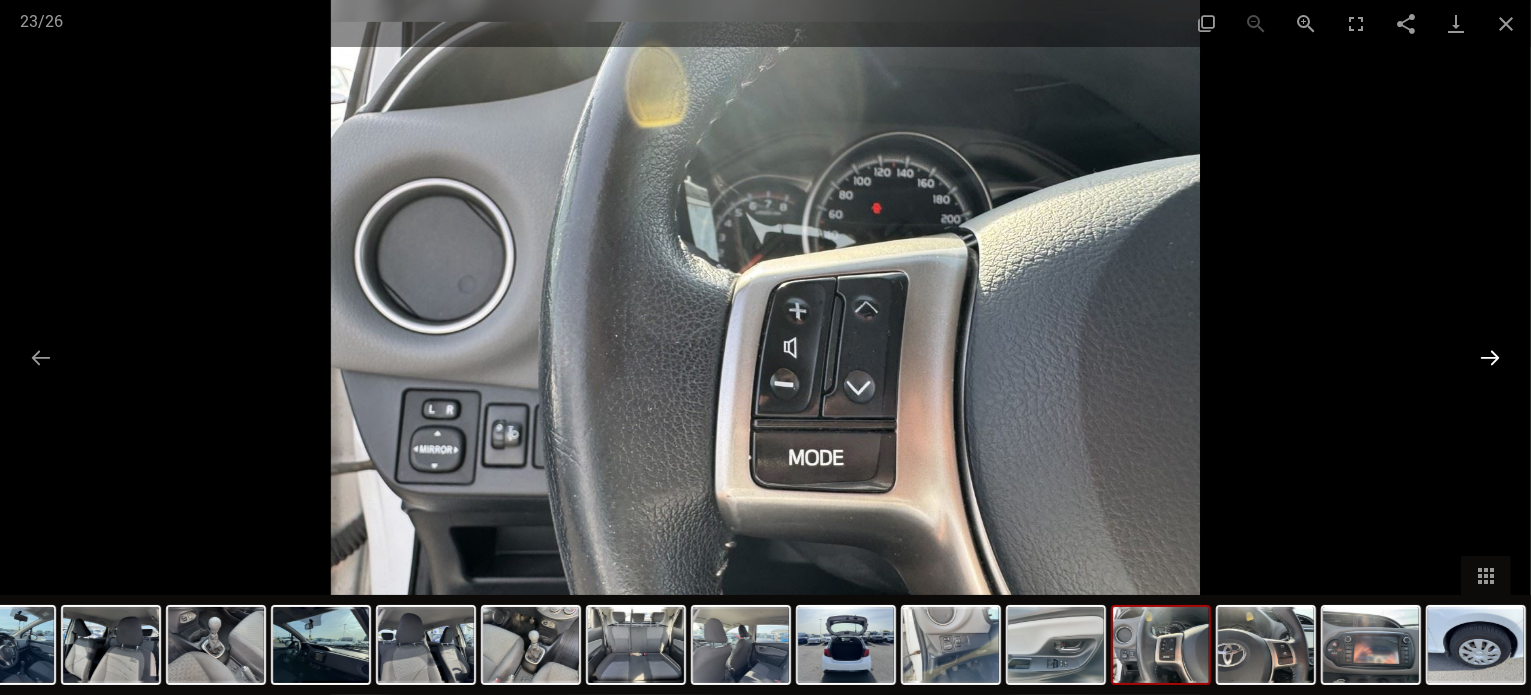 click at bounding box center (1490, 357) 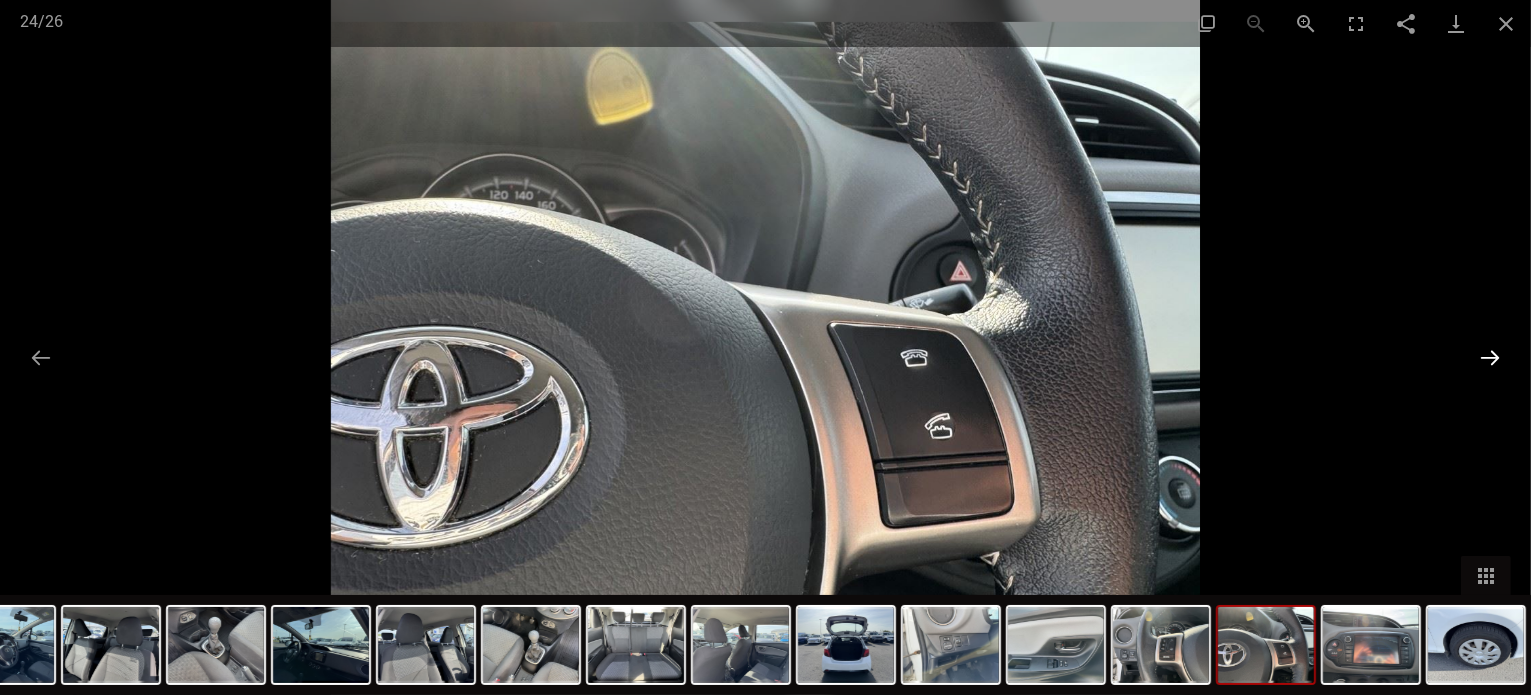 click at bounding box center (1490, 357) 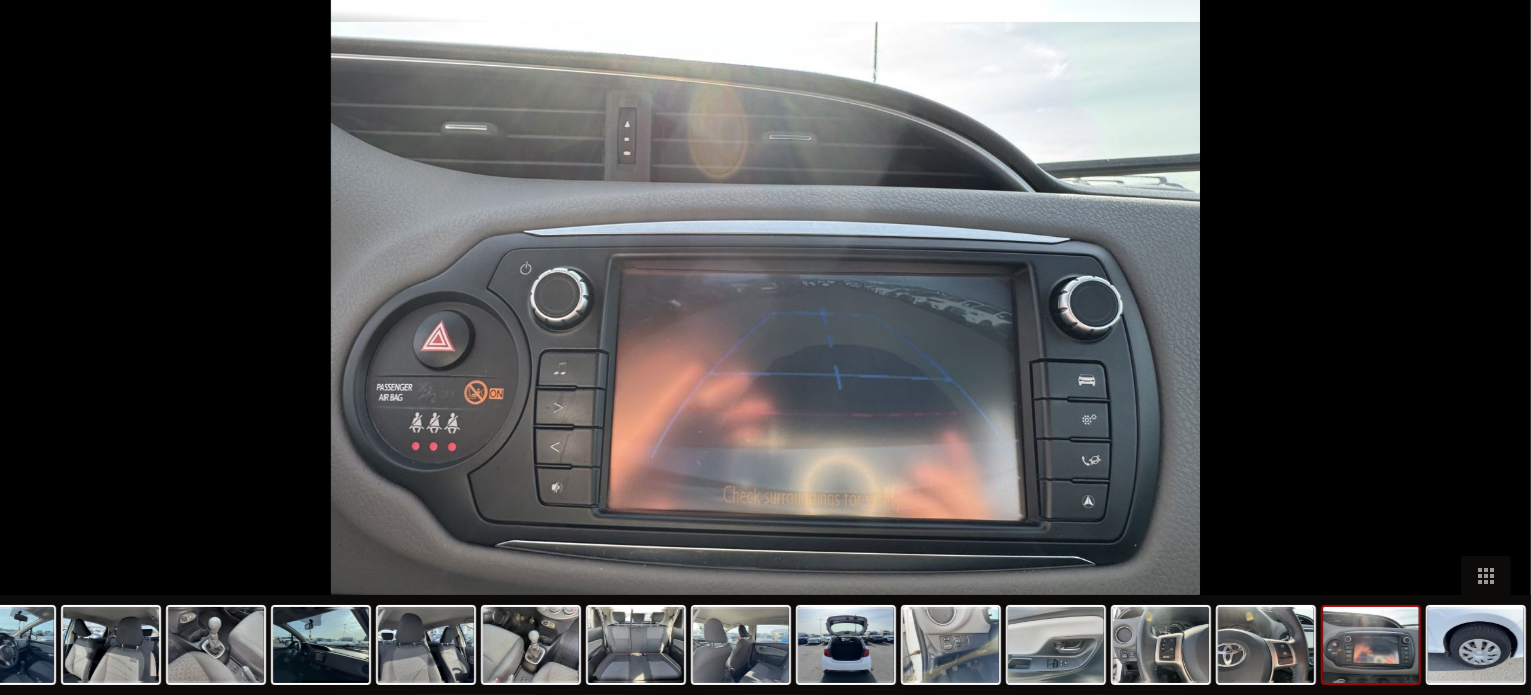 click at bounding box center (1500, 357) 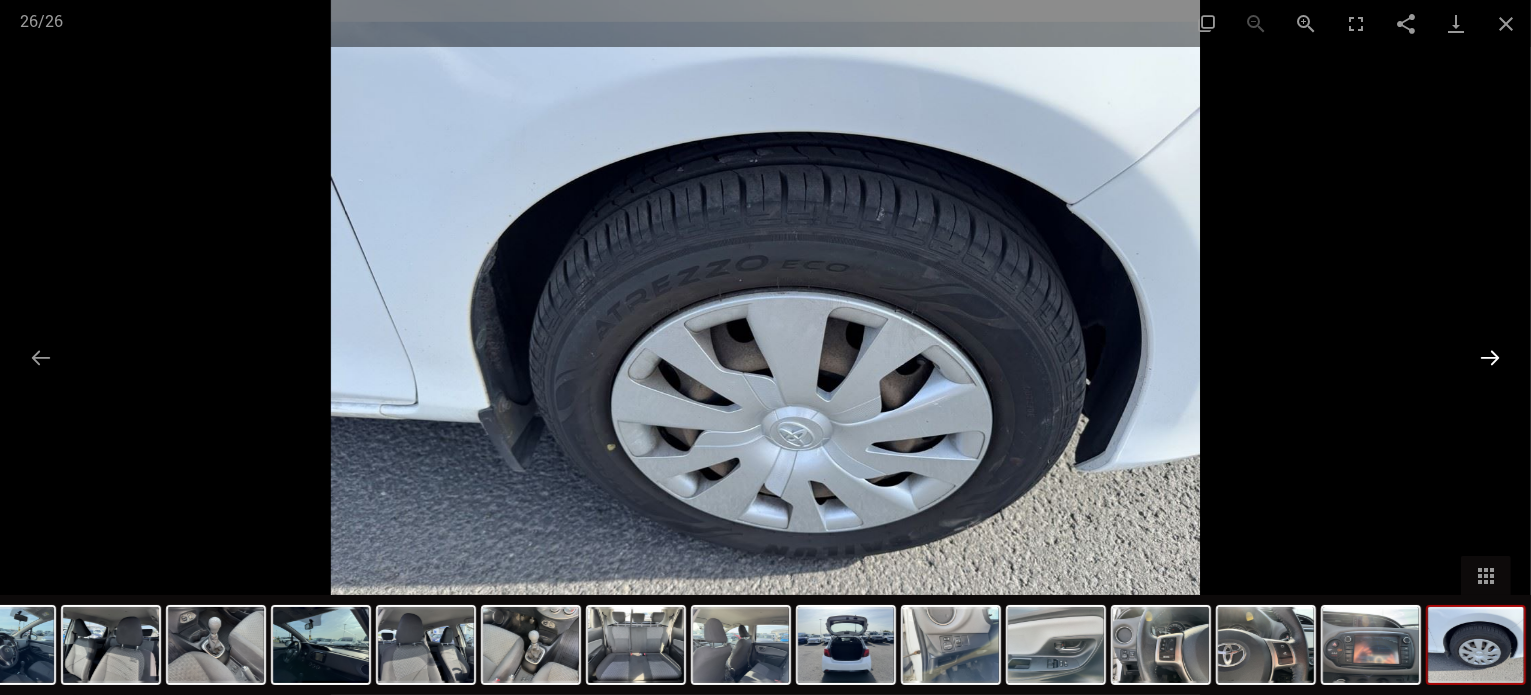 click at bounding box center (1490, 357) 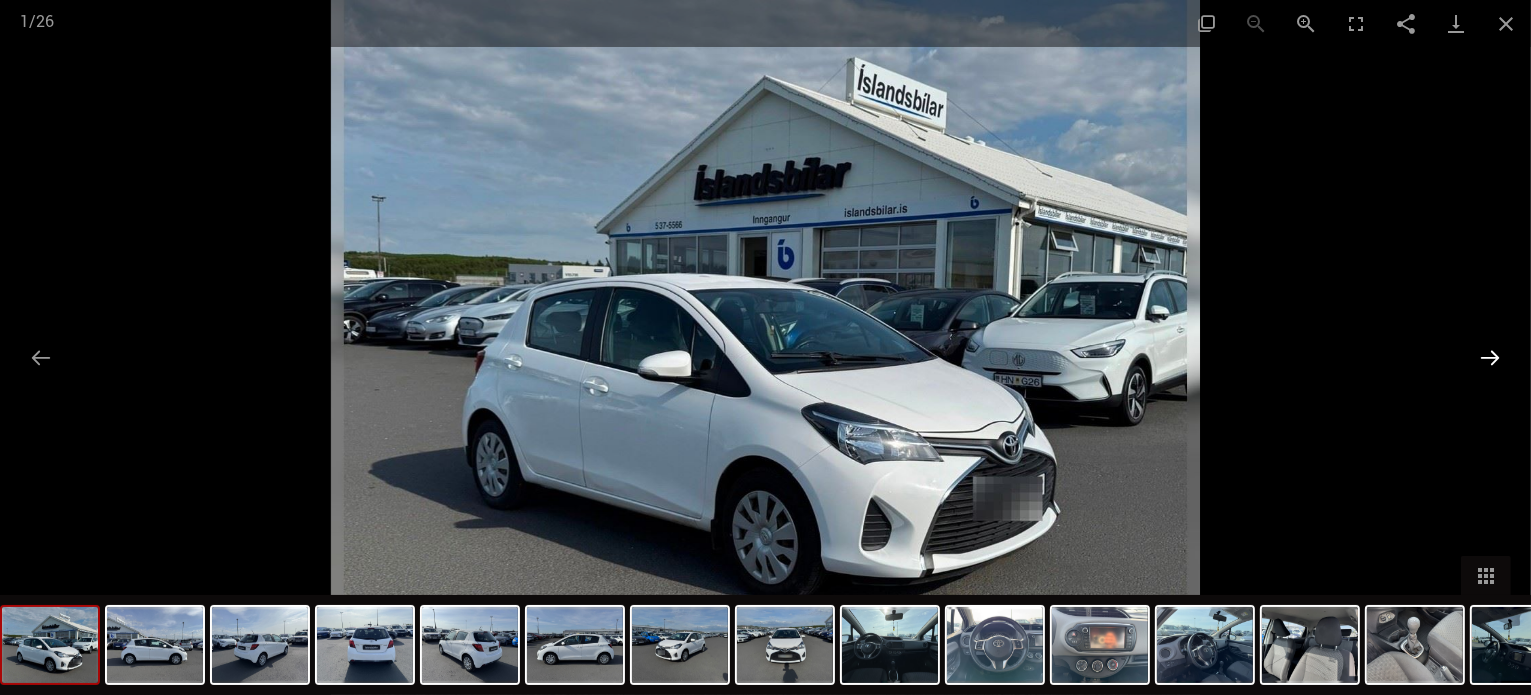 click at bounding box center [1490, 357] 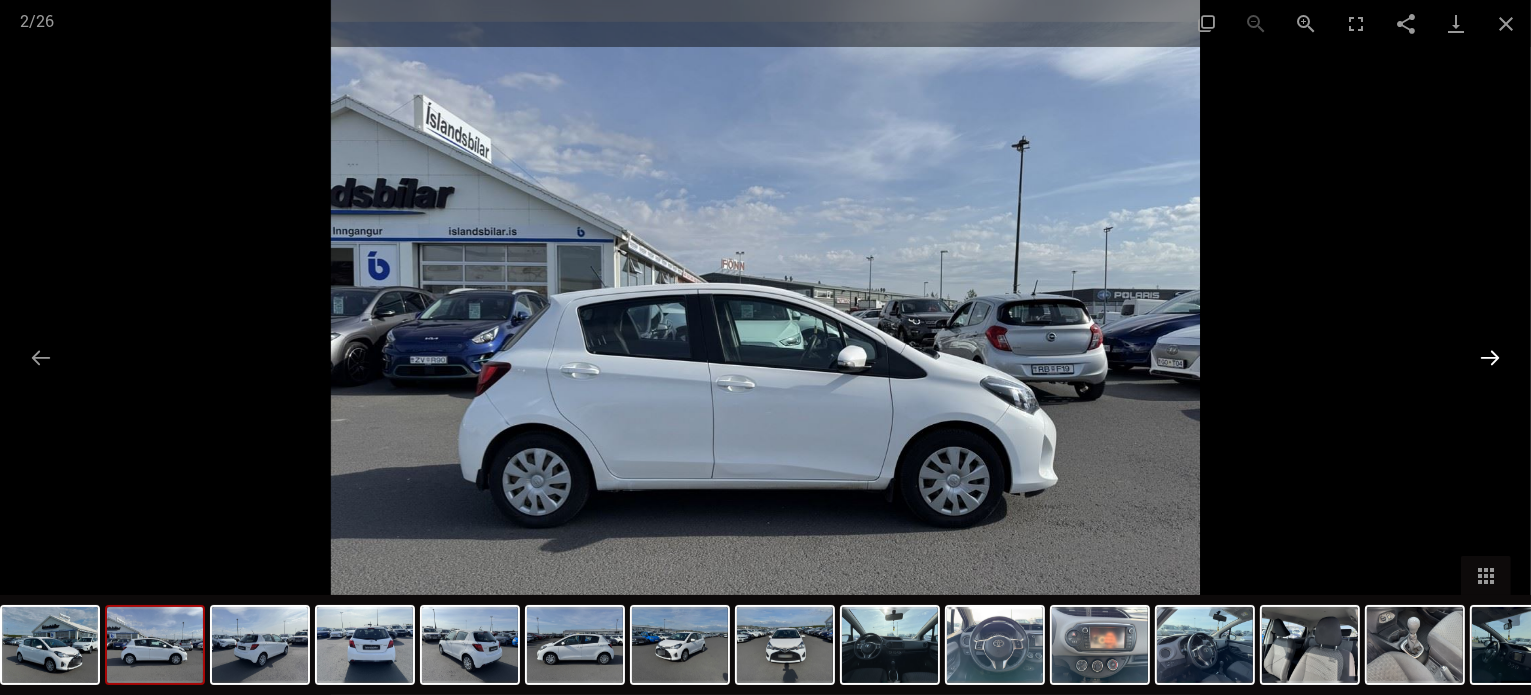 click at bounding box center (1490, 357) 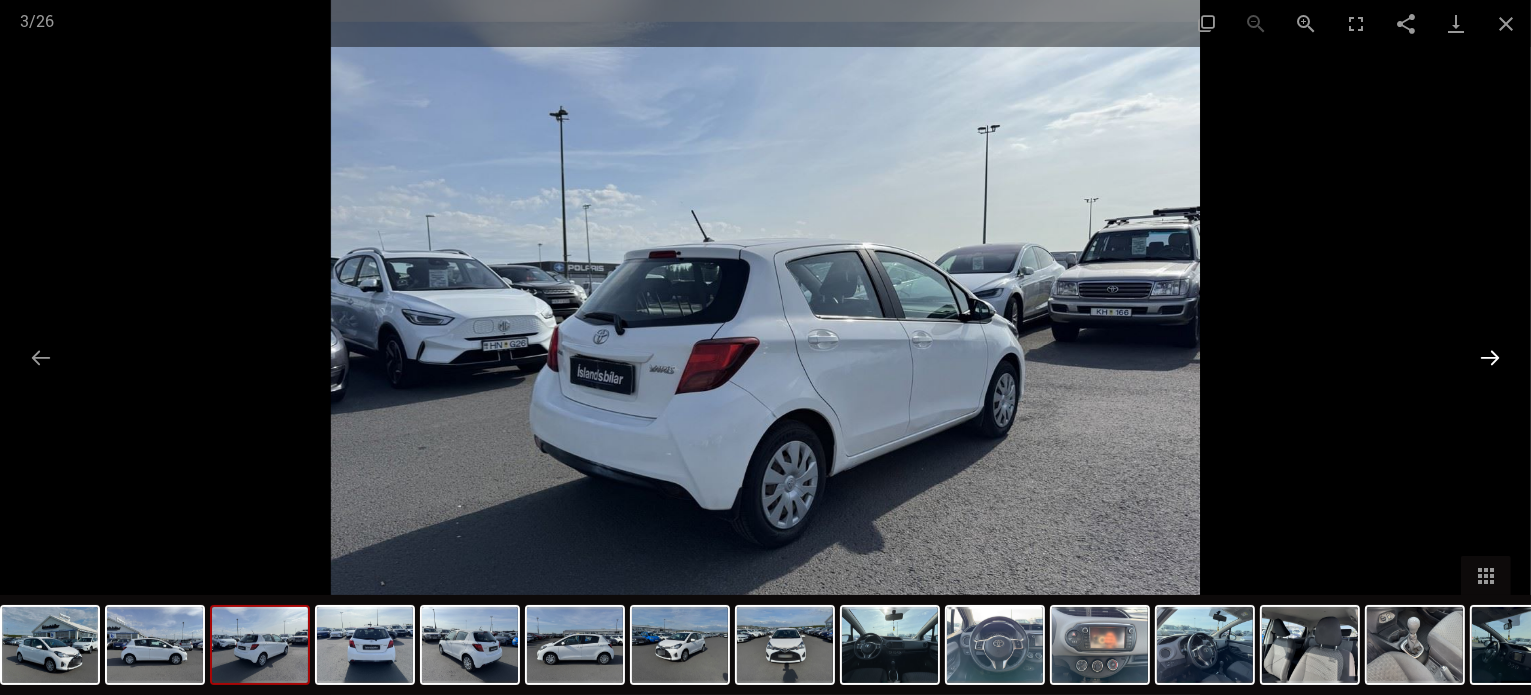 click at bounding box center [1490, 357] 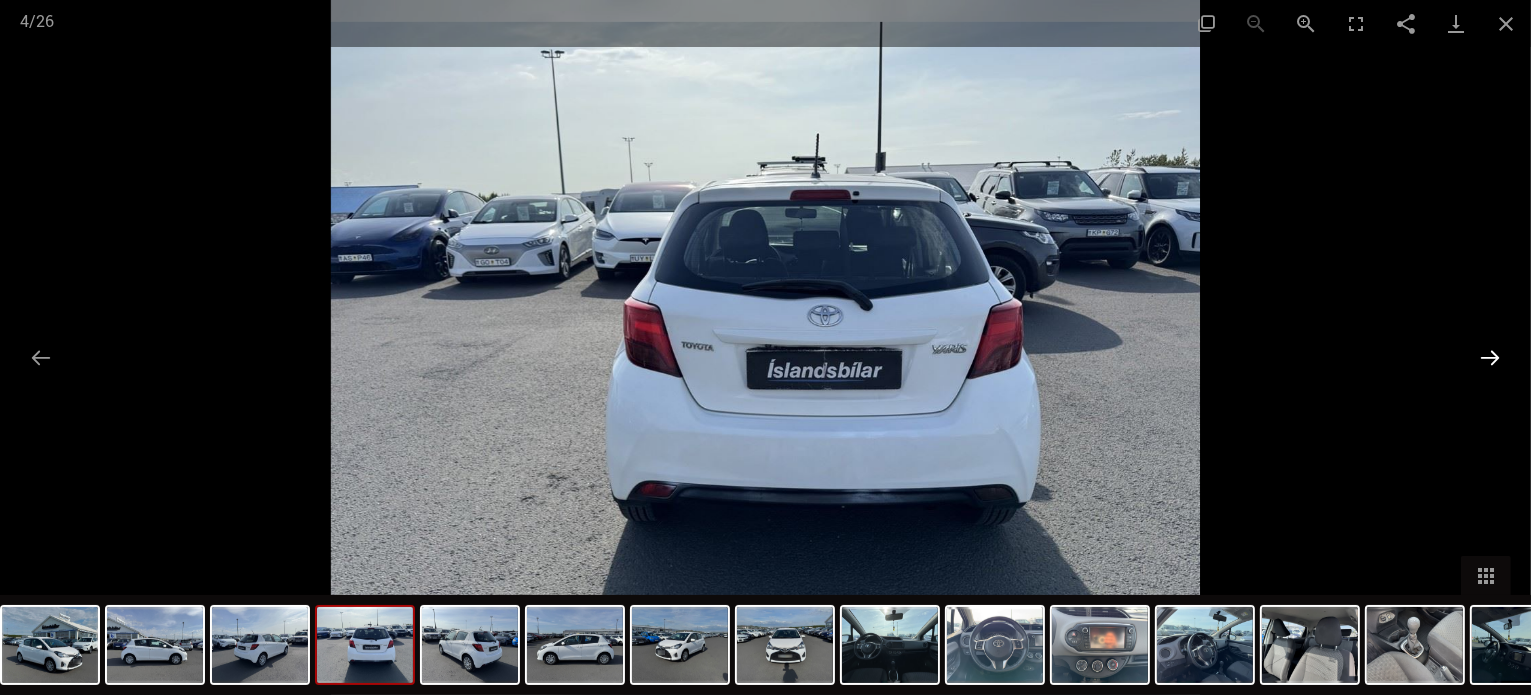 click at bounding box center [1490, 357] 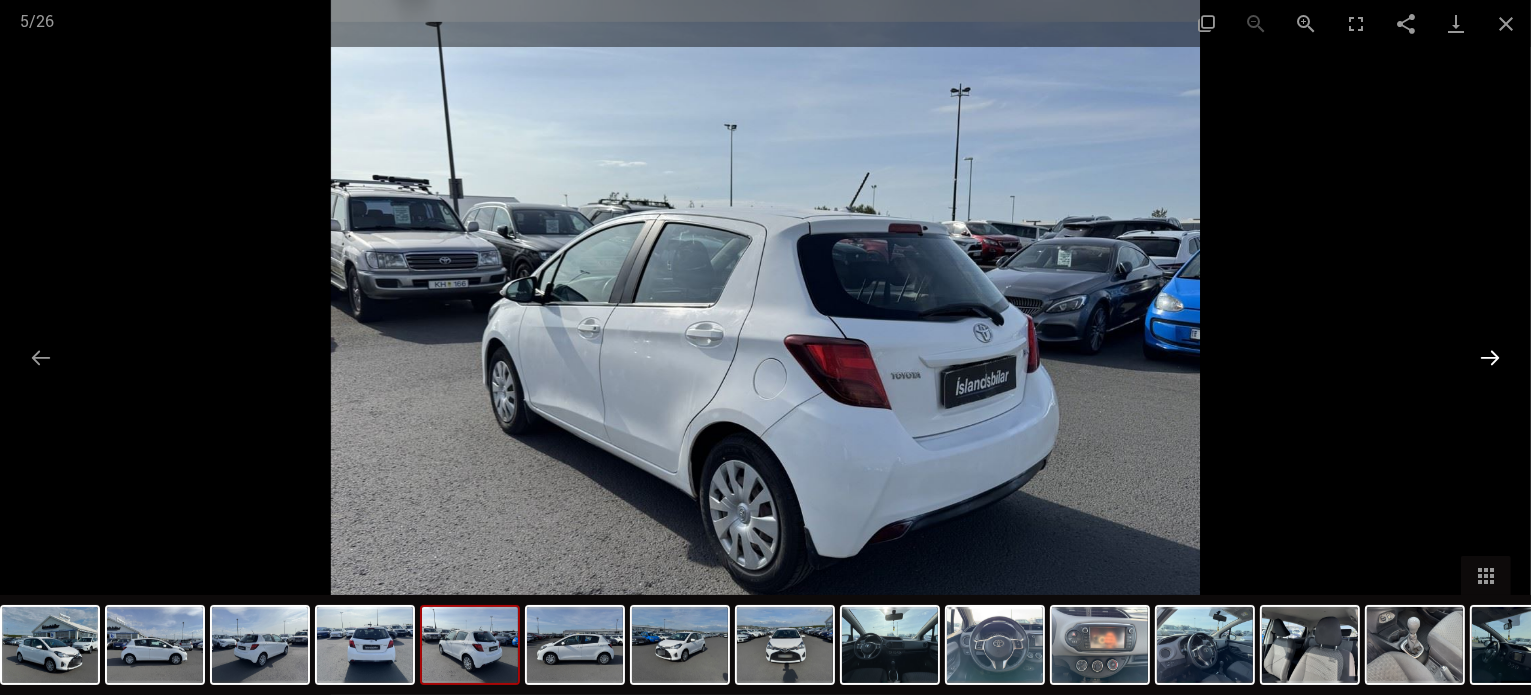 click at bounding box center (1490, 357) 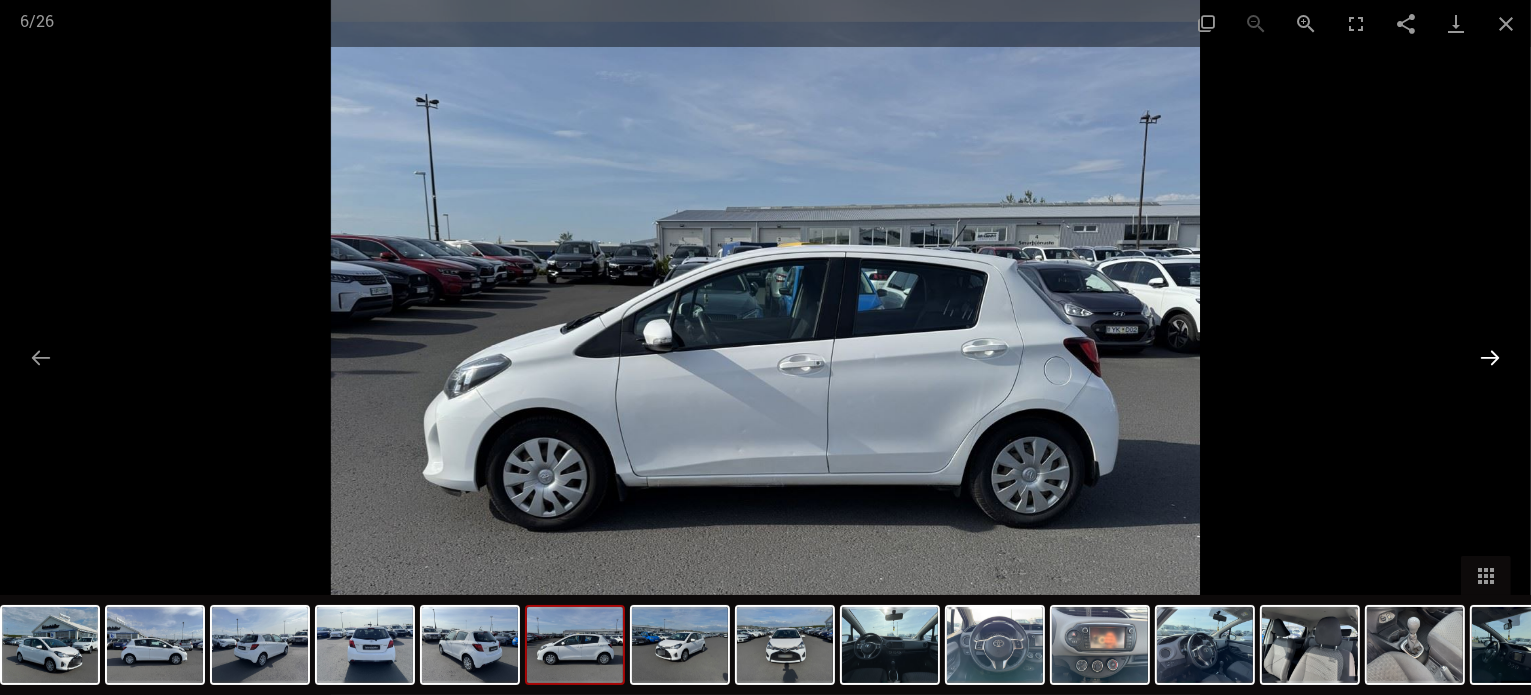 click at bounding box center (1490, 357) 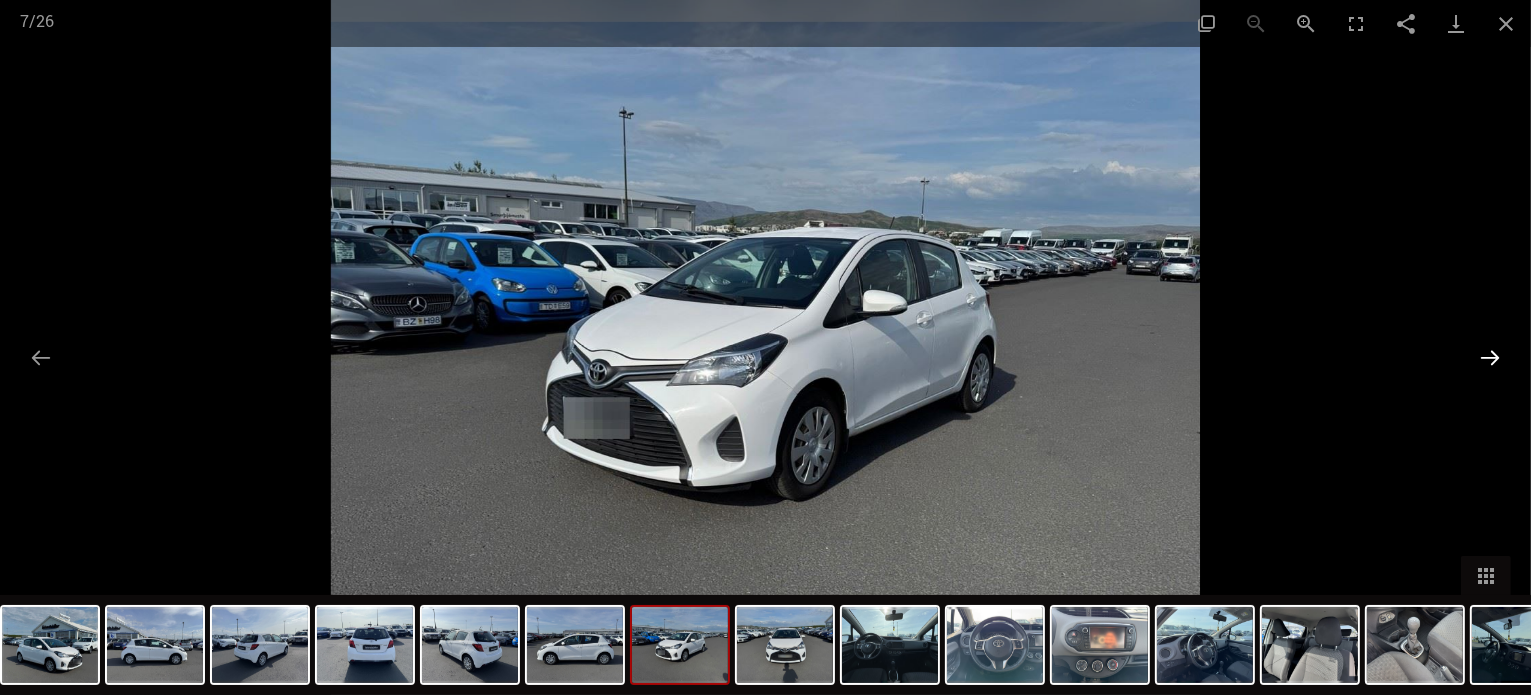 click at bounding box center [1490, 357] 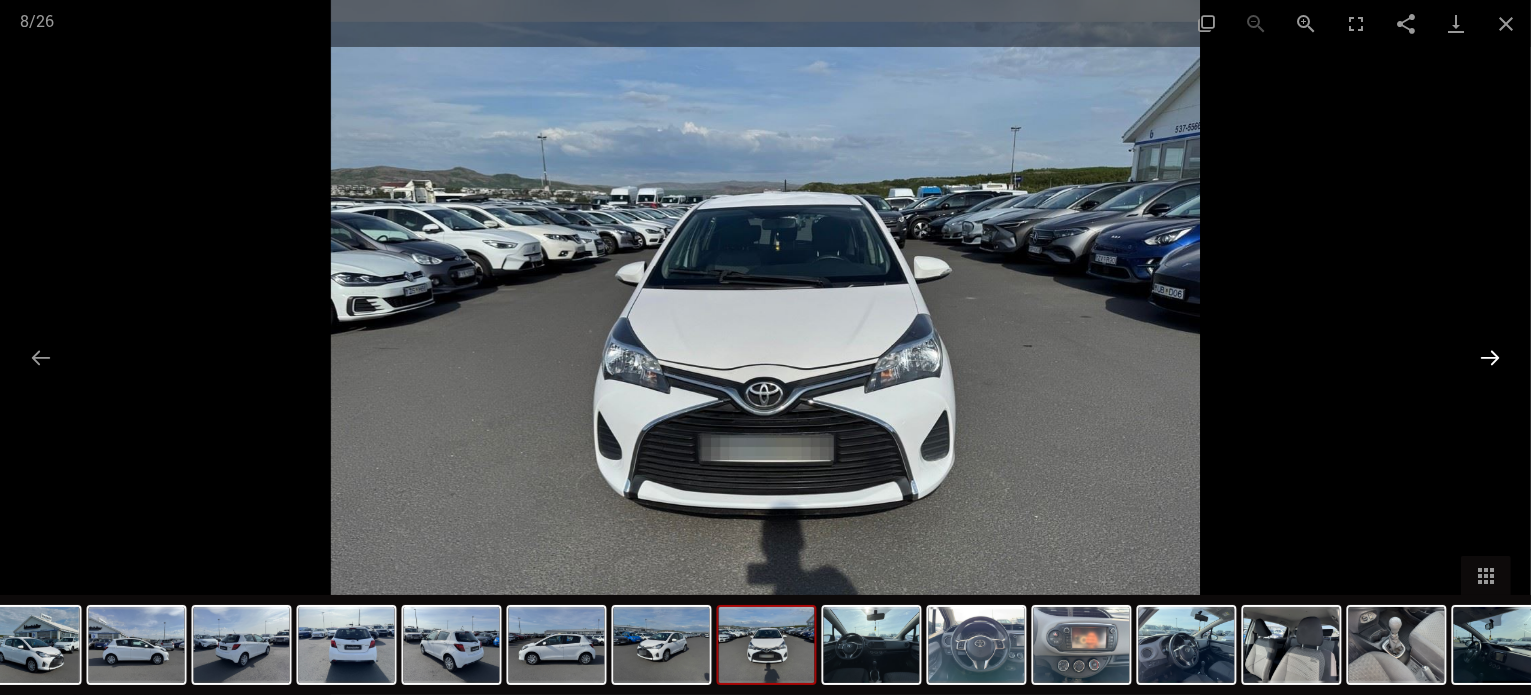 click at bounding box center (1490, 357) 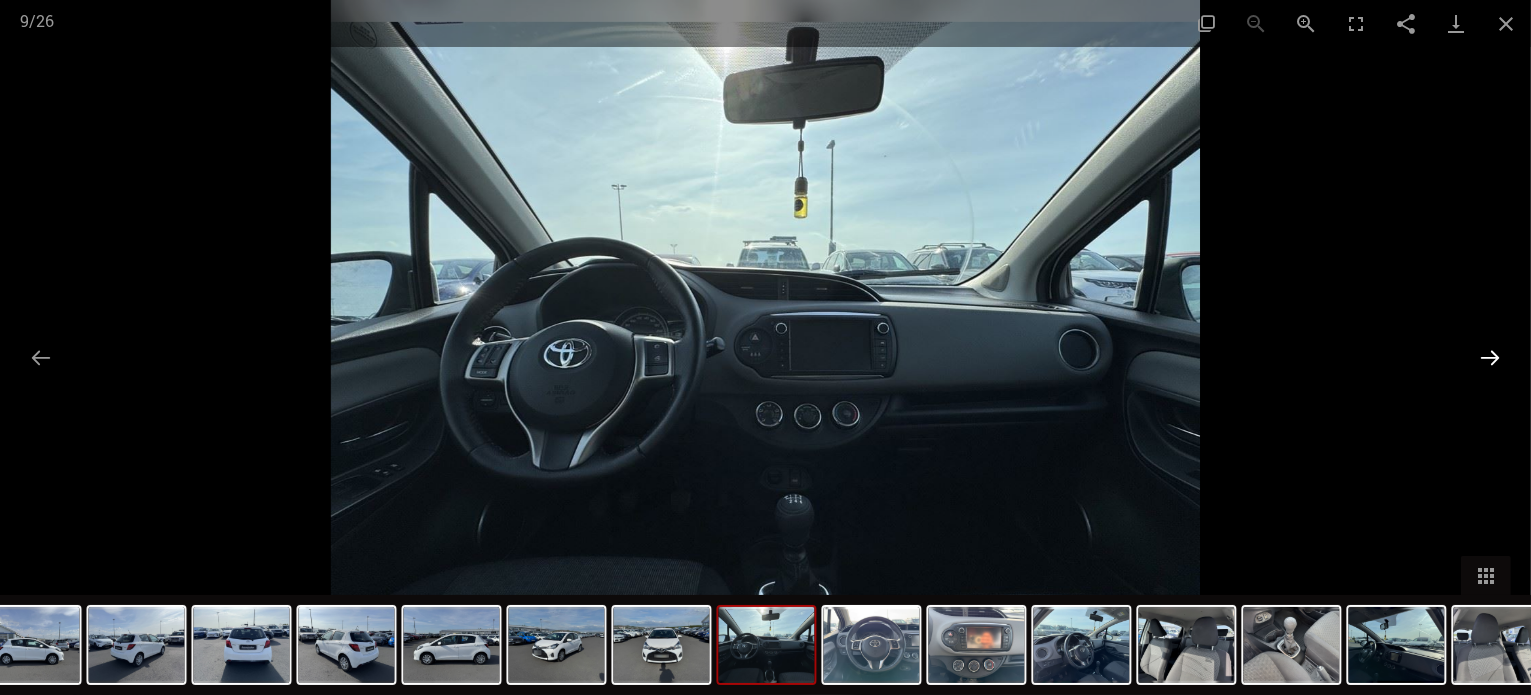 click at bounding box center [1490, 357] 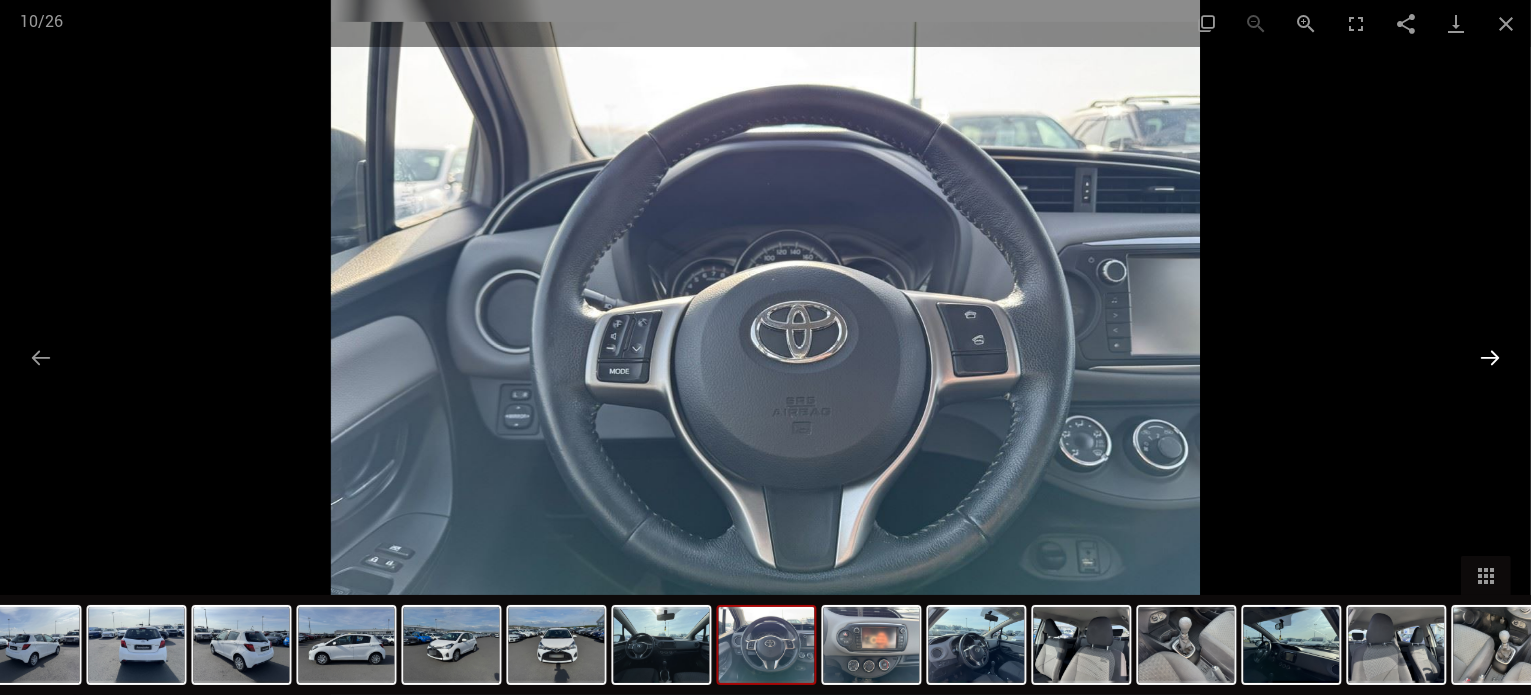 click at bounding box center [1490, 357] 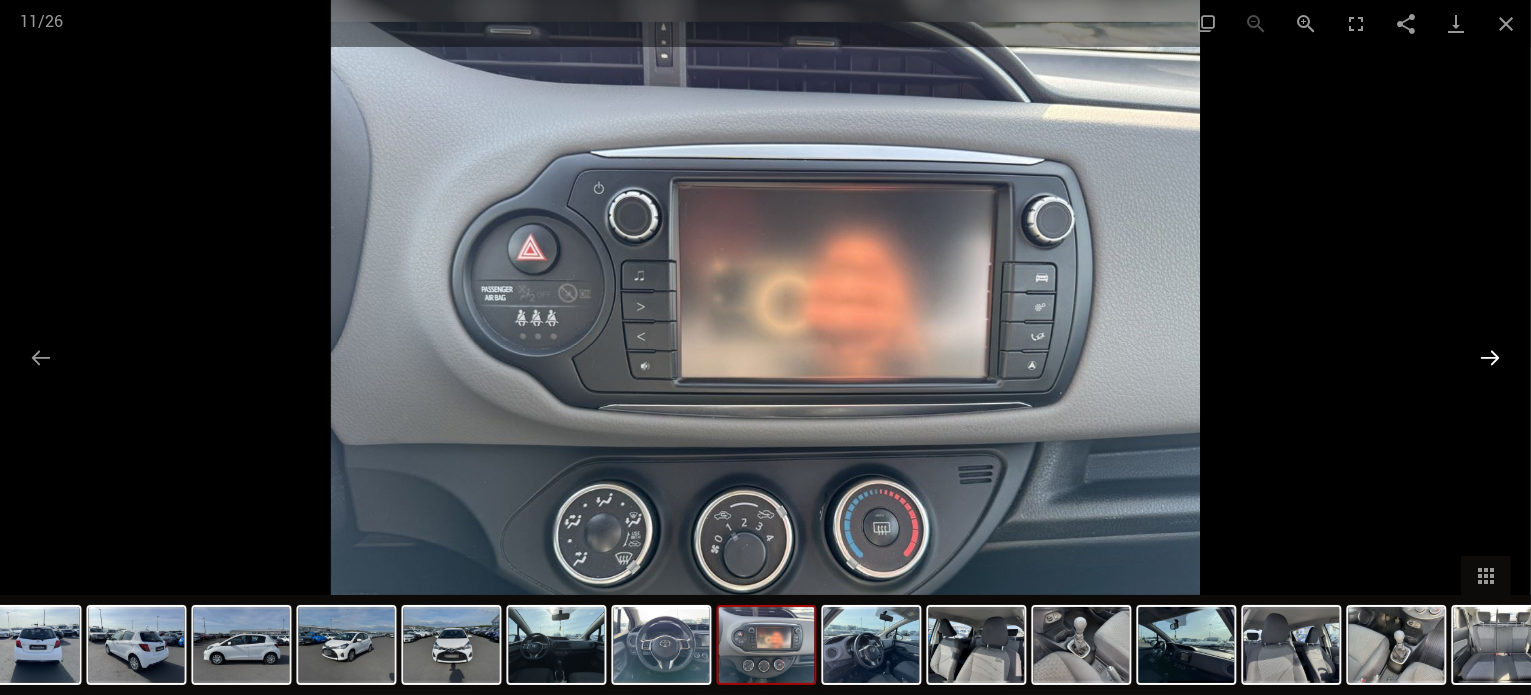 click at bounding box center [1490, 357] 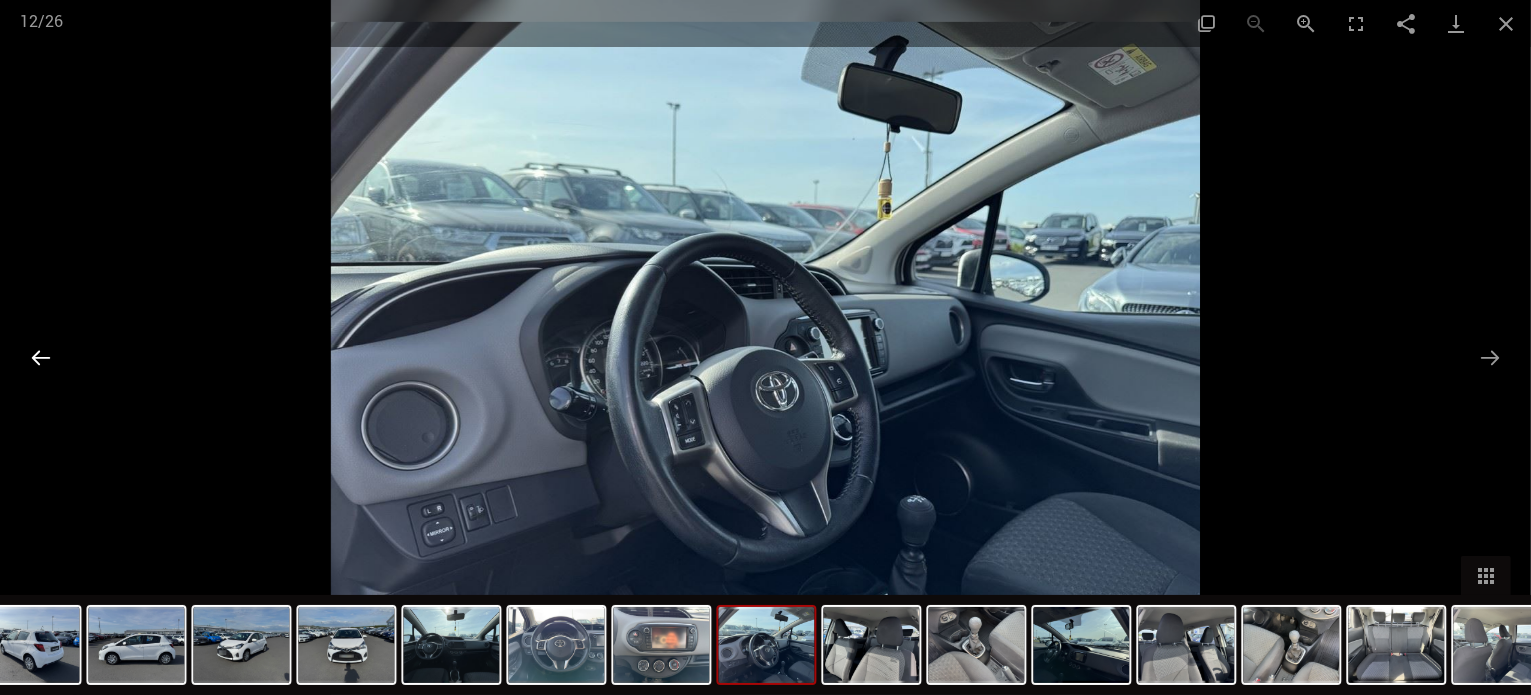 click at bounding box center [41, 357] 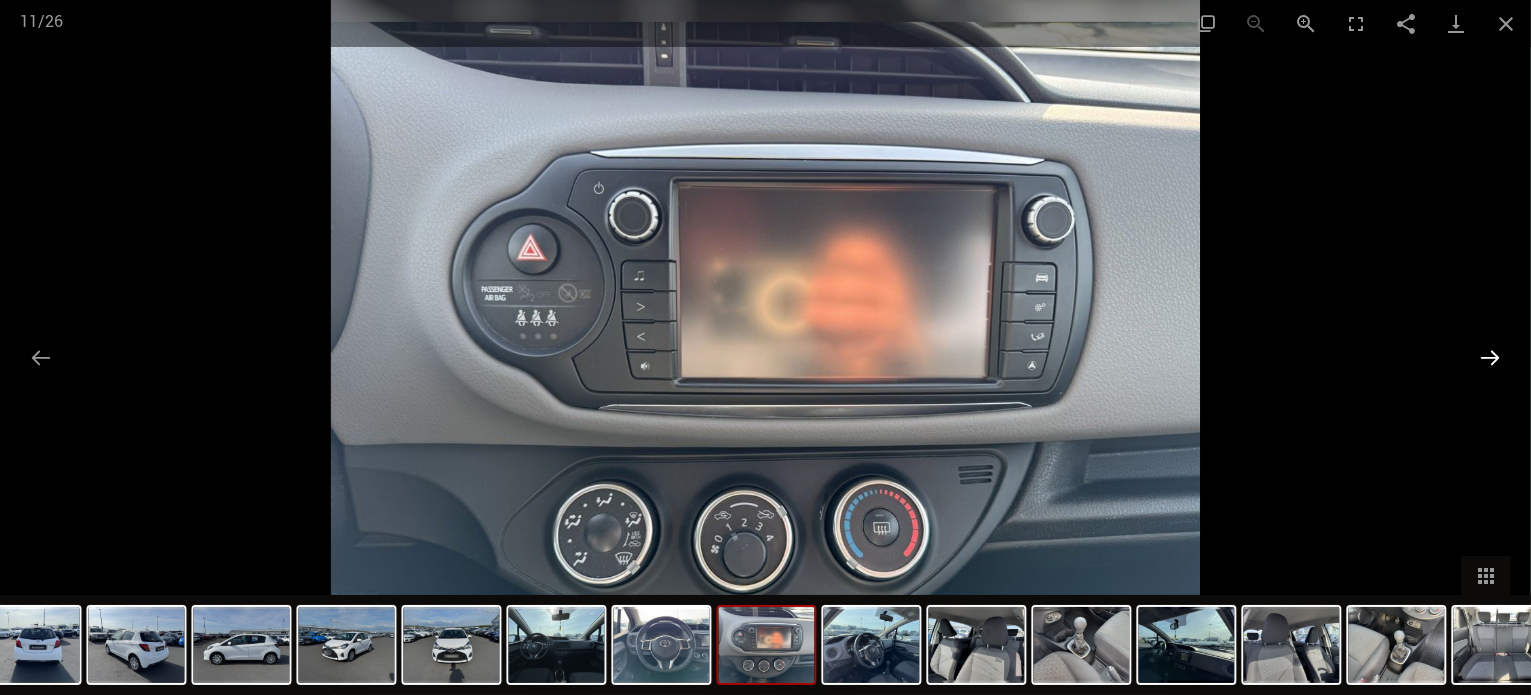 click at bounding box center (1490, 357) 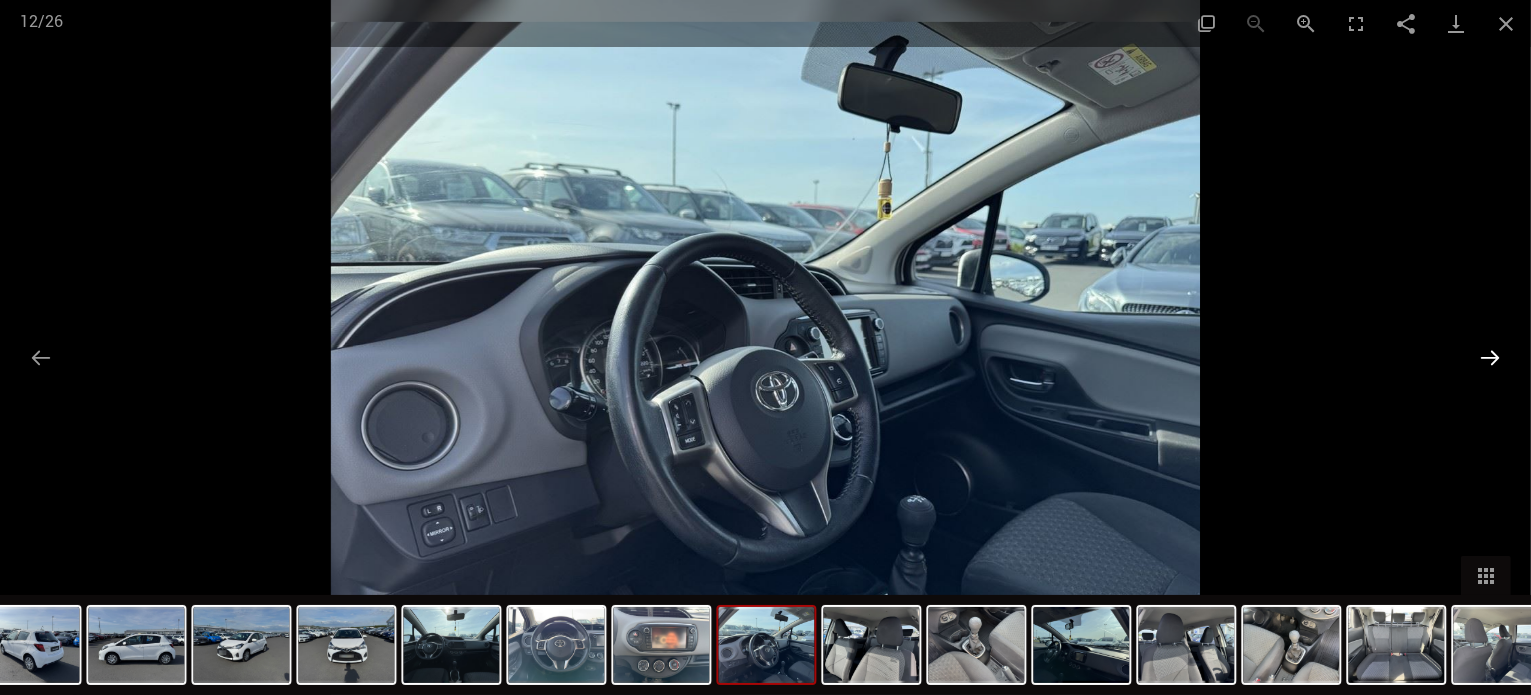 click at bounding box center [1490, 357] 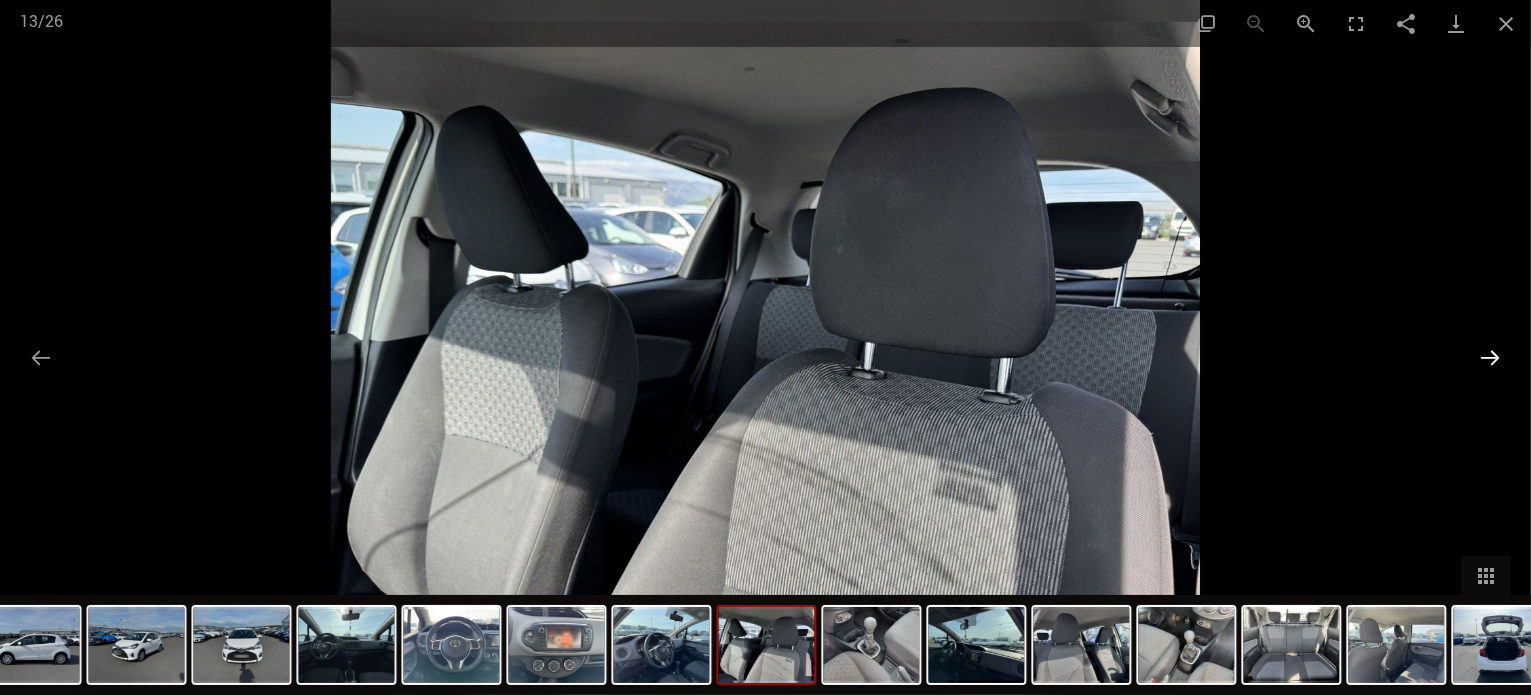 click at bounding box center [1490, 357] 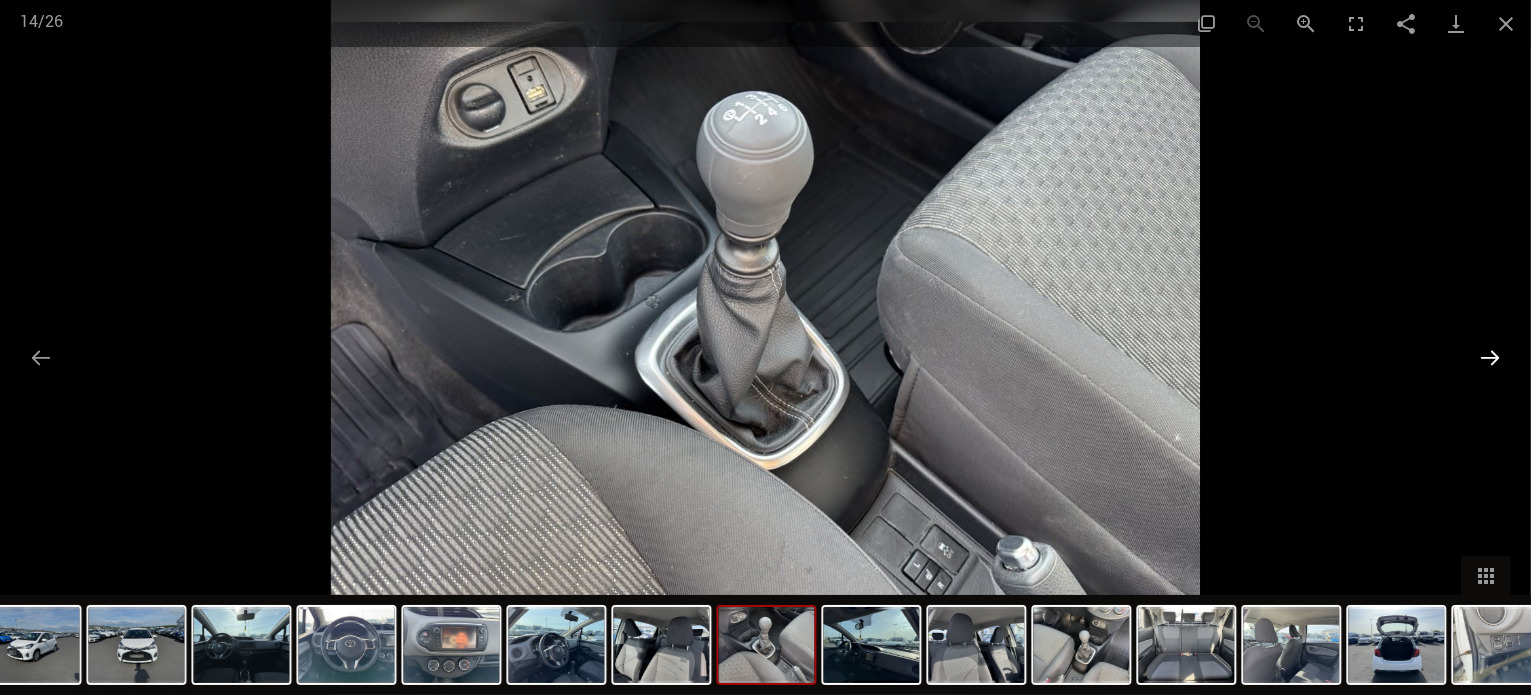 click at bounding box center (1490, 357) 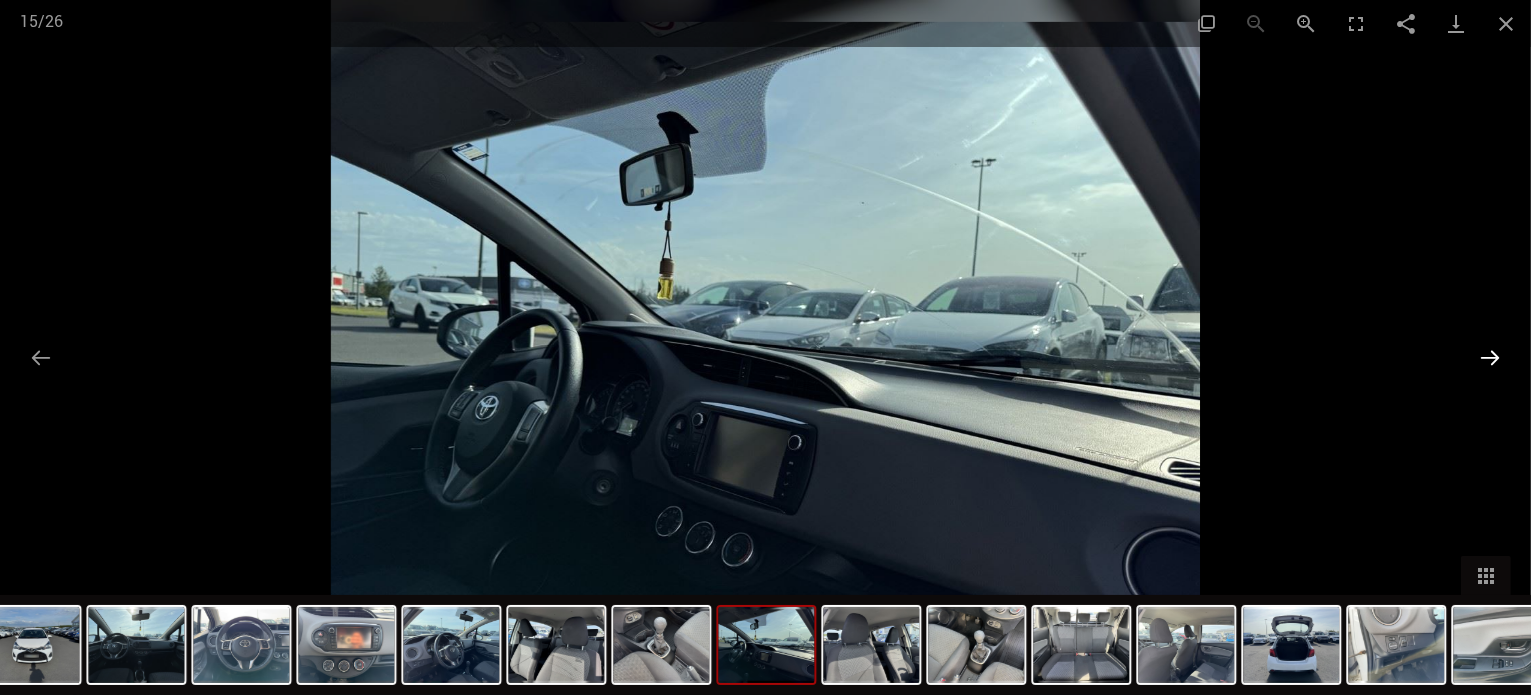 click at bounding box center [1490, 357] 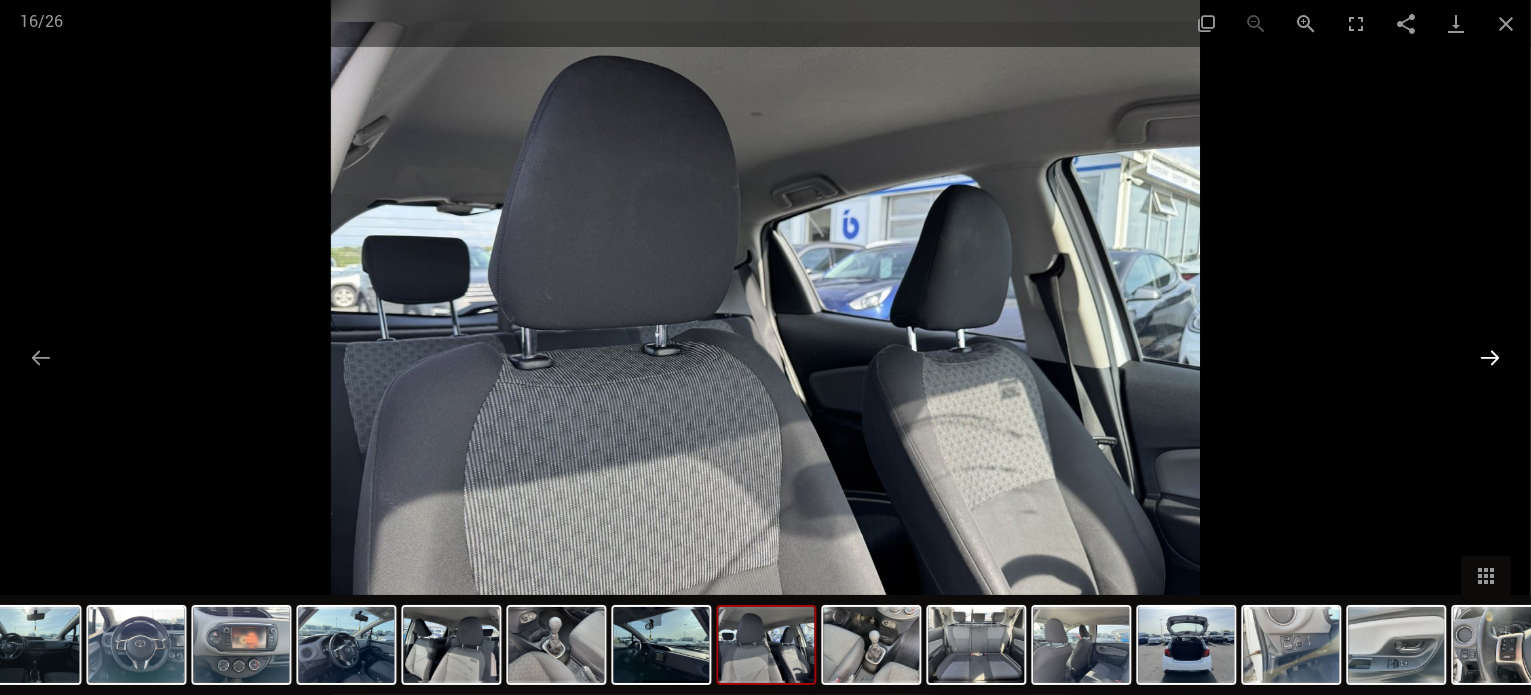 click at bounding box center (1490, 357) 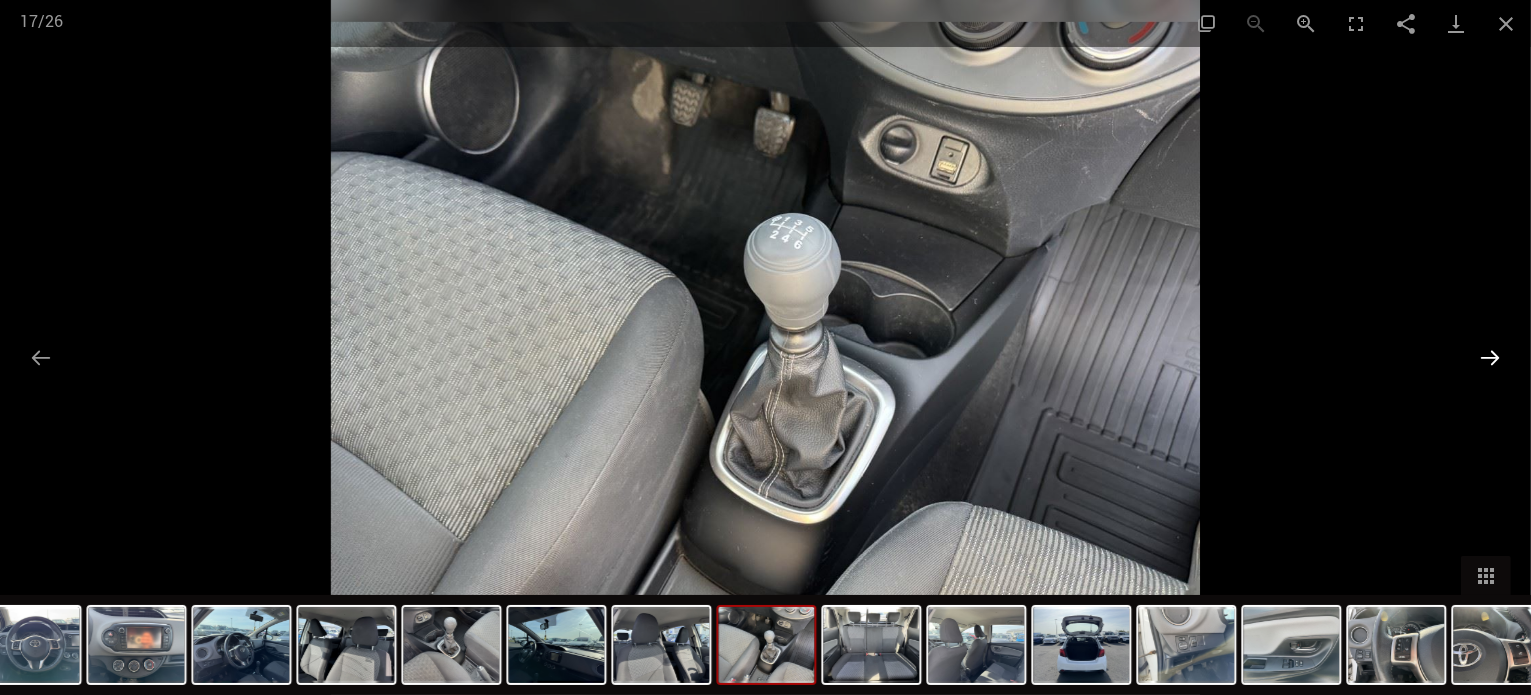 click at bounding box center [1490, 357] 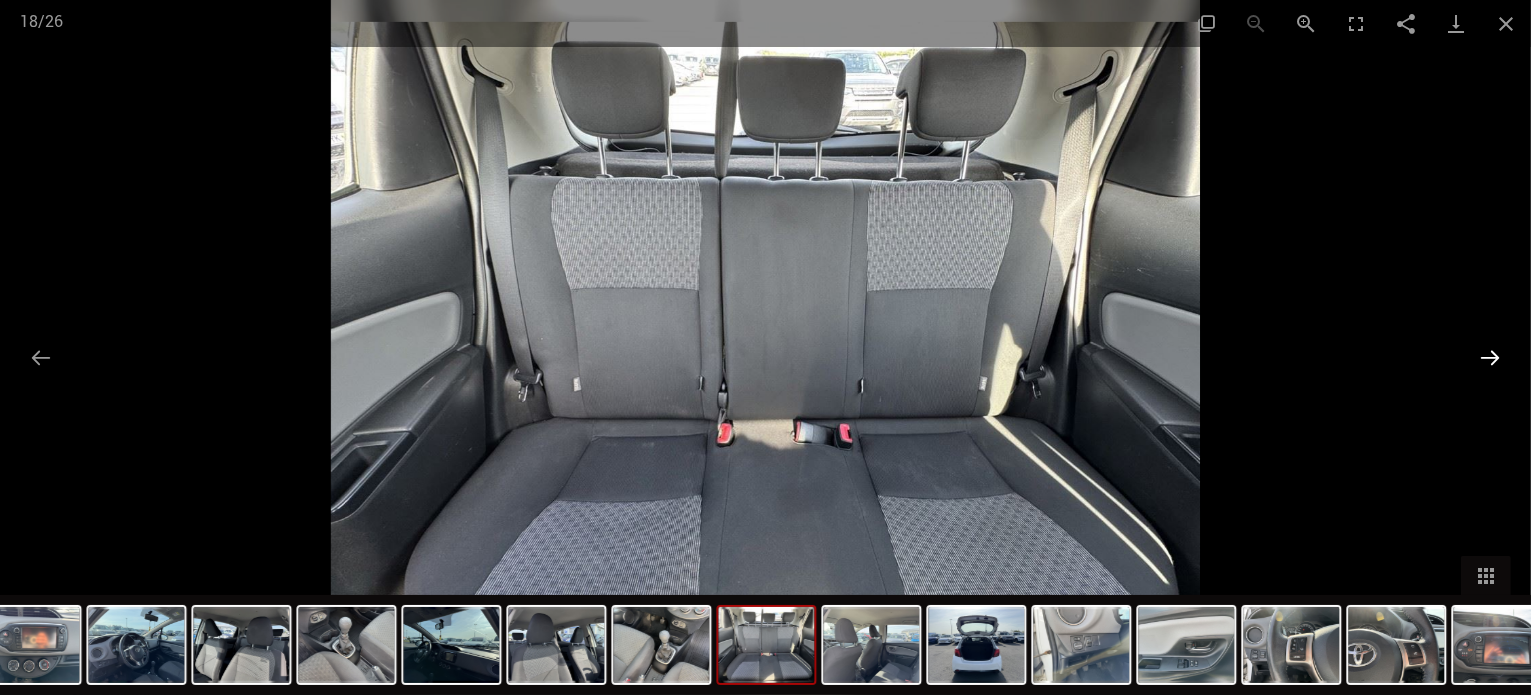 click at bounding box center (1490, 357) 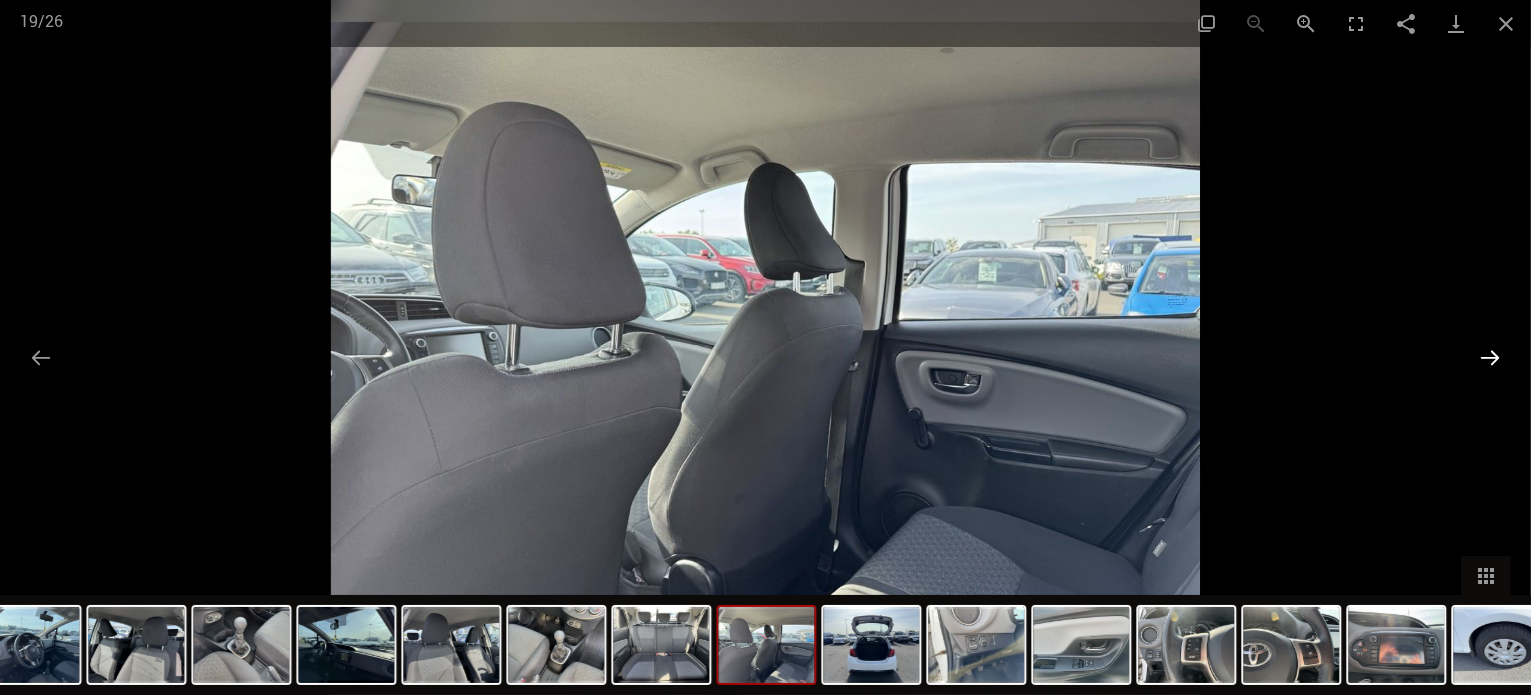 click at bounding box center (1490, 357) 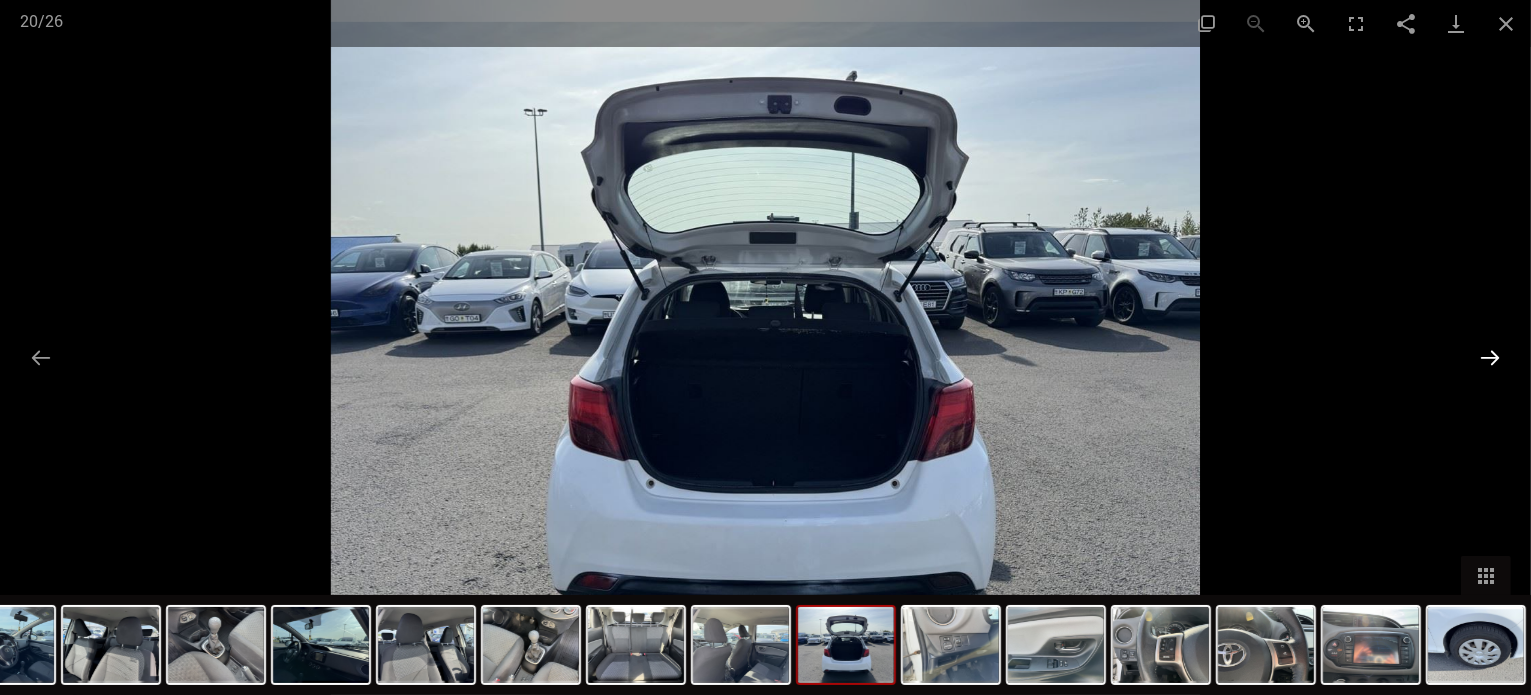 click at bounding box center [1490, 357] 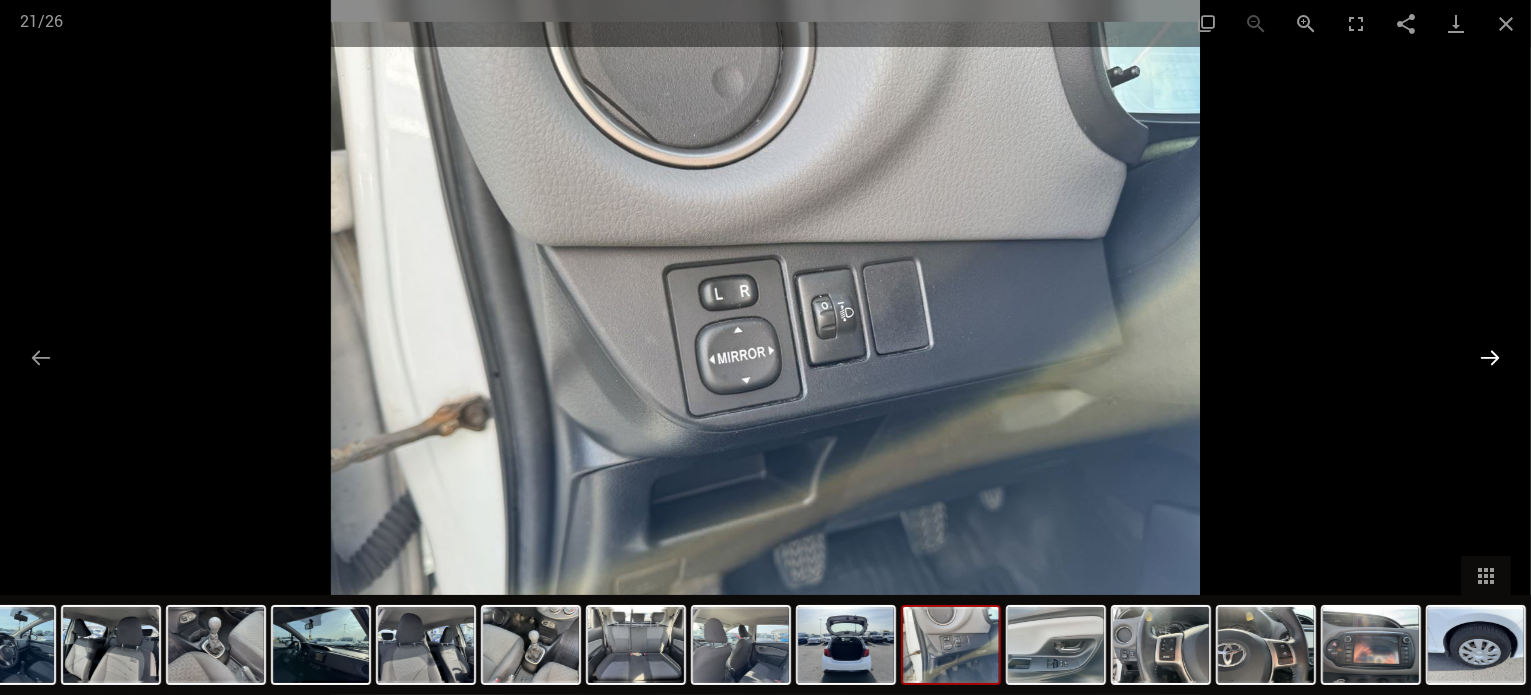 click at bounding box center (1490, 357) 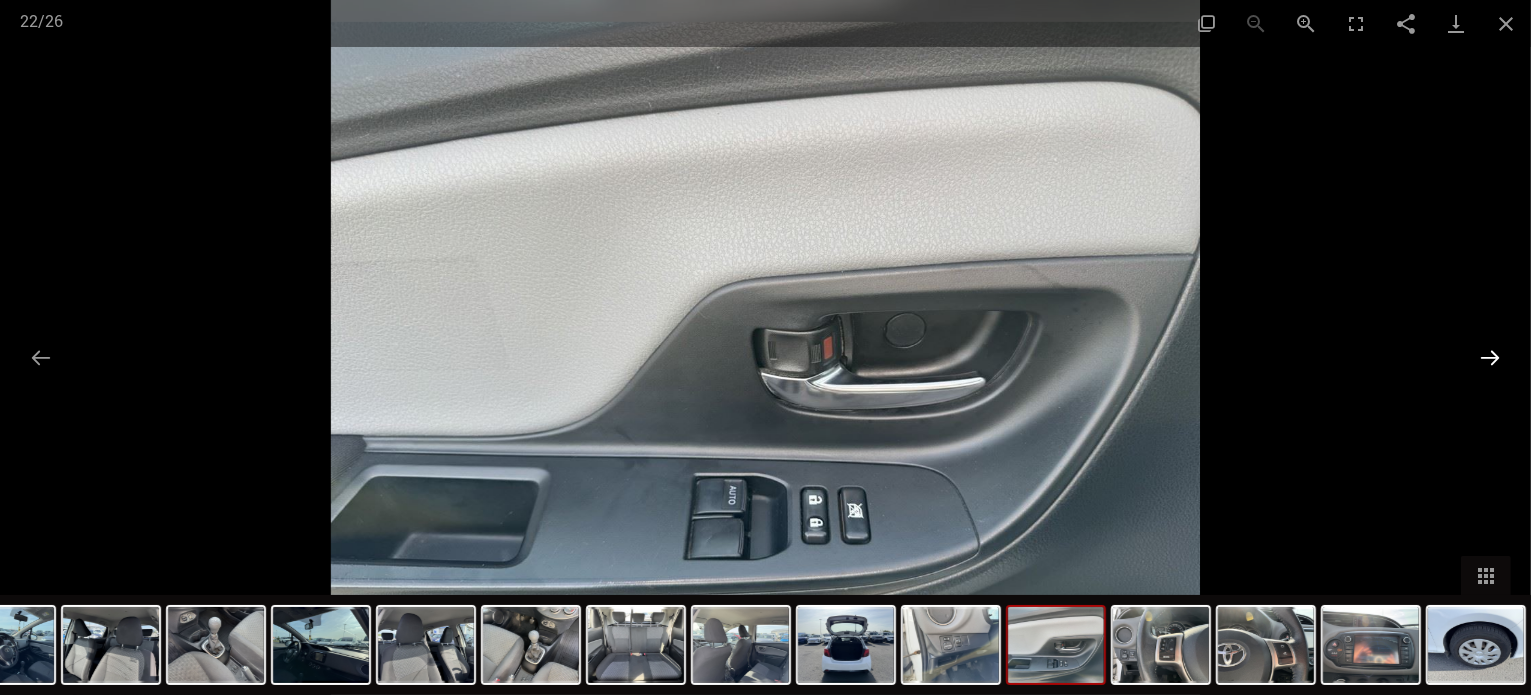 click at bounding box center [1490, 357] 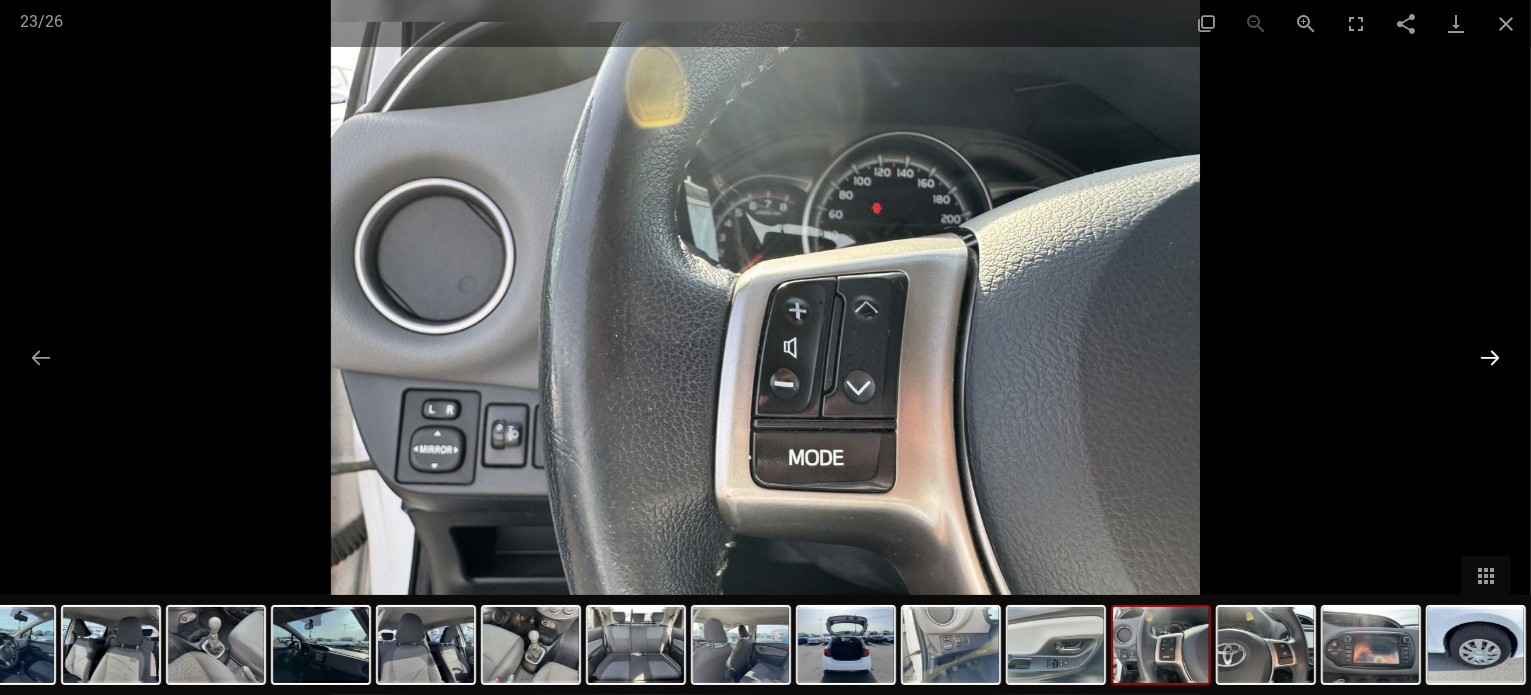 click at bounding box center (1490, 357) 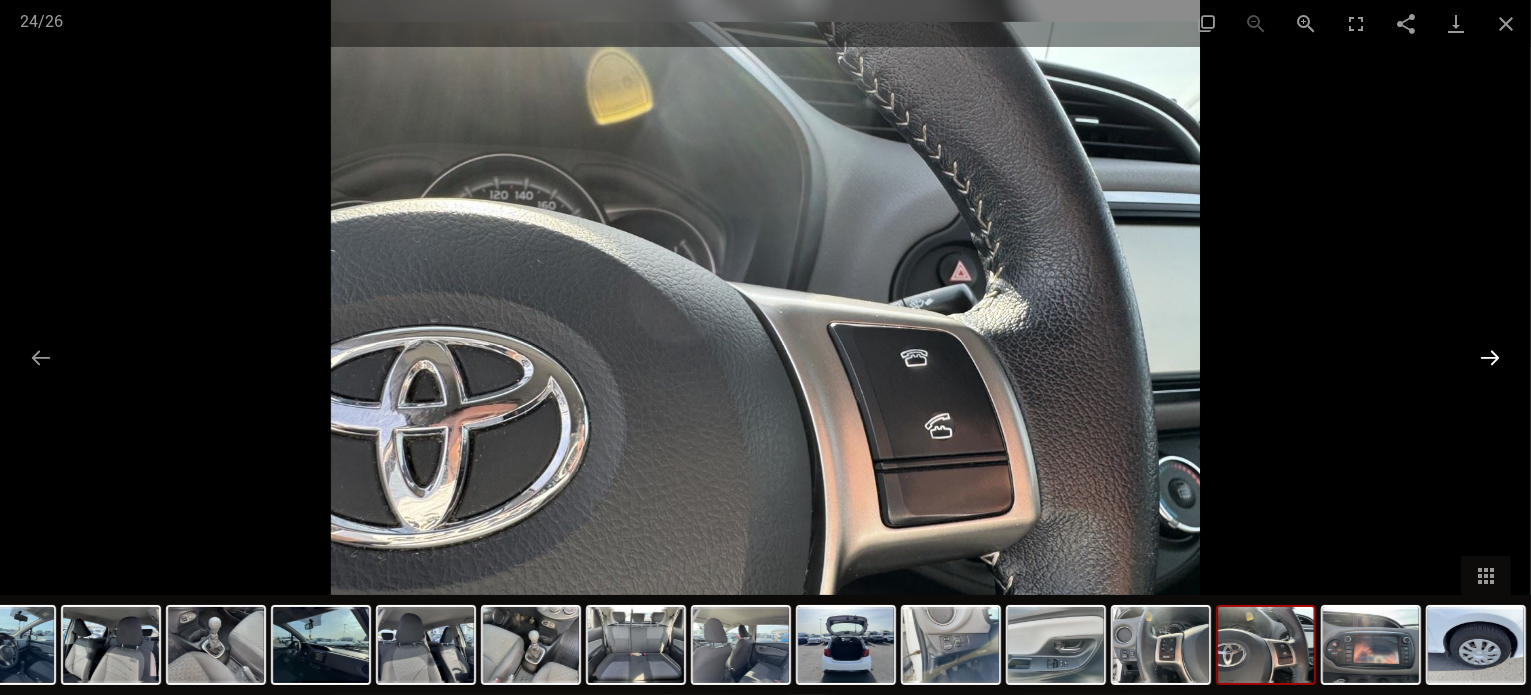 click at bounding box center (1490, 357) 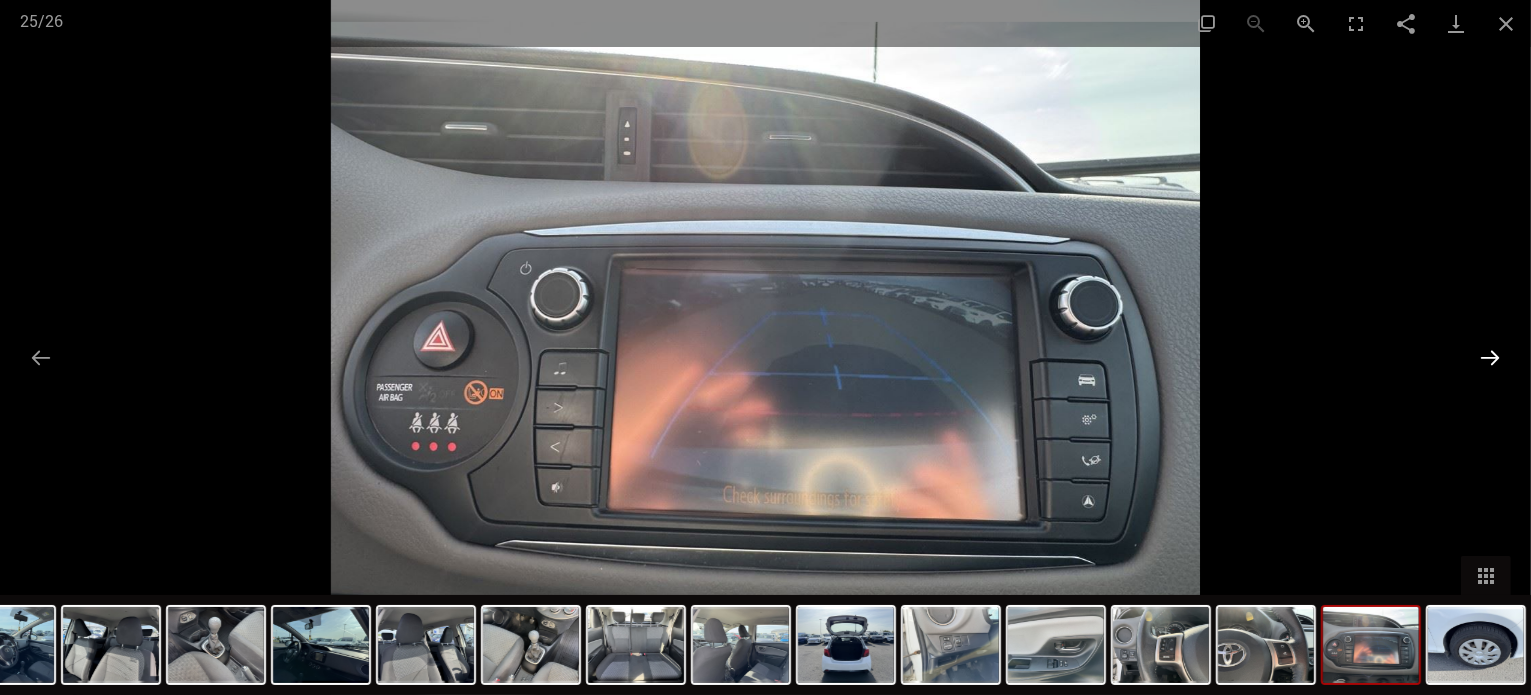 click at bounding box center [1490, 357] 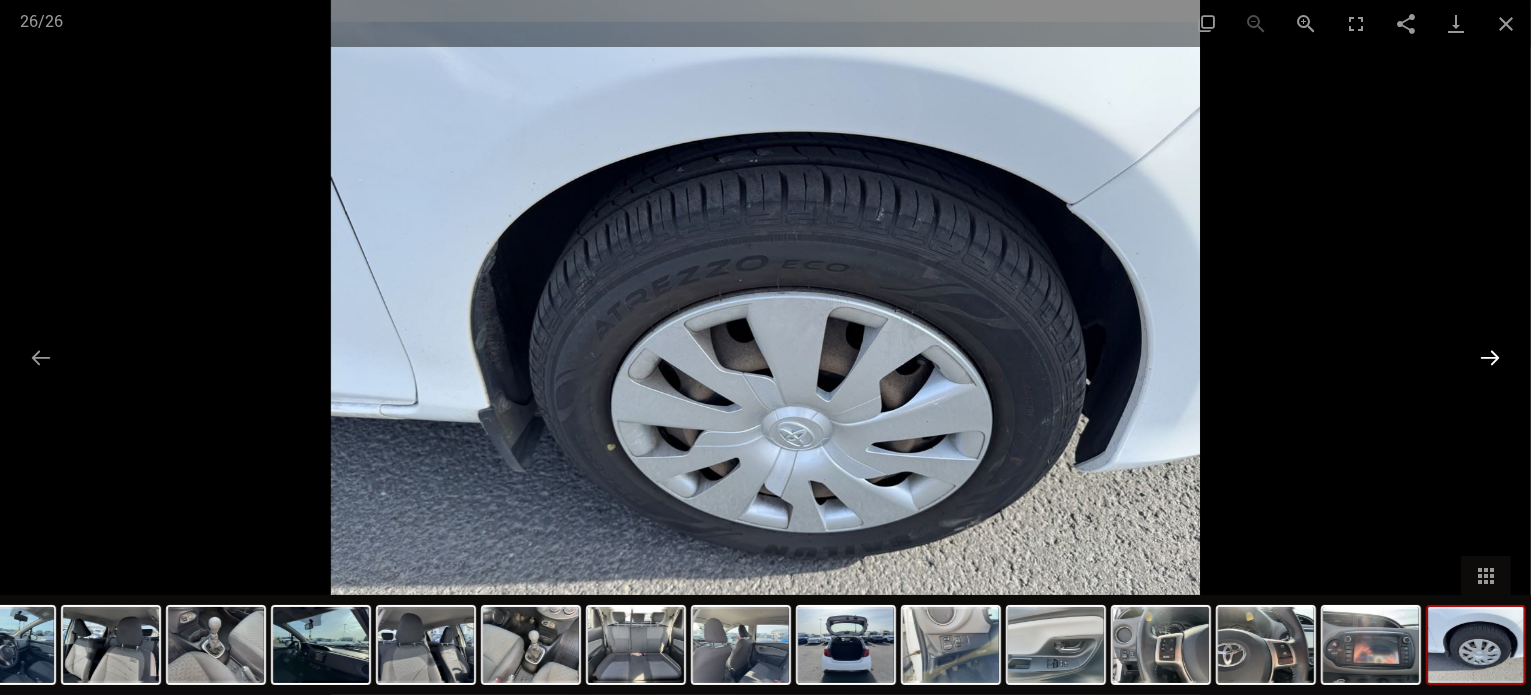click at bounding box center (1490, 357) 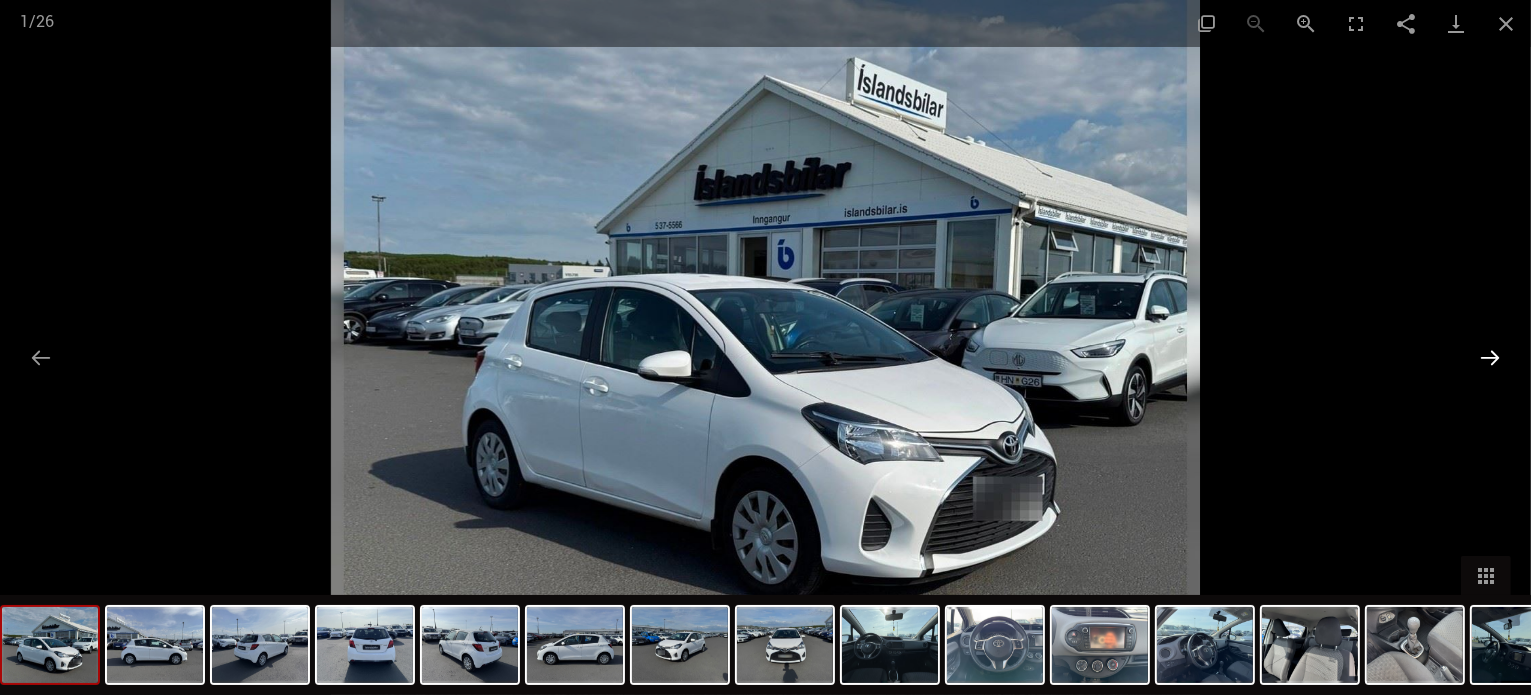 click at bounding box center (1490, 357) 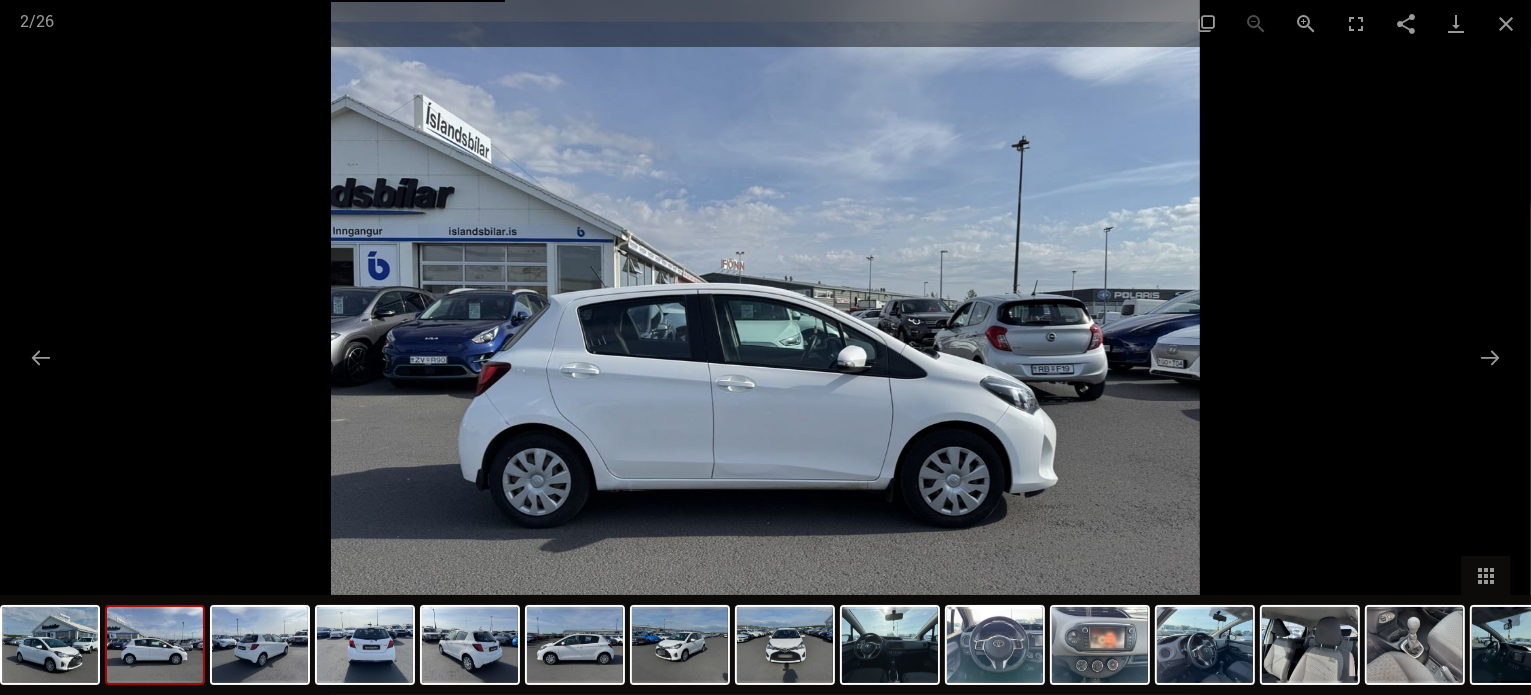 scroll, scrollTop: 514, scrollLeft: 0, axis: vertical 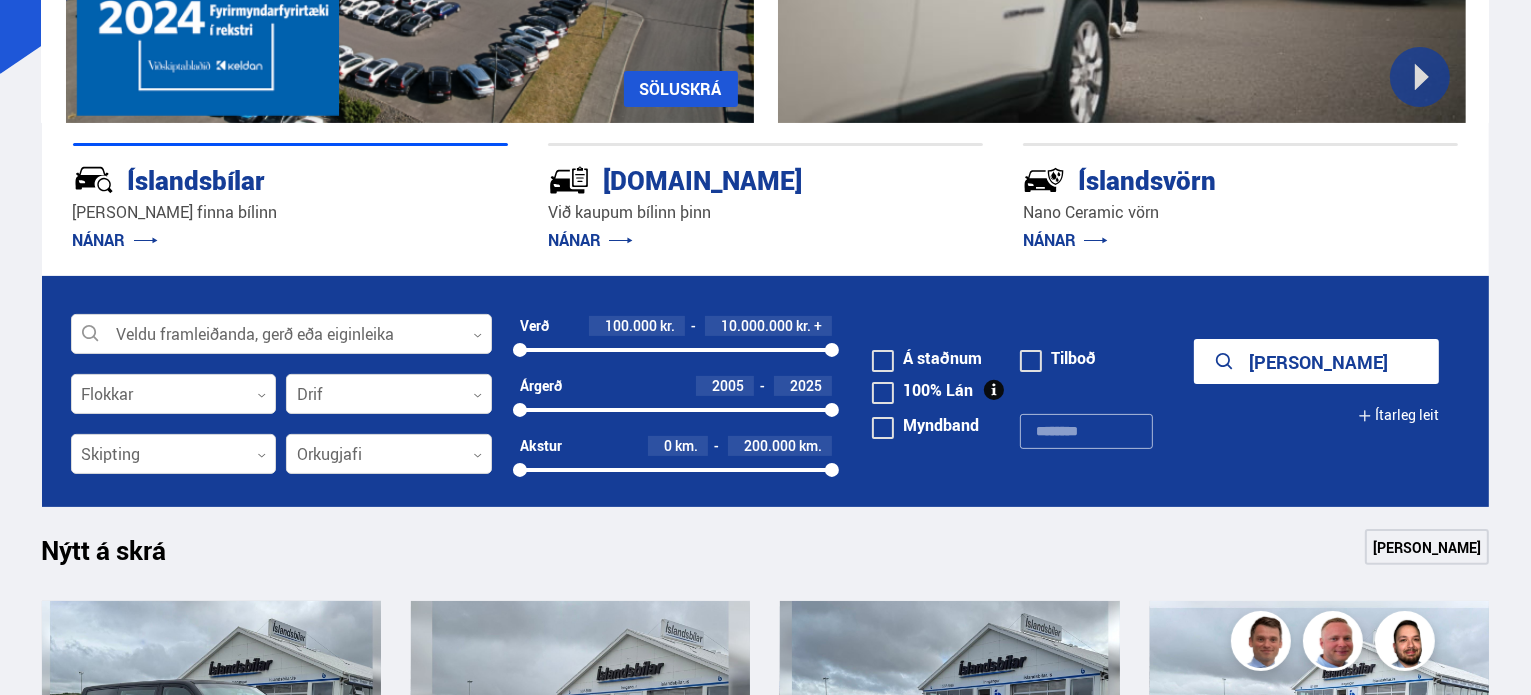 click at bounding box center (883, 393) 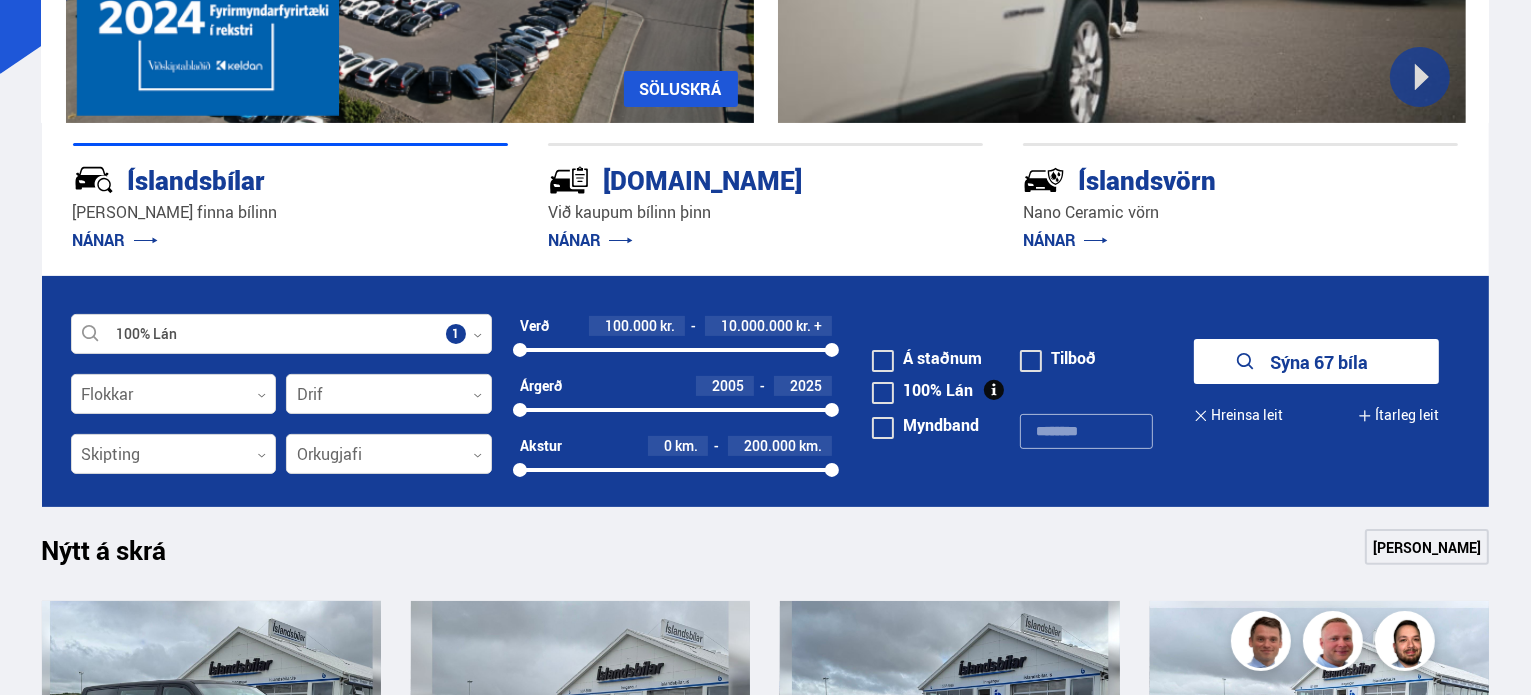 click on "Sýna 67 bíla" at bounding box center (1316, 361) 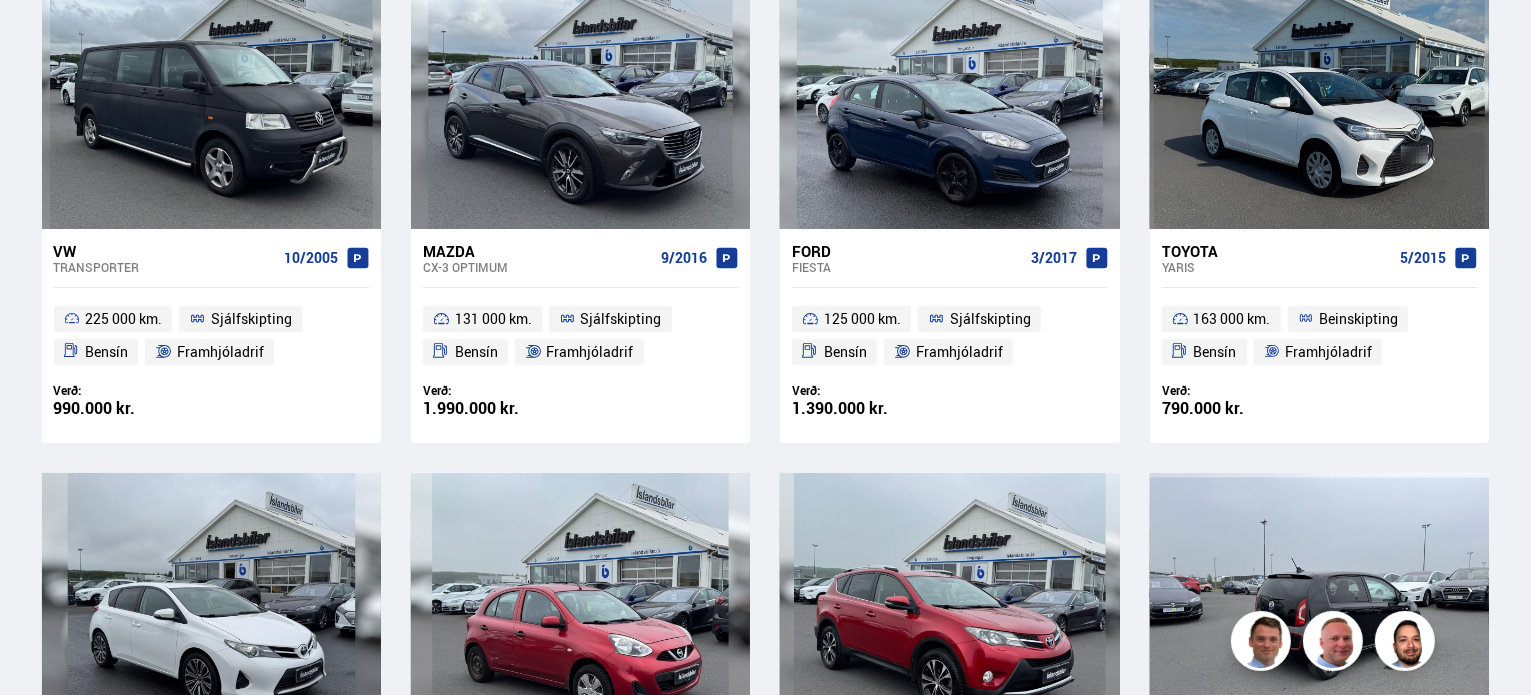 scroll, scrollTop: 400, scrollLeft: 0, axis: vertical 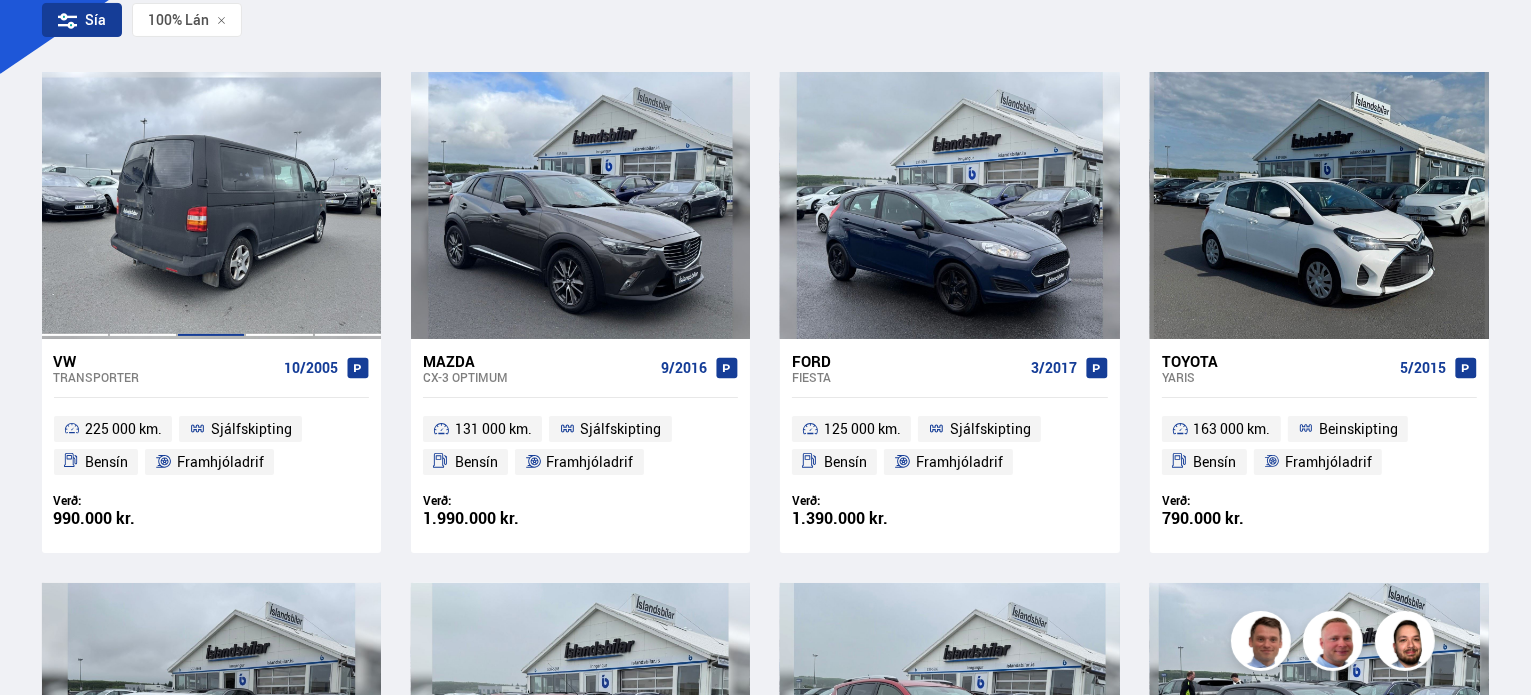 click at bounding box center [211, 205] 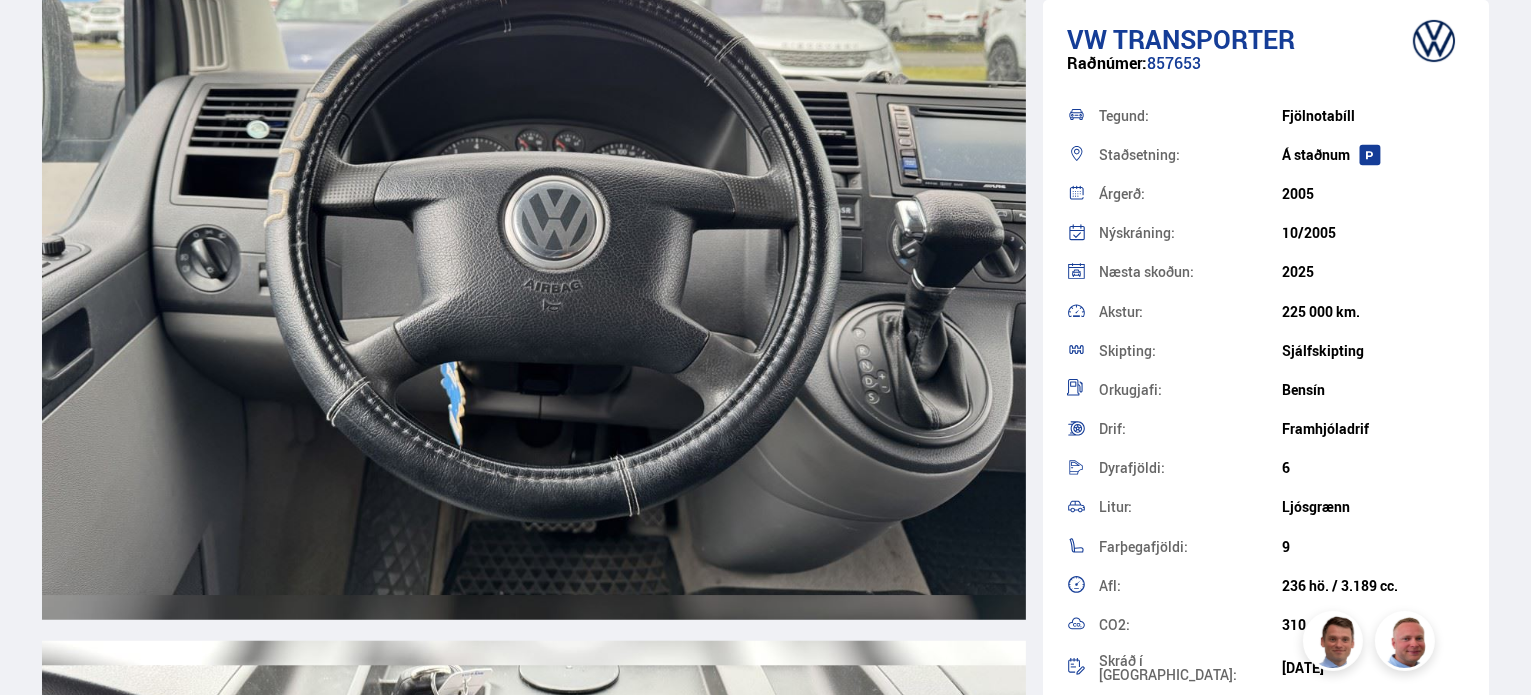 scroll, scrollTop: 9100, scrollLeft: 0, axis: vertical 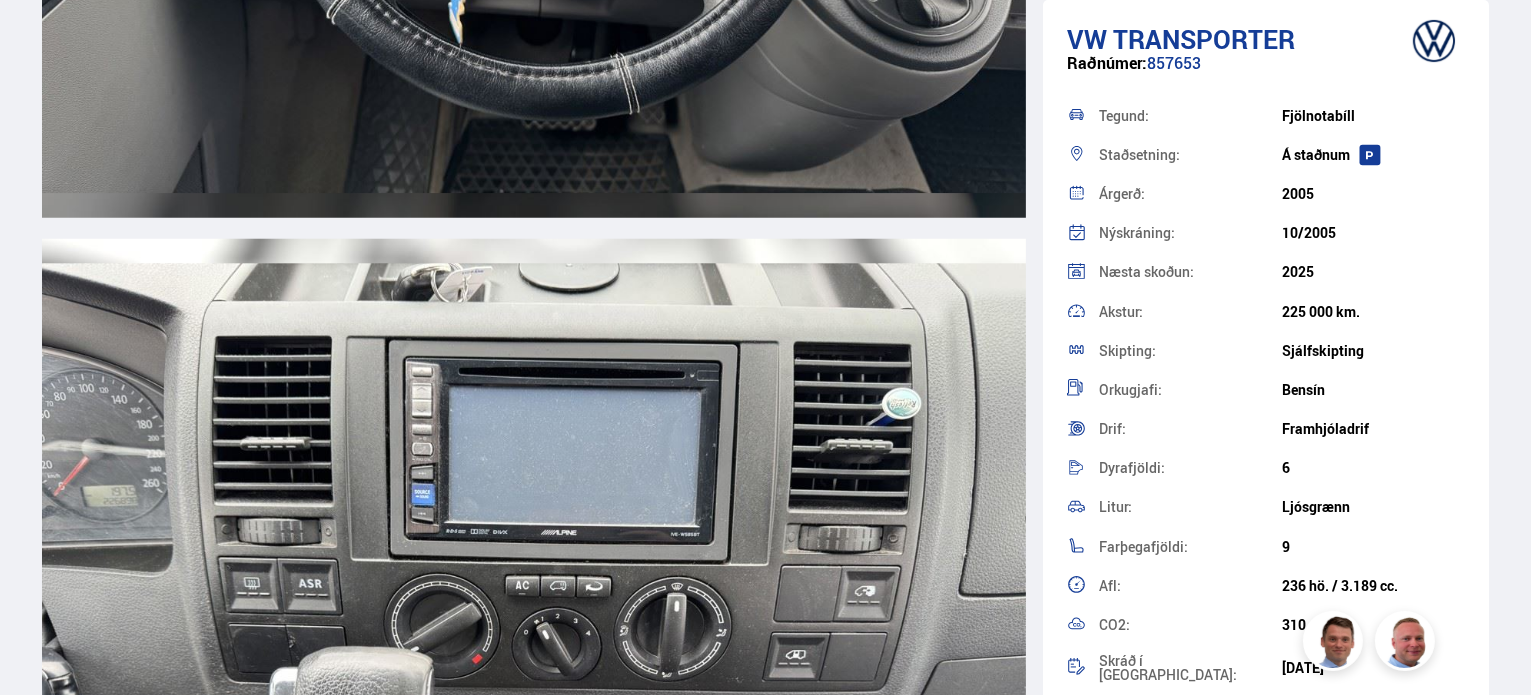 drag, startPoint x: 222, startPoint y: 268, endPoint x: 171, endPoint y: 291, distance: 55.946404 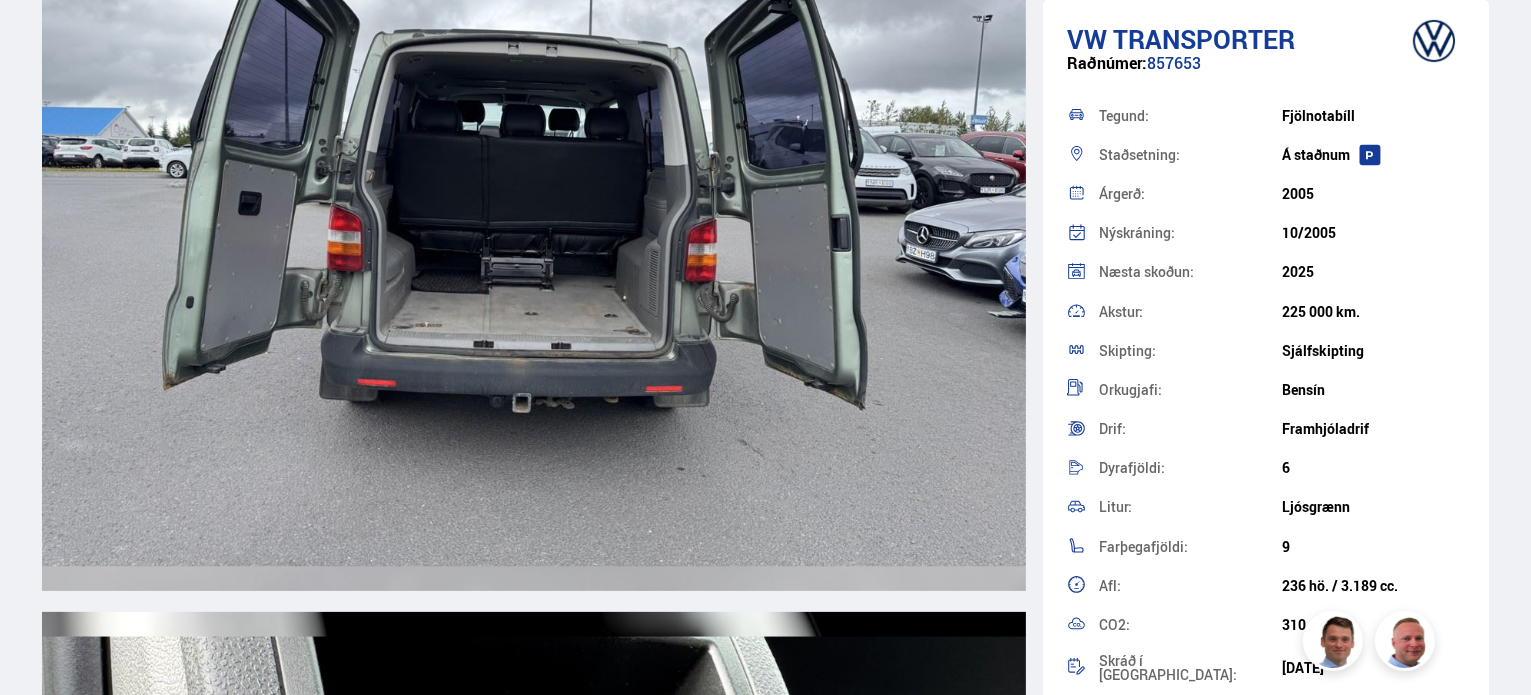 scroll, scrollTop: 15600, scrollLeft: 0, axis: vertical 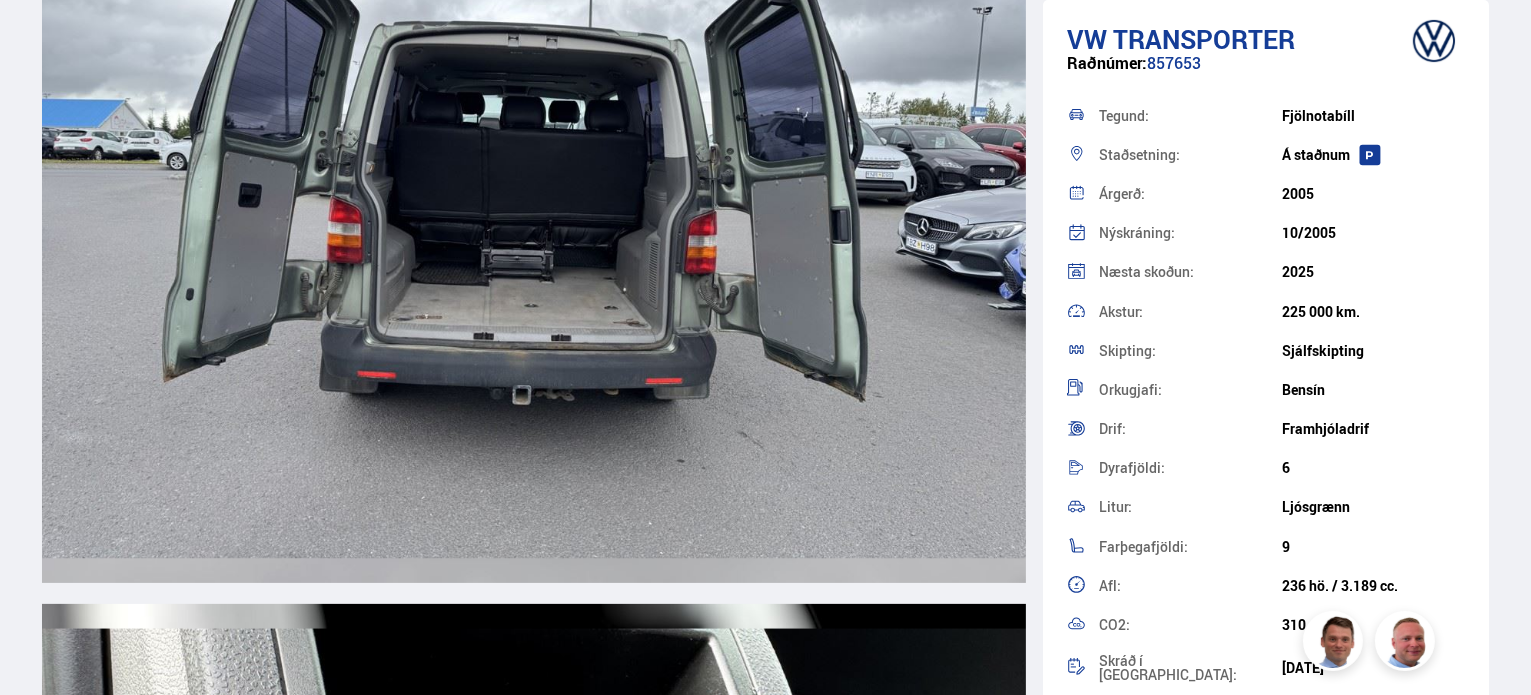 click at bounding box center [534, 189] 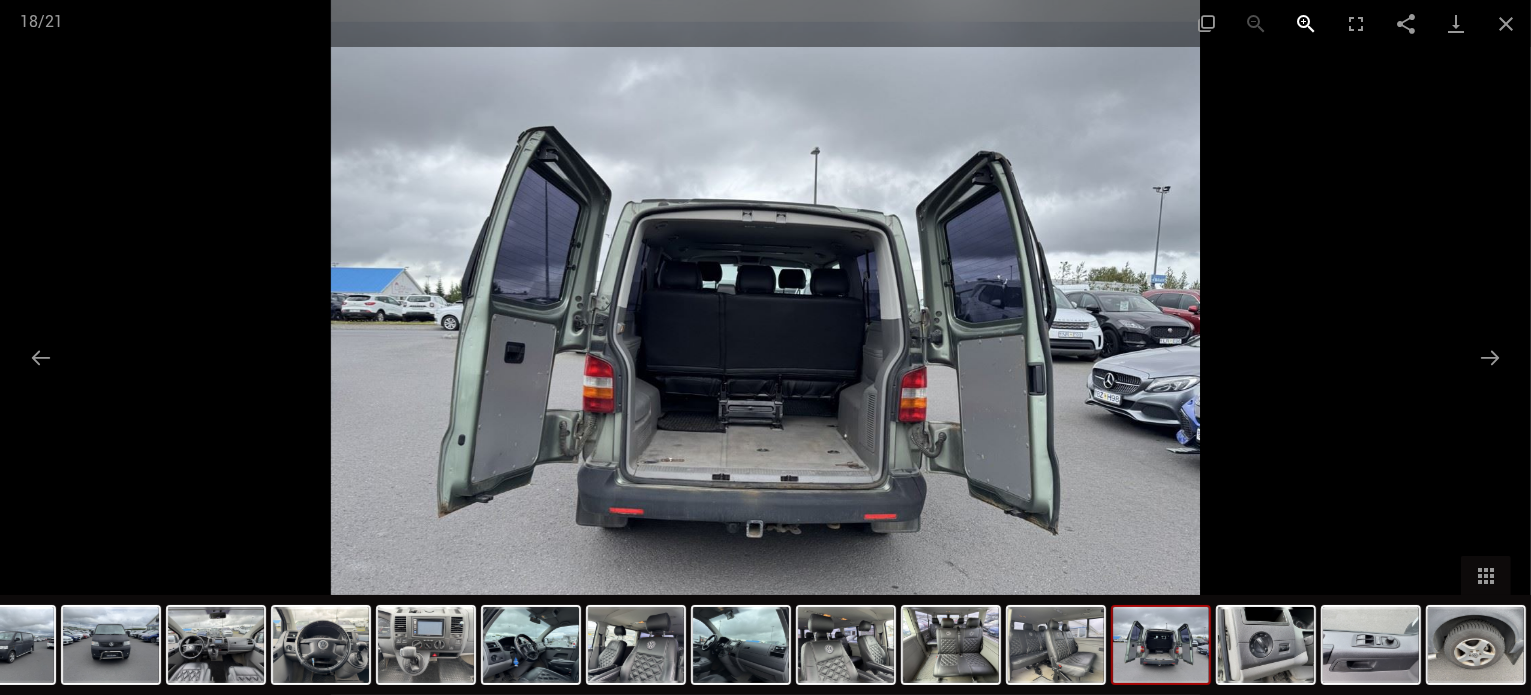 click at bounding box center (1306, 23) 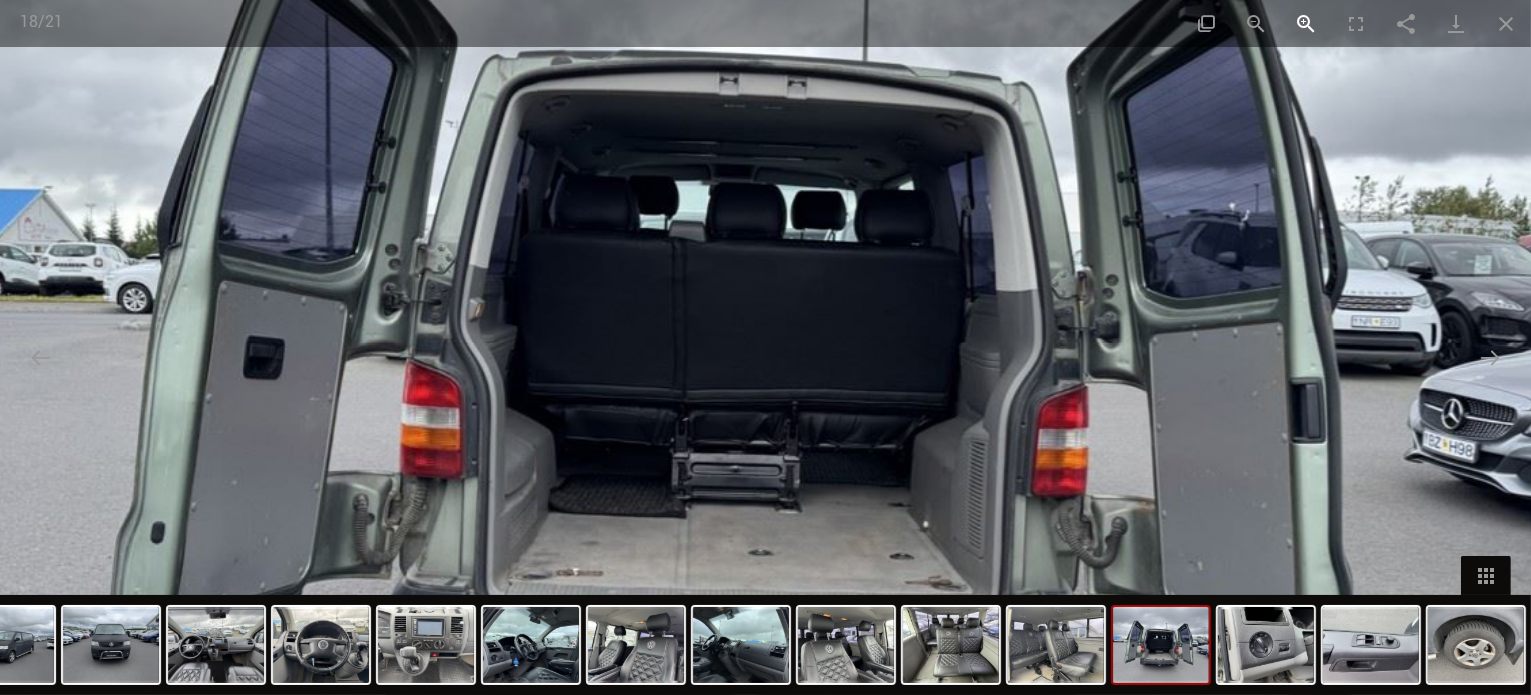 click at bounding box center [1306, 23] 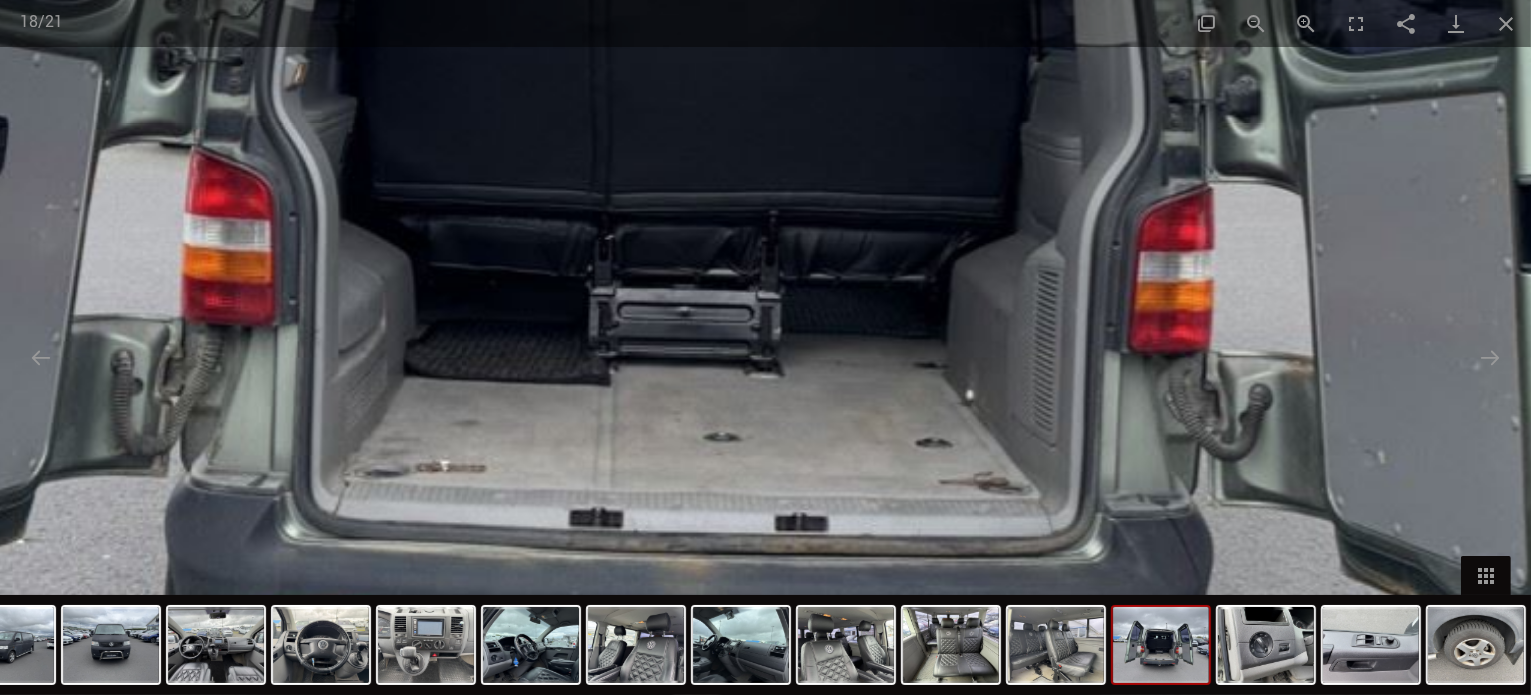 drag, startPoint x: 948, startPoint y: 295, endPoint x: 912, endPoint y: 77, distance: 220.95248 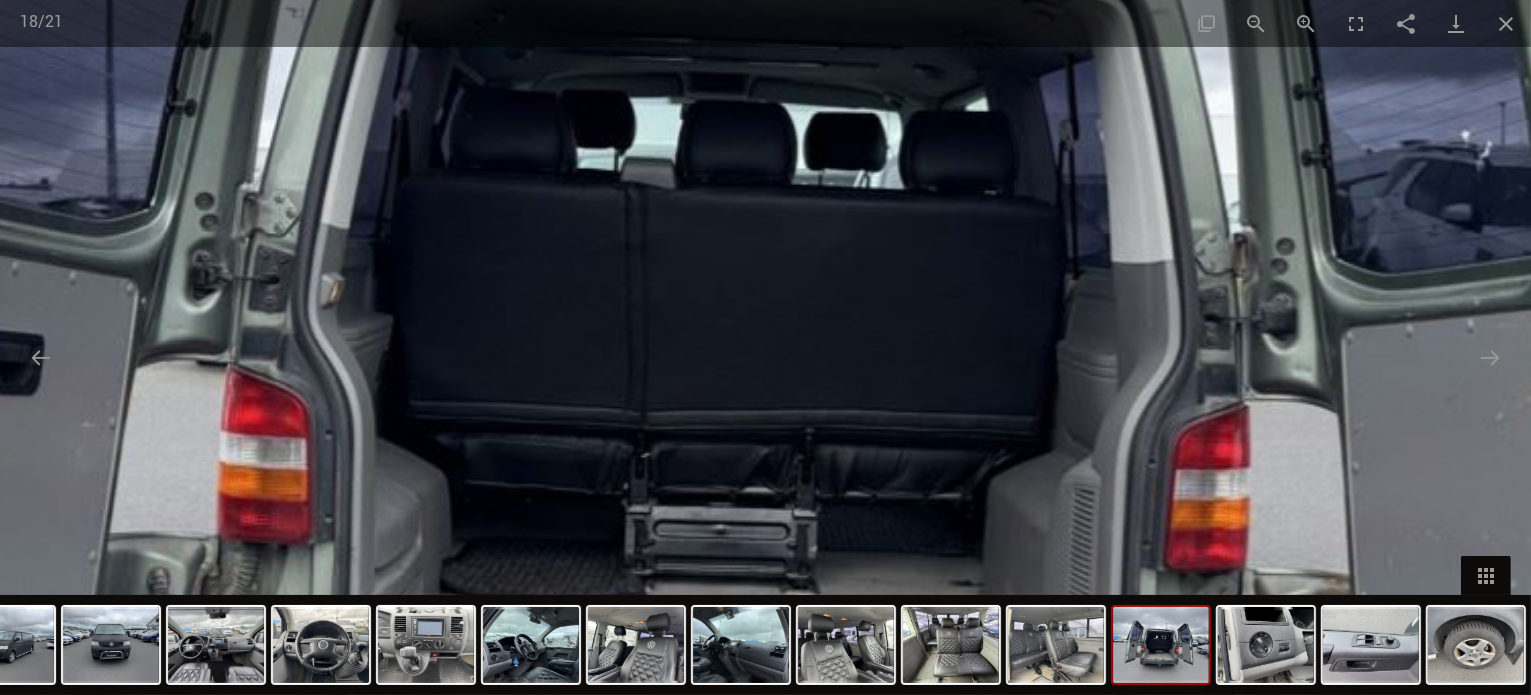scroll, scrollTop: 15900, scrollLeft: 0, axis: vertical 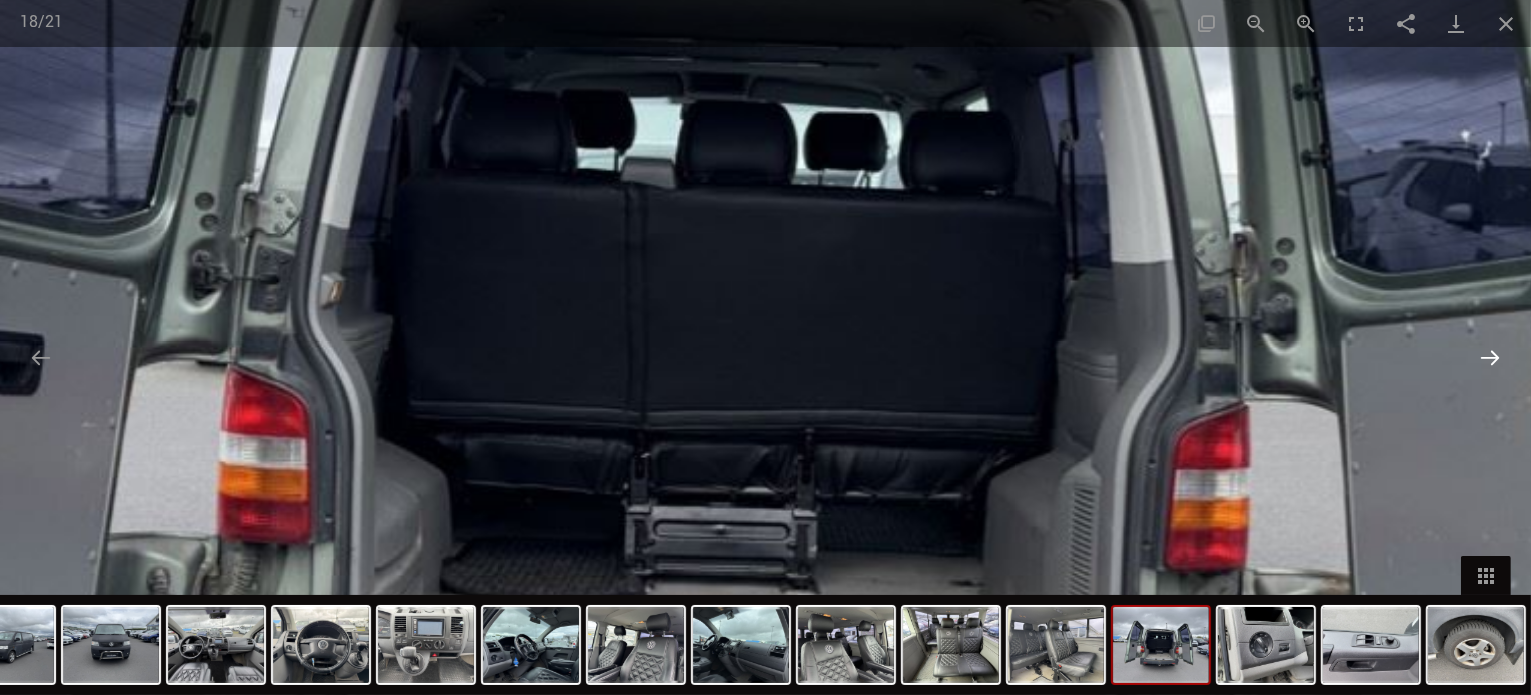 click at bounding box center (1490, 357) 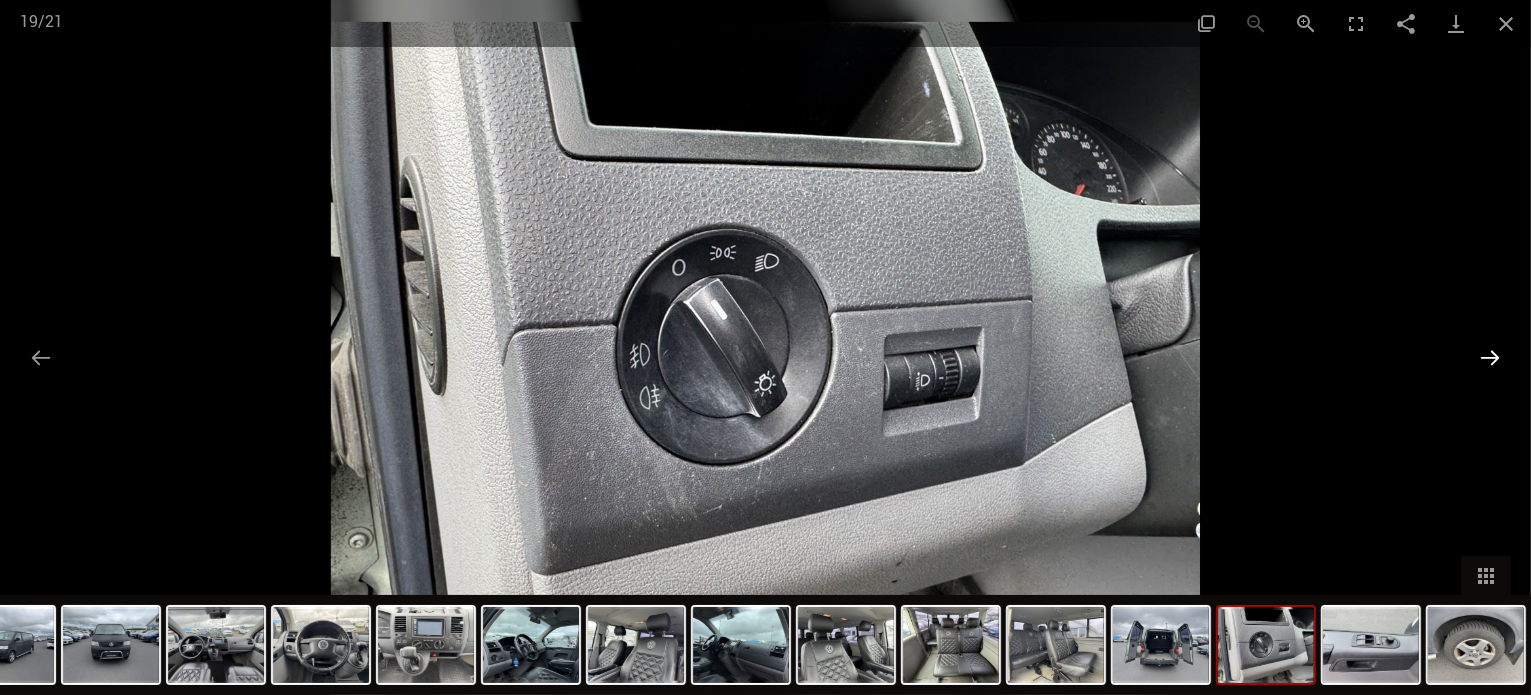click at bounding box center (1490, 357) 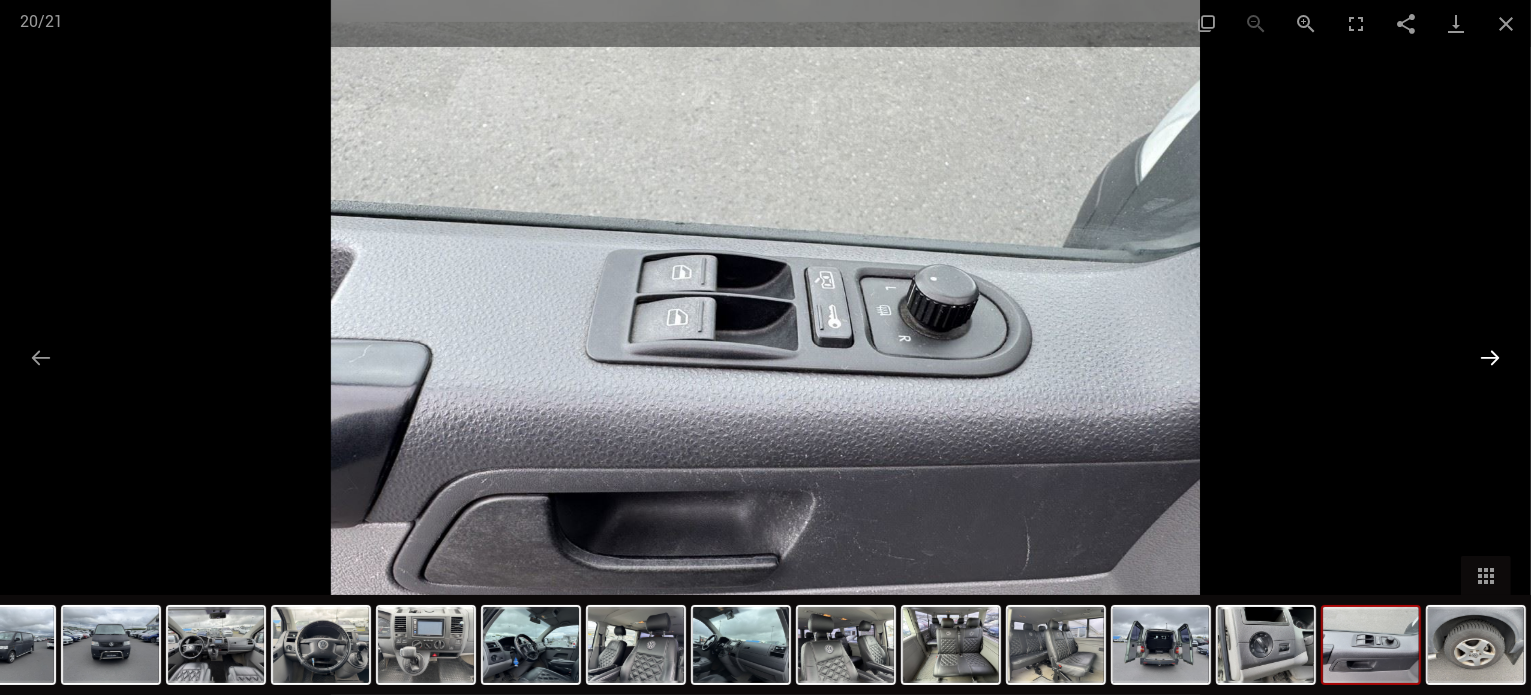 click at bounding box center [1490, 357] 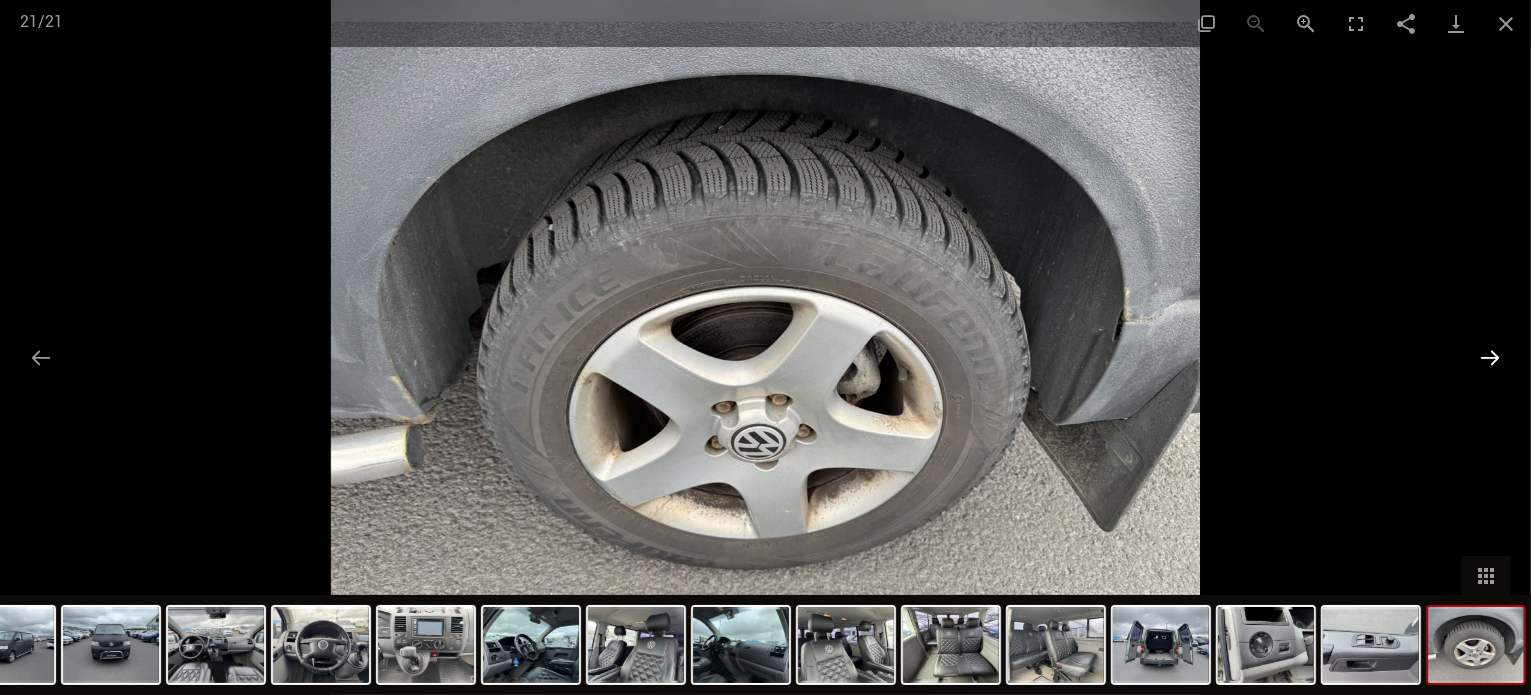 click at bounding box center [1490, 357] 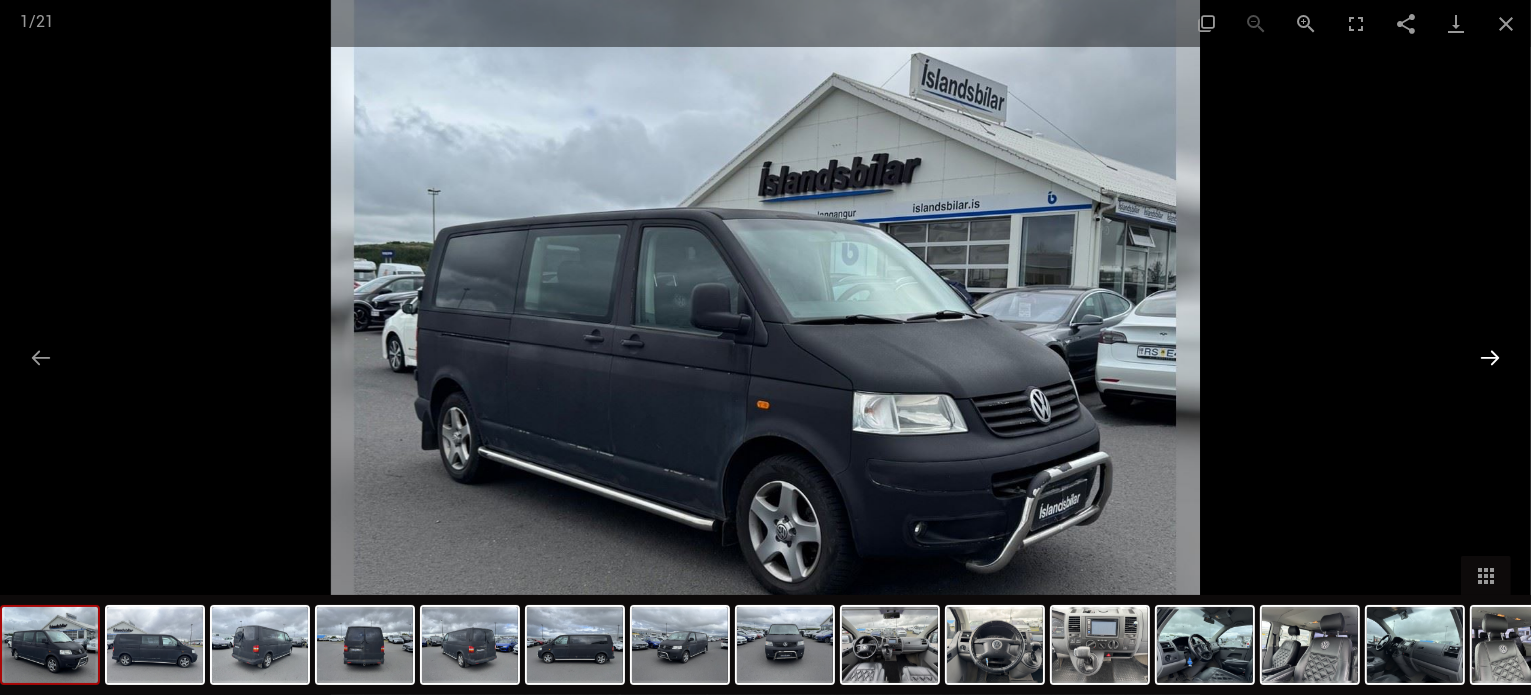 click at bounding box center (1490, 357) 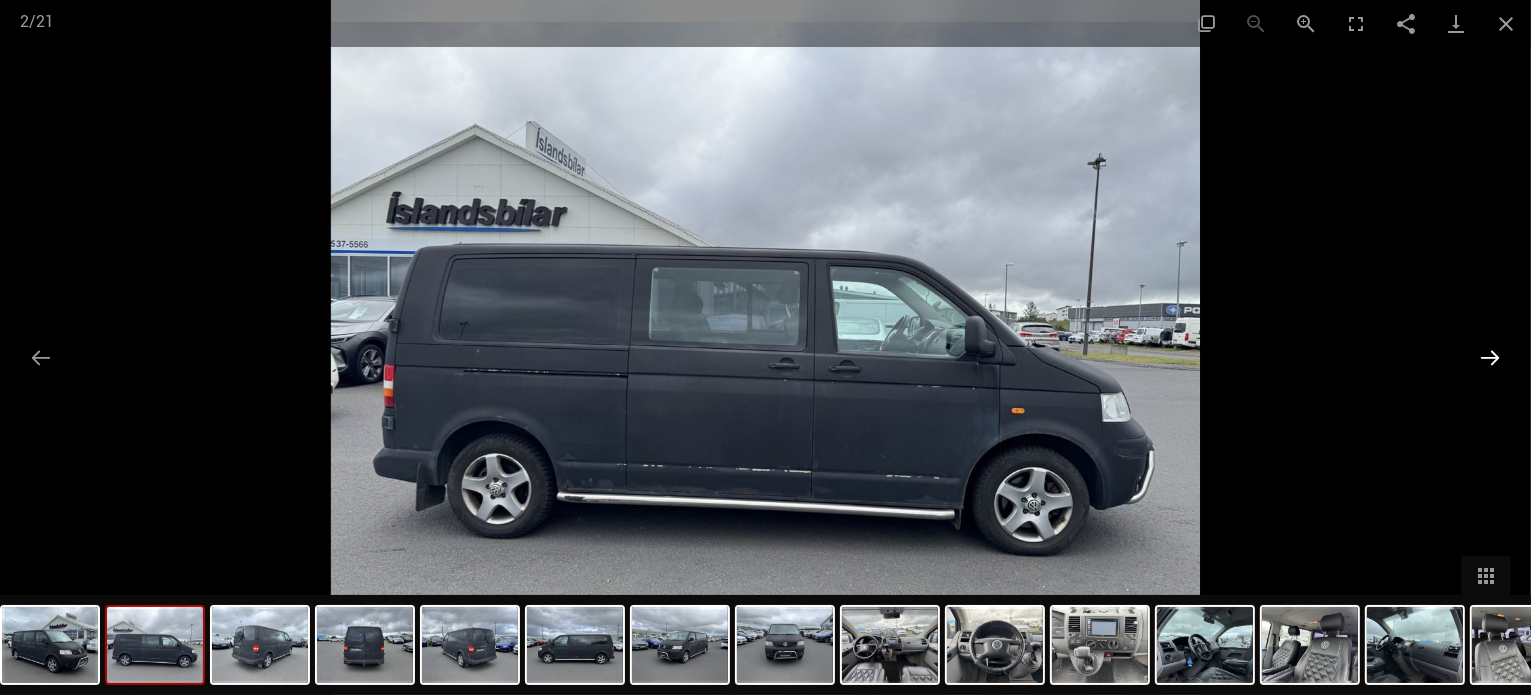 click at bounding box center [1490, 357] 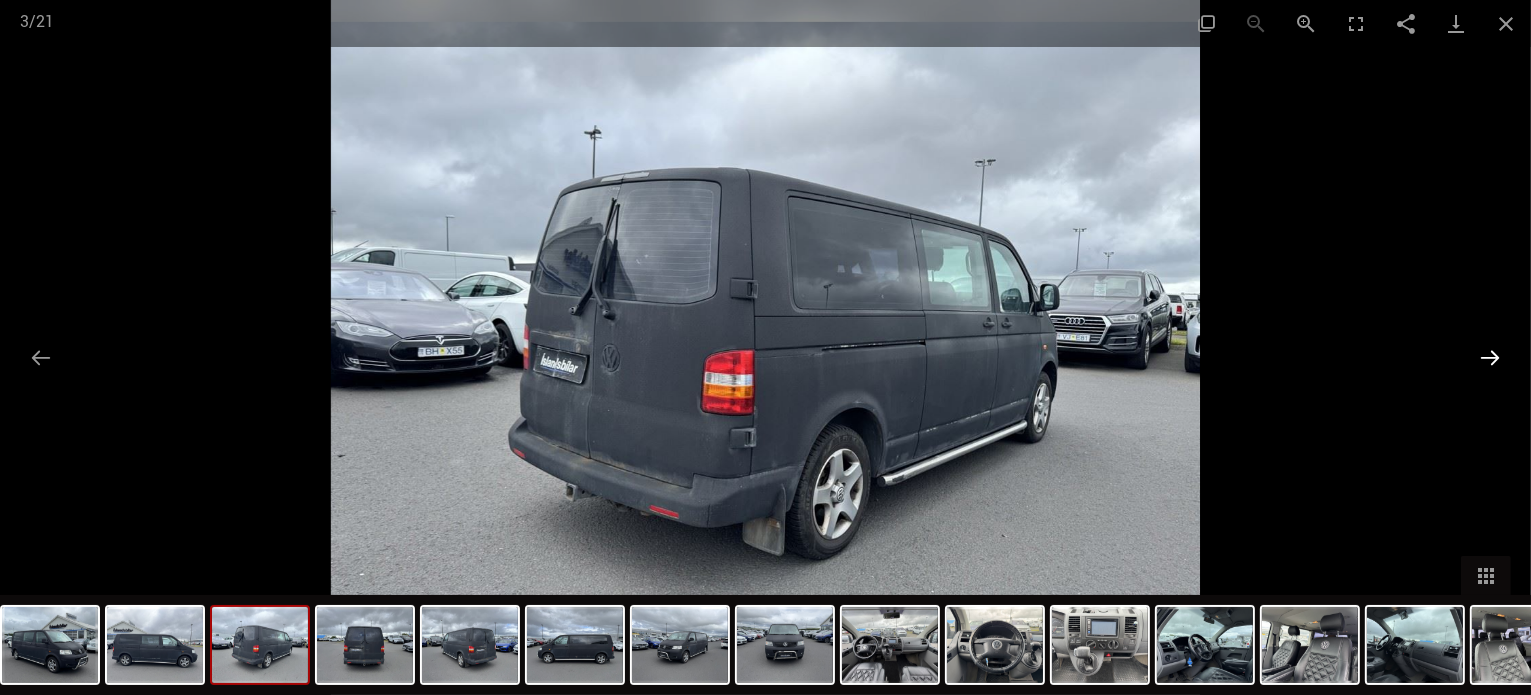 click at bounding box center [1490, 357] 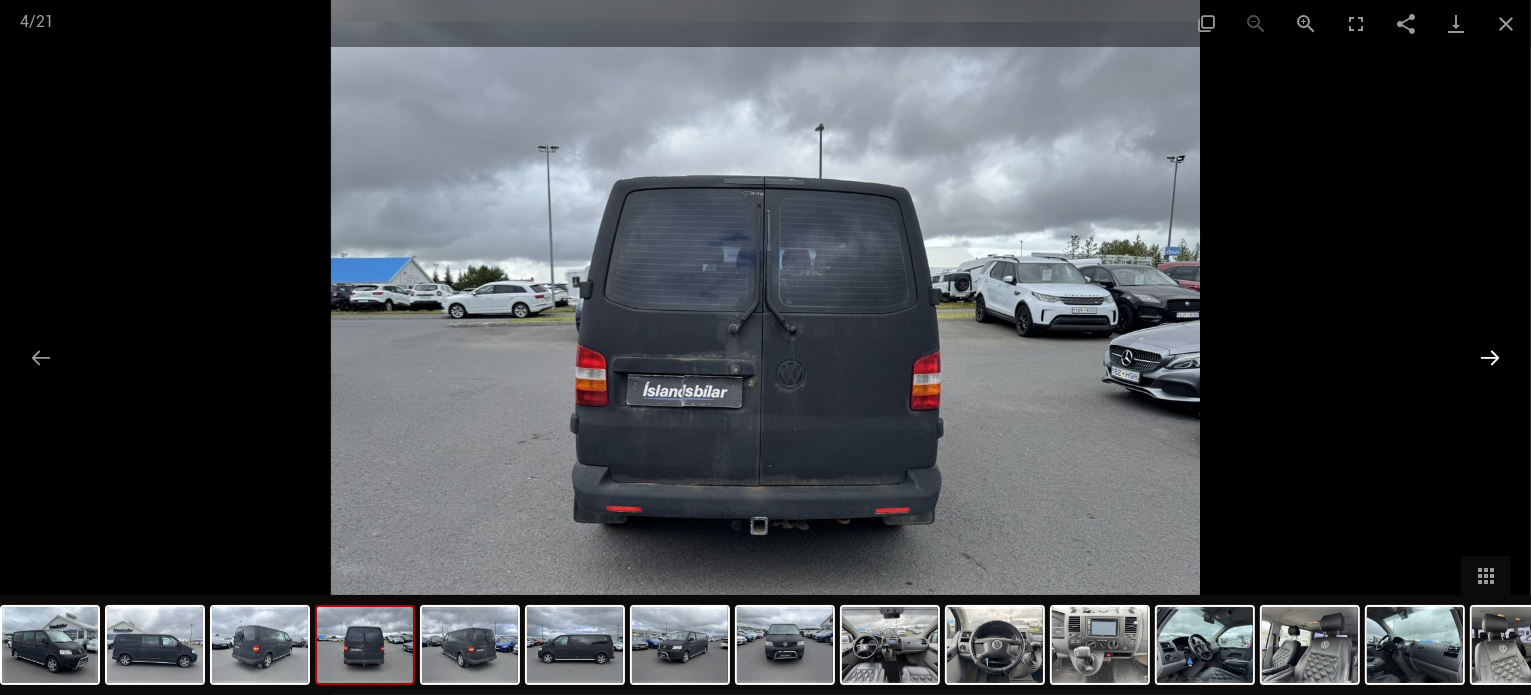 click at bounding box center [1490, 357] 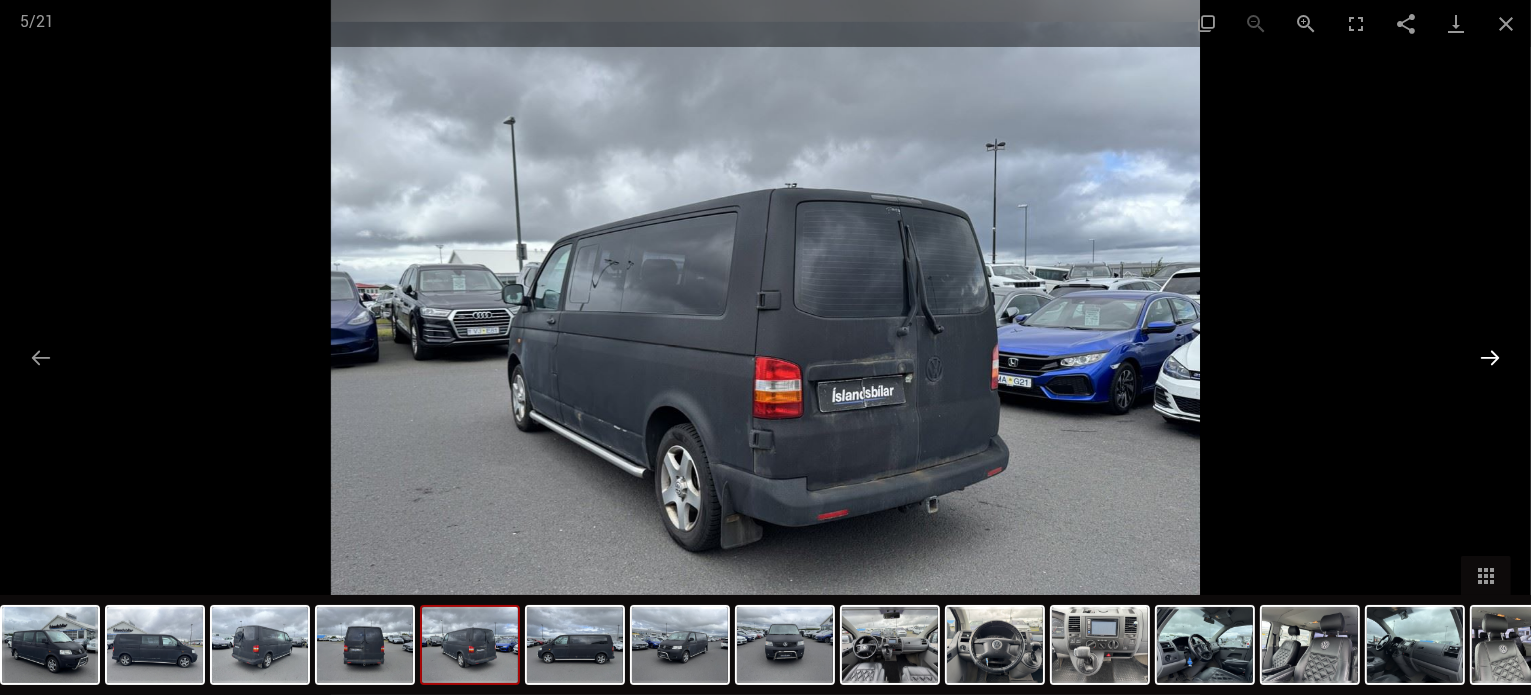 click at bounding box center (1490, 357) 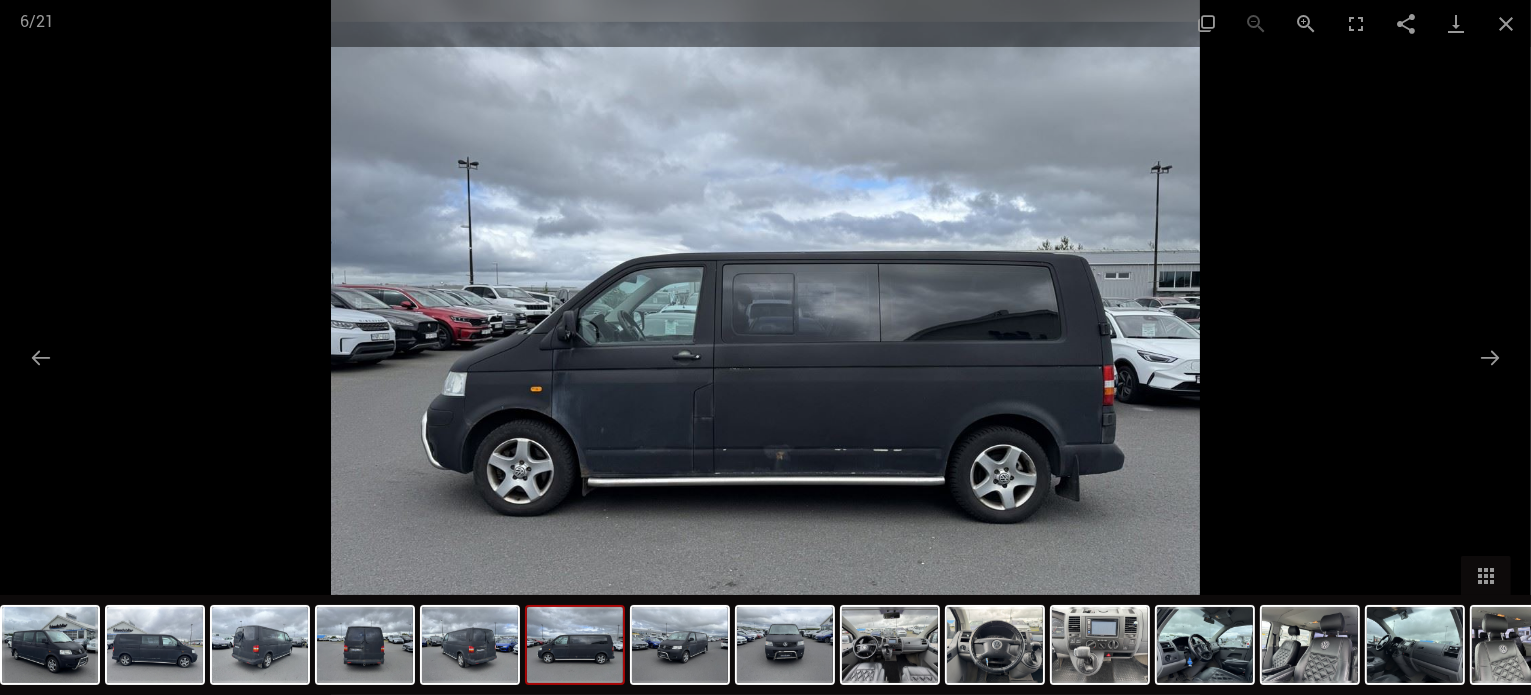 scroll, scrollTop: 16200, scrollLeft: 0, axis: vertical 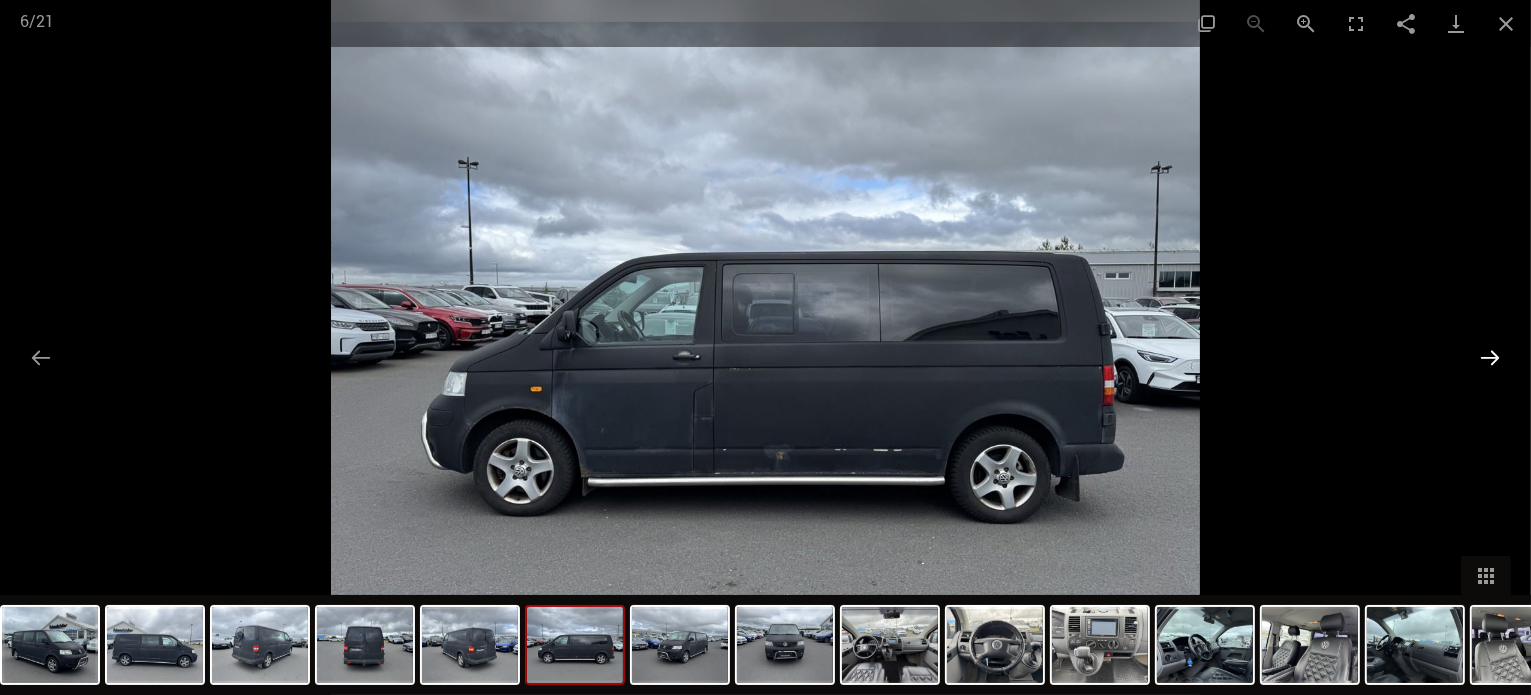 click at bounding box center (1490, 357) 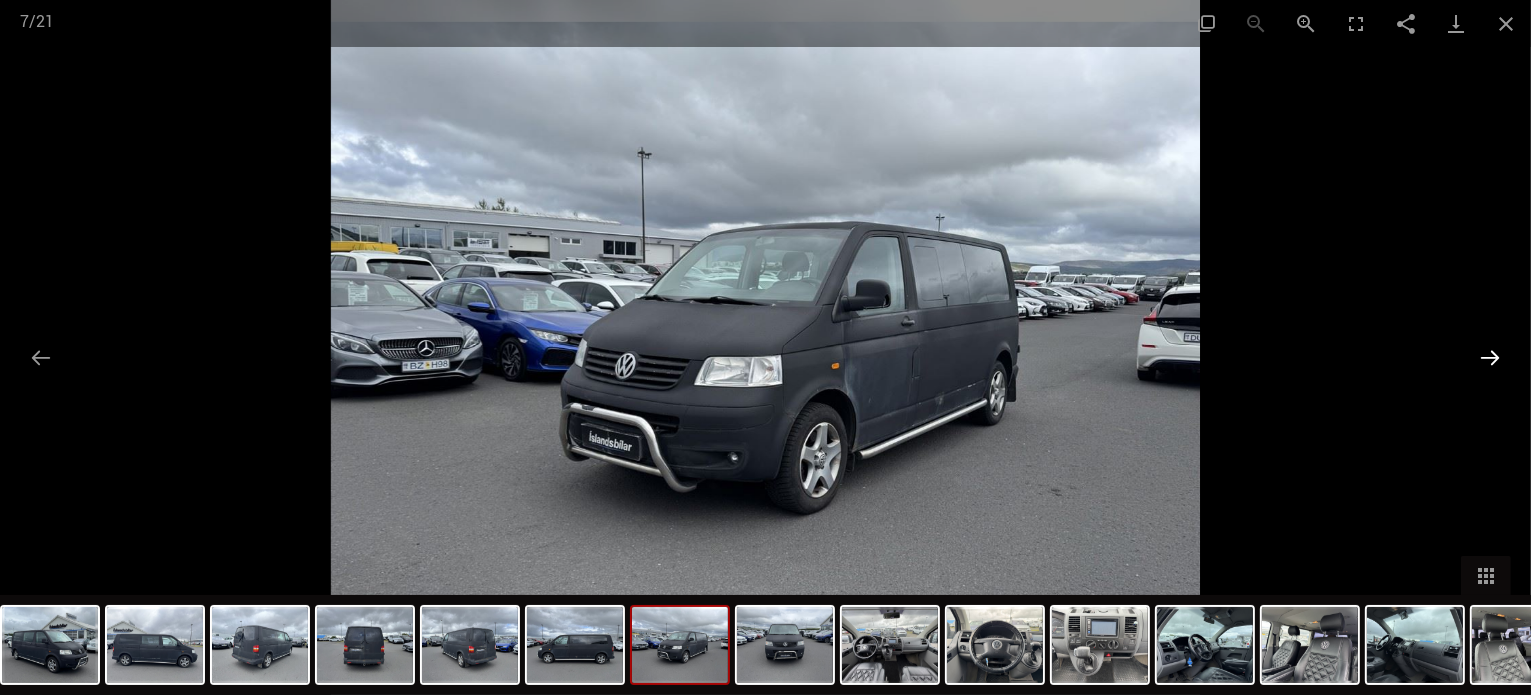 click at bounding box center (1490, 357) 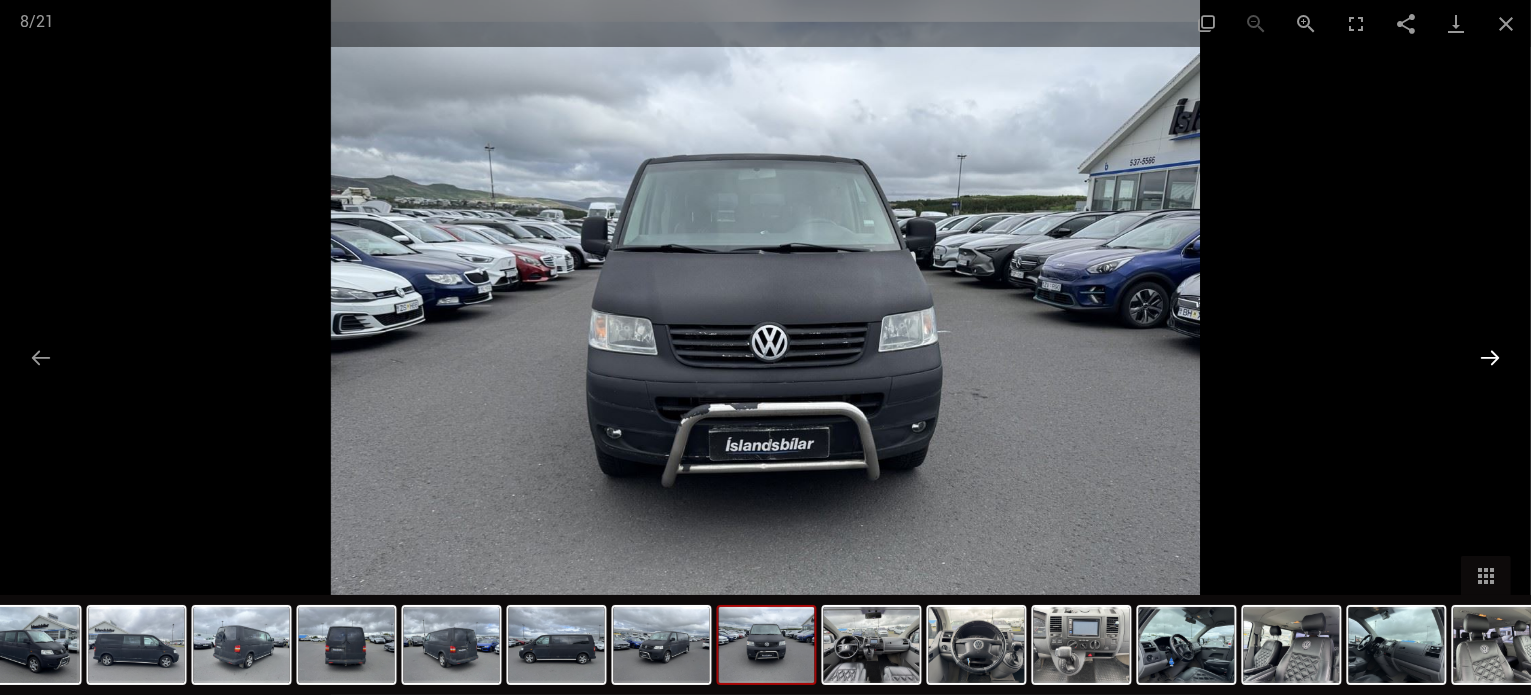 click at bounding box center [1490, 357] 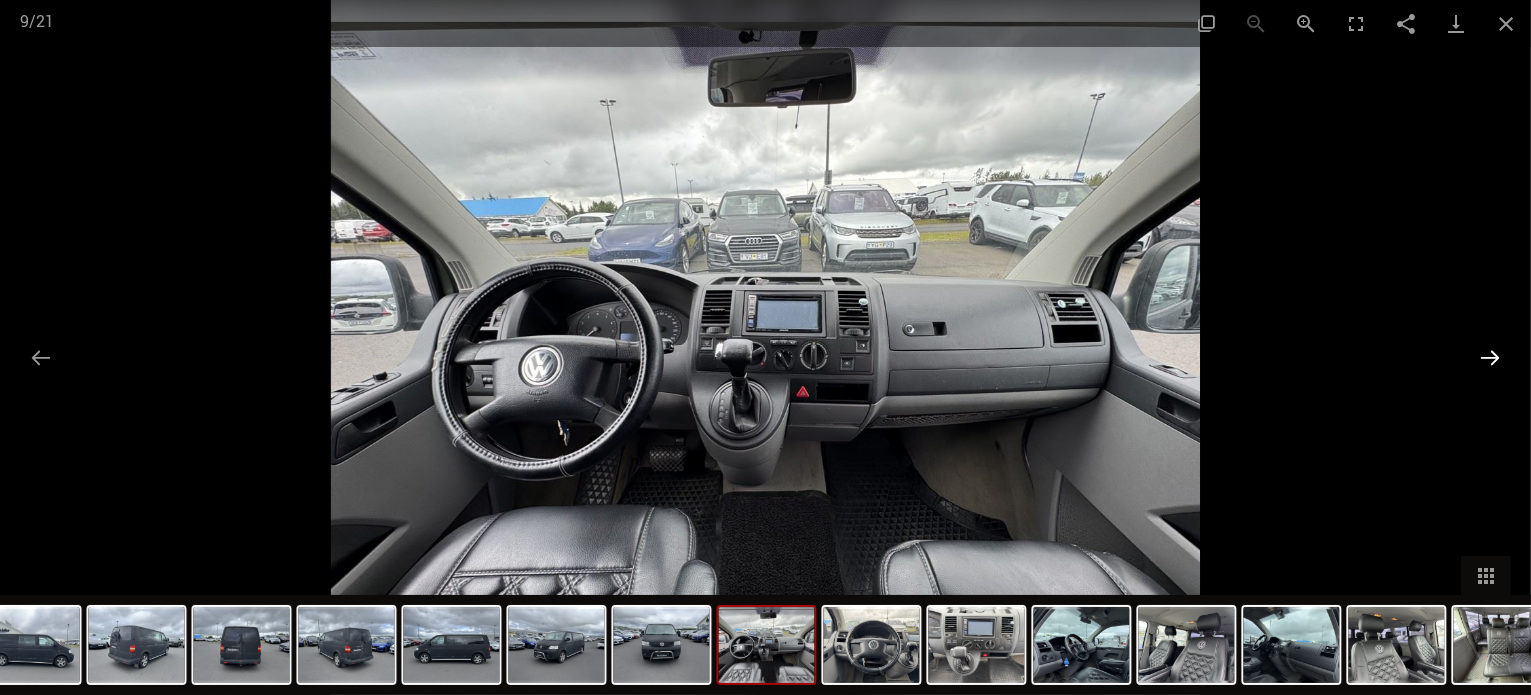 click at bounding box center (1490, 357) 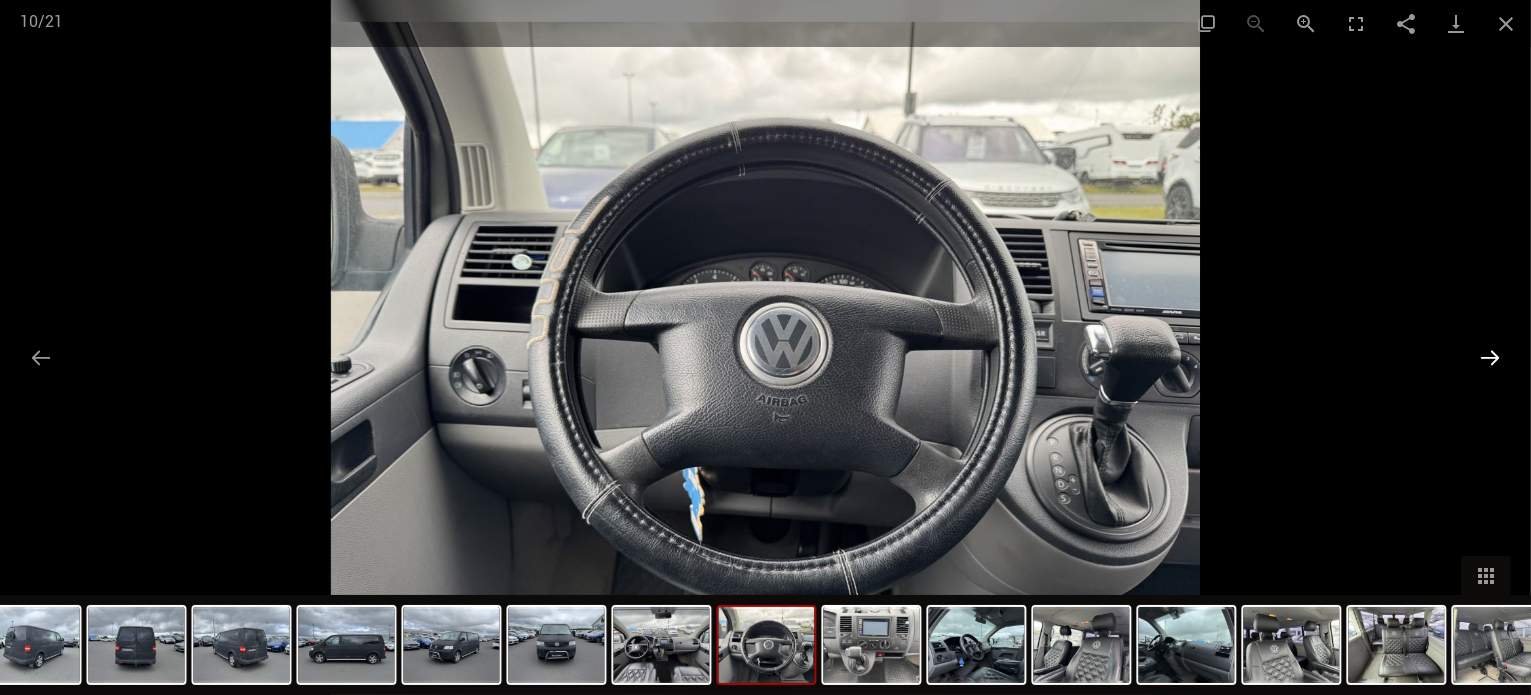 click at bounding box center (1490, 357) 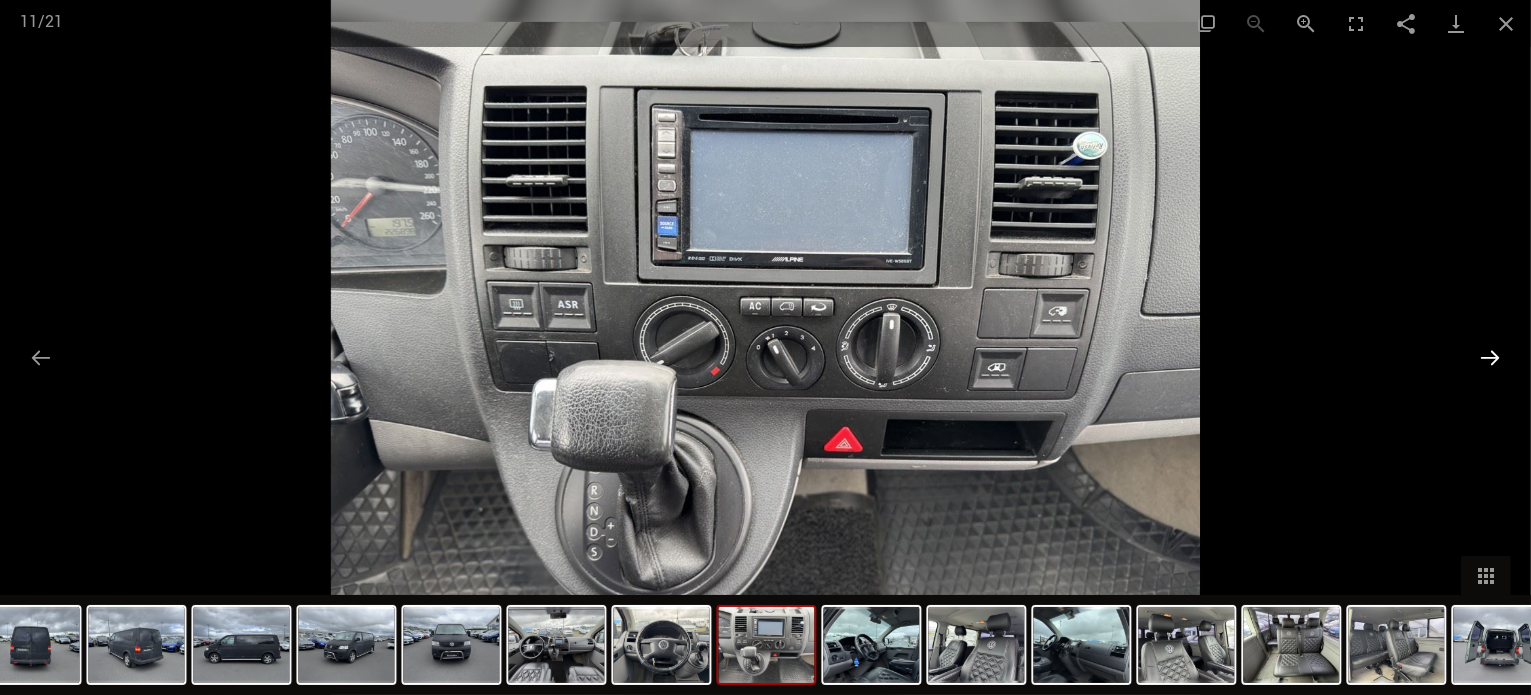 click at bounding box center [1490, 357] 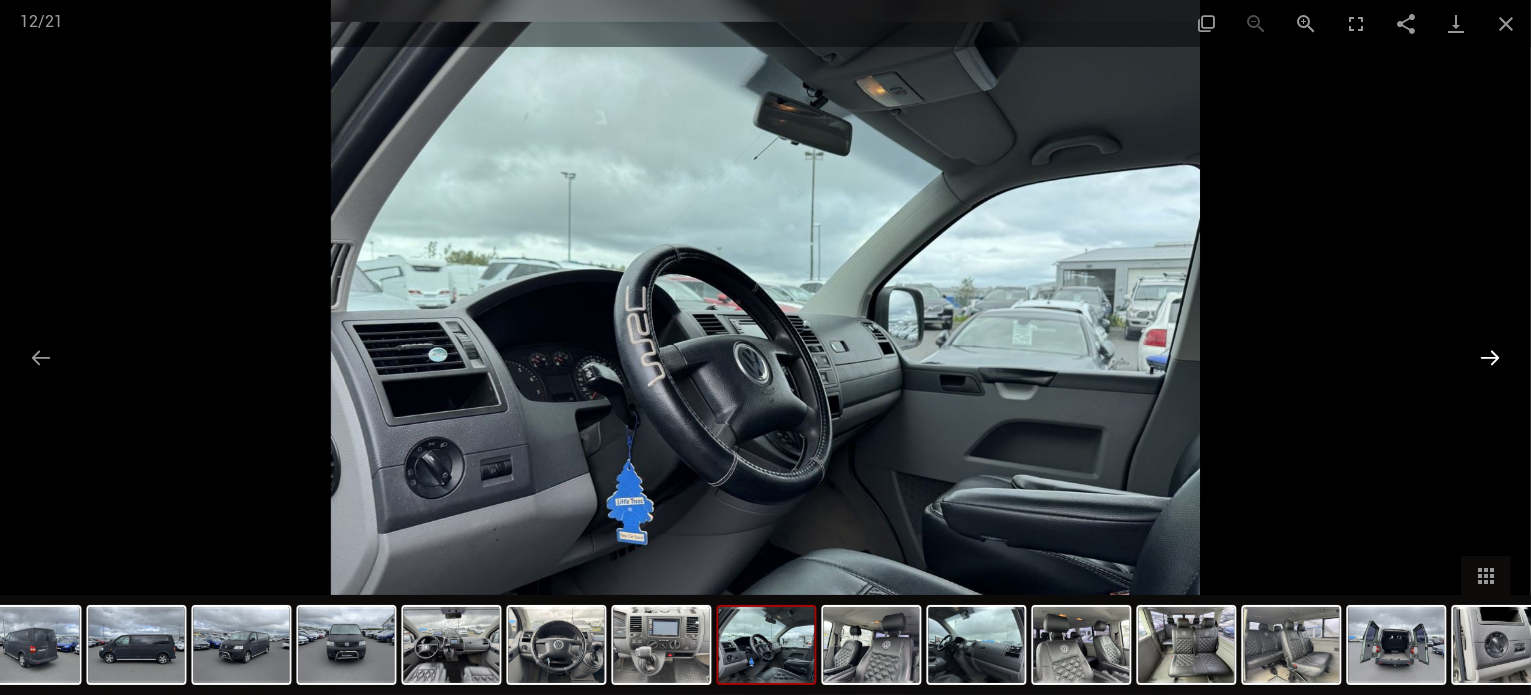 click at bounding box center [1490, 357] 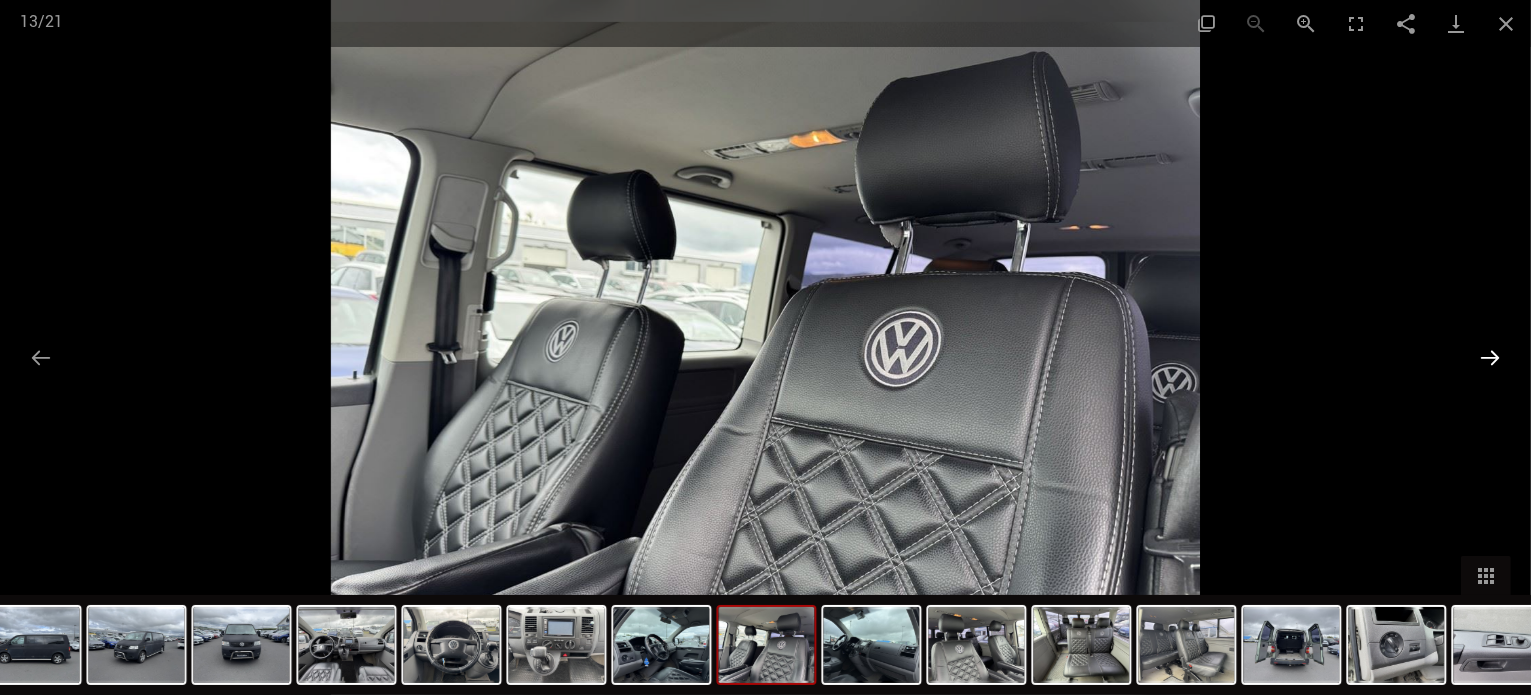 click at bounding box center [1490, 357] 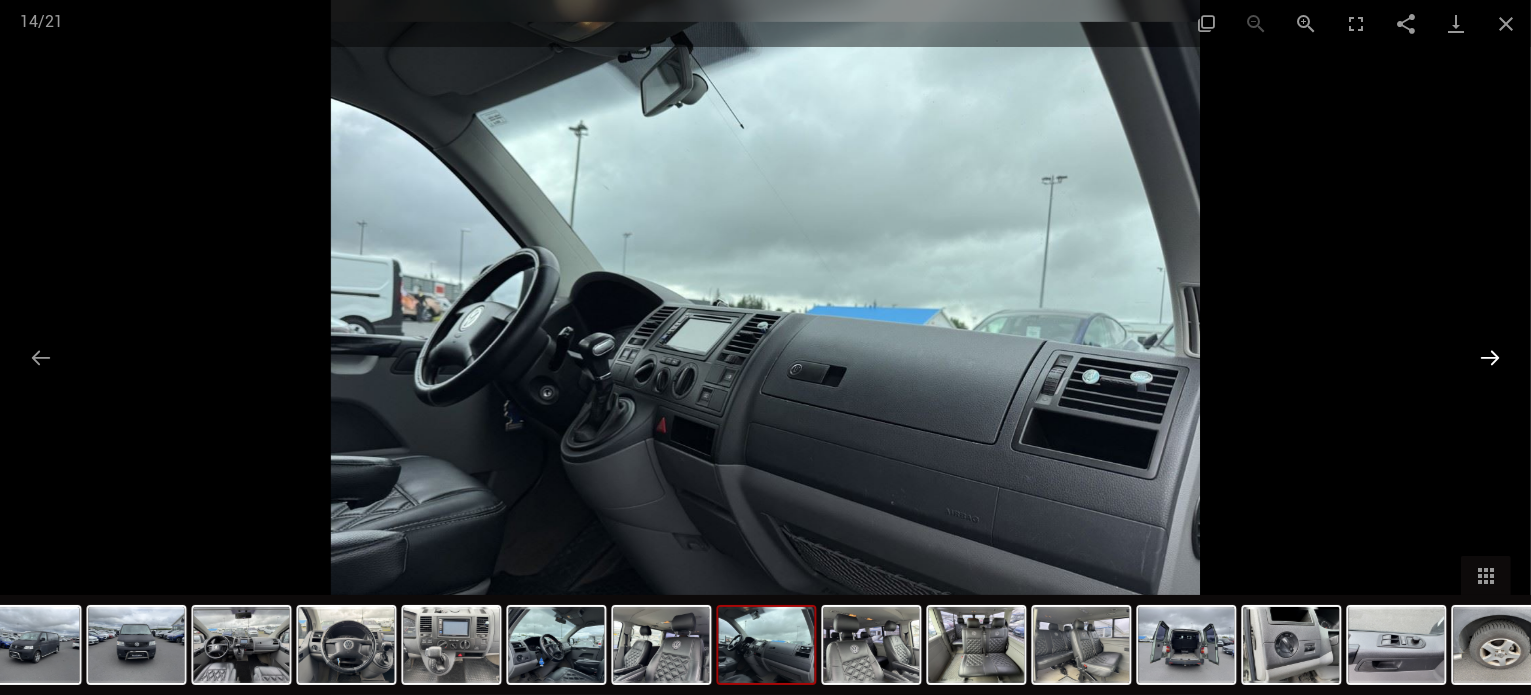 click at bounding box center [1490, 357] 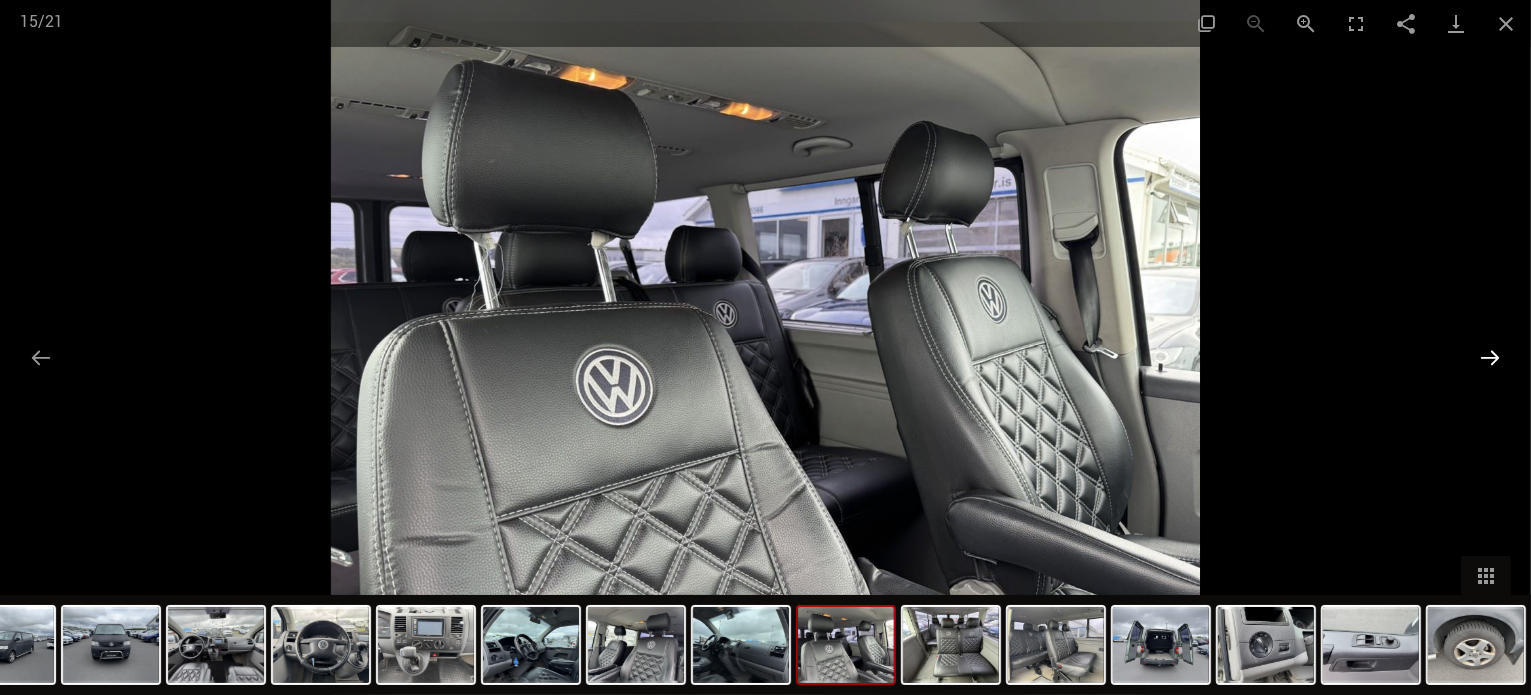 click at bounding box center [1490, 357] 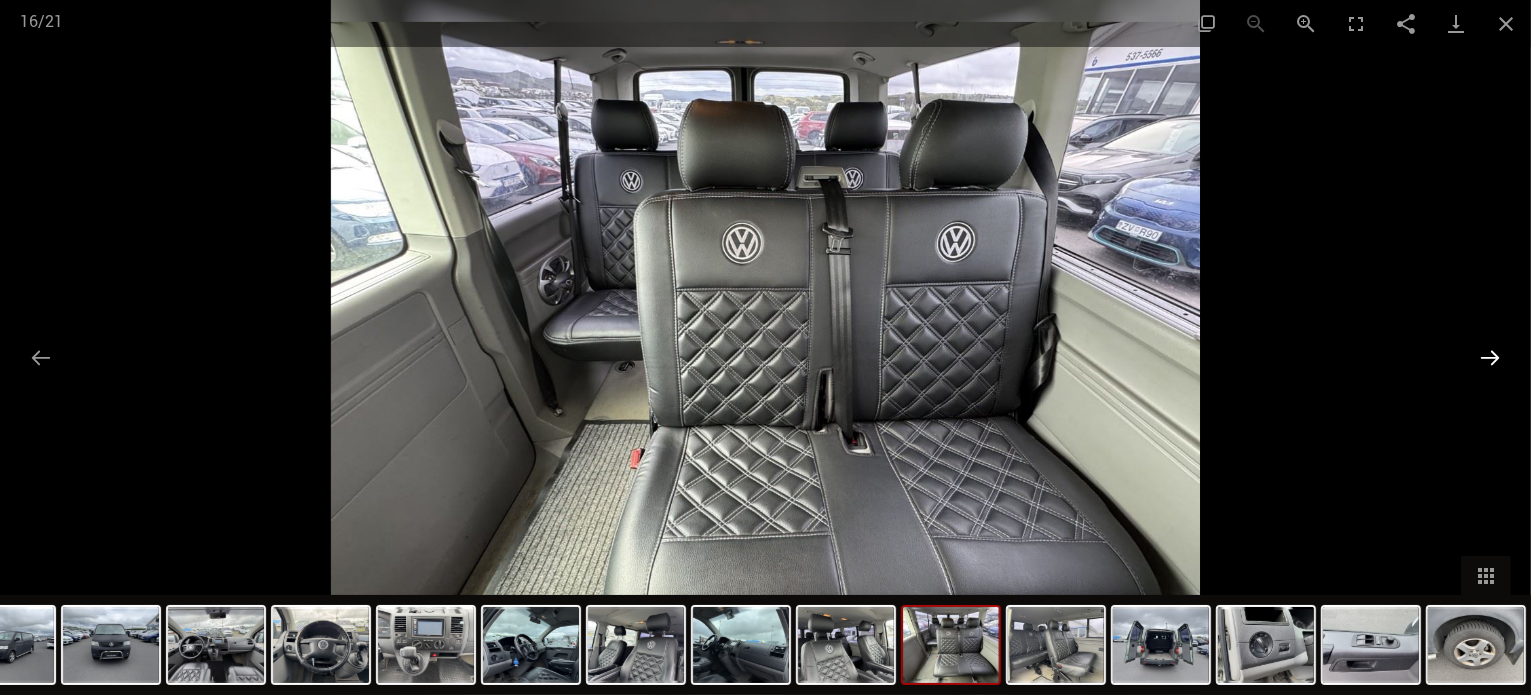 click at bounding box center [1490, 357] 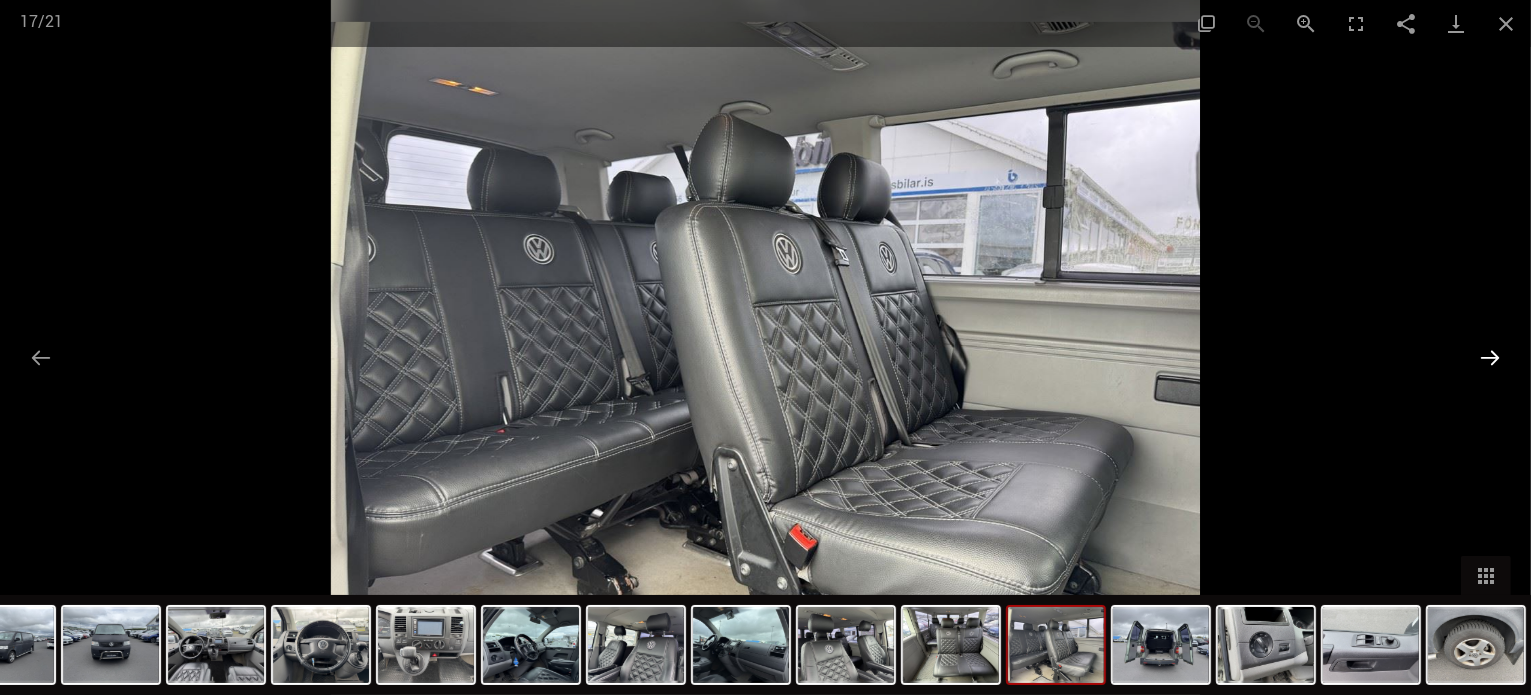 click at bounding box center [1490, 357] 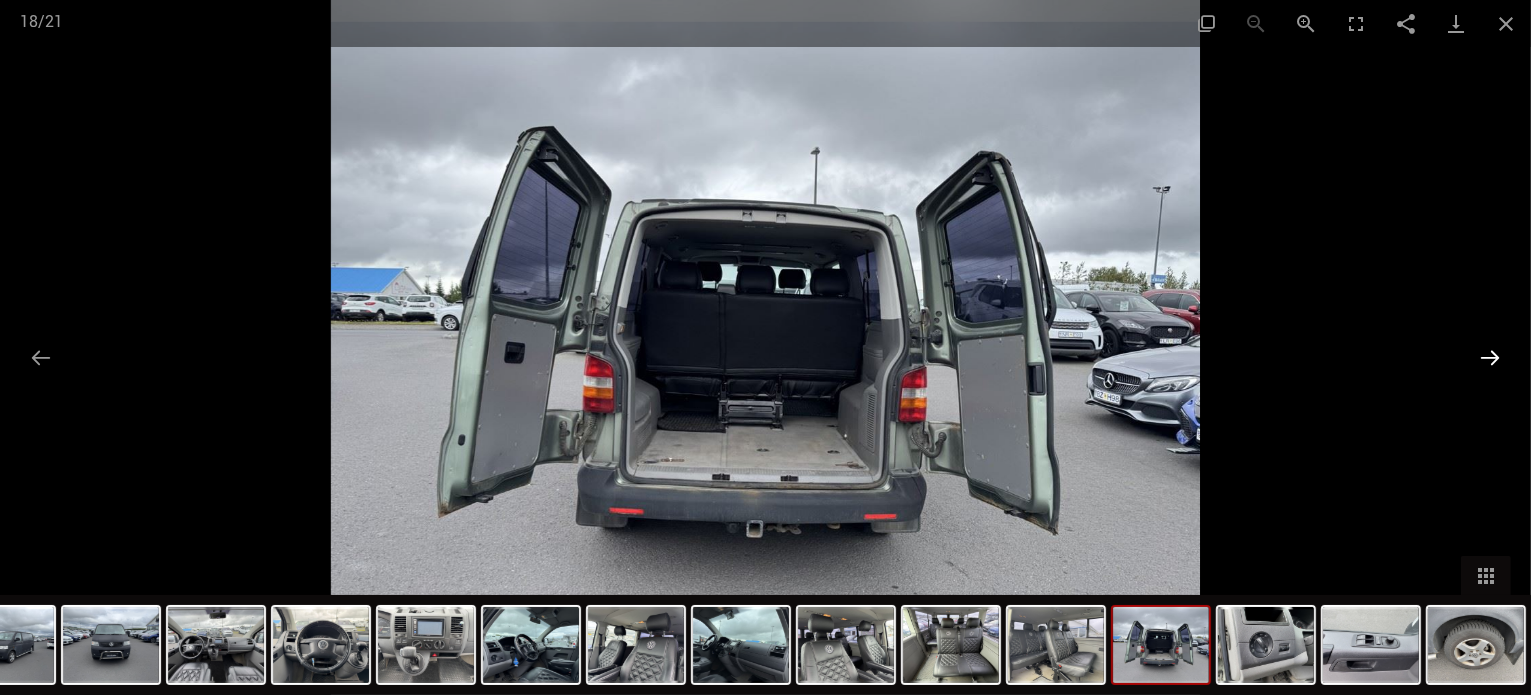 click at bounding box center (1490, 357) 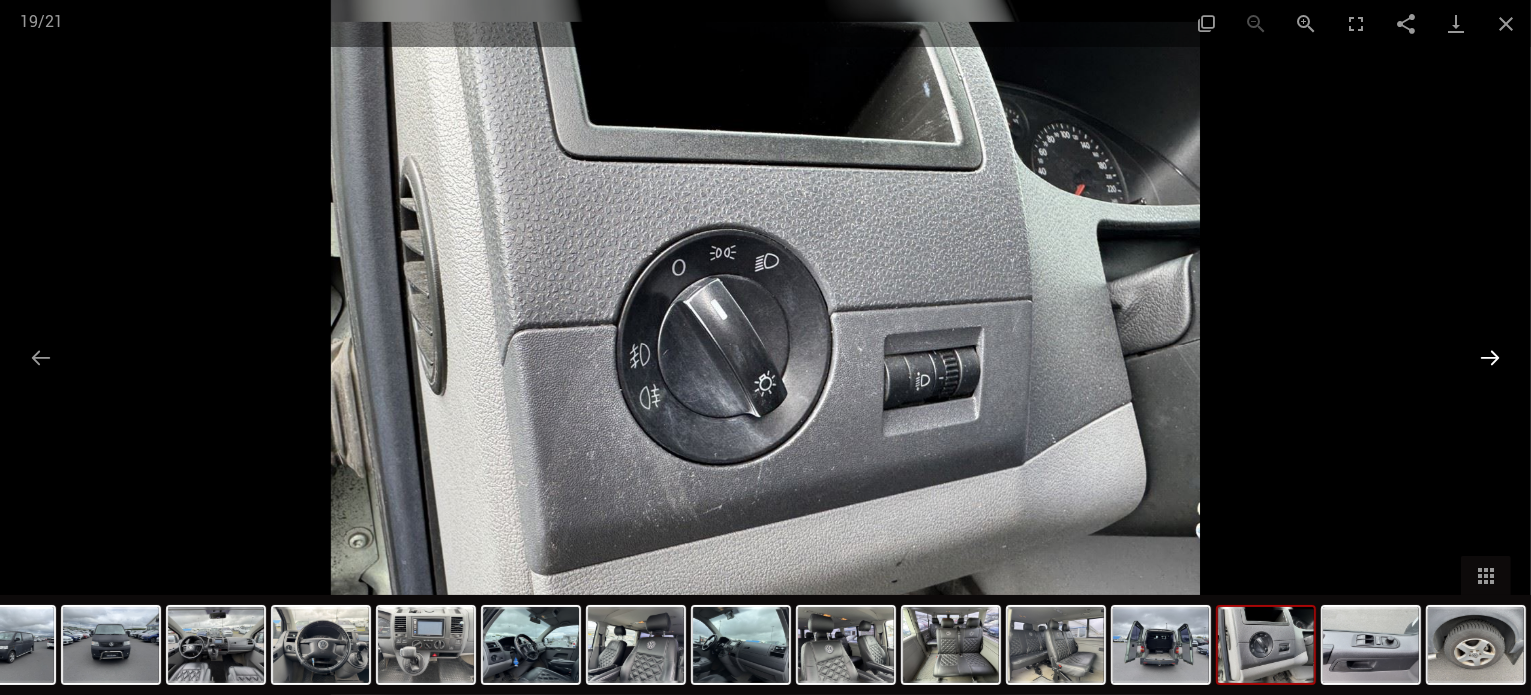 click at bounding box center [1490, 357] 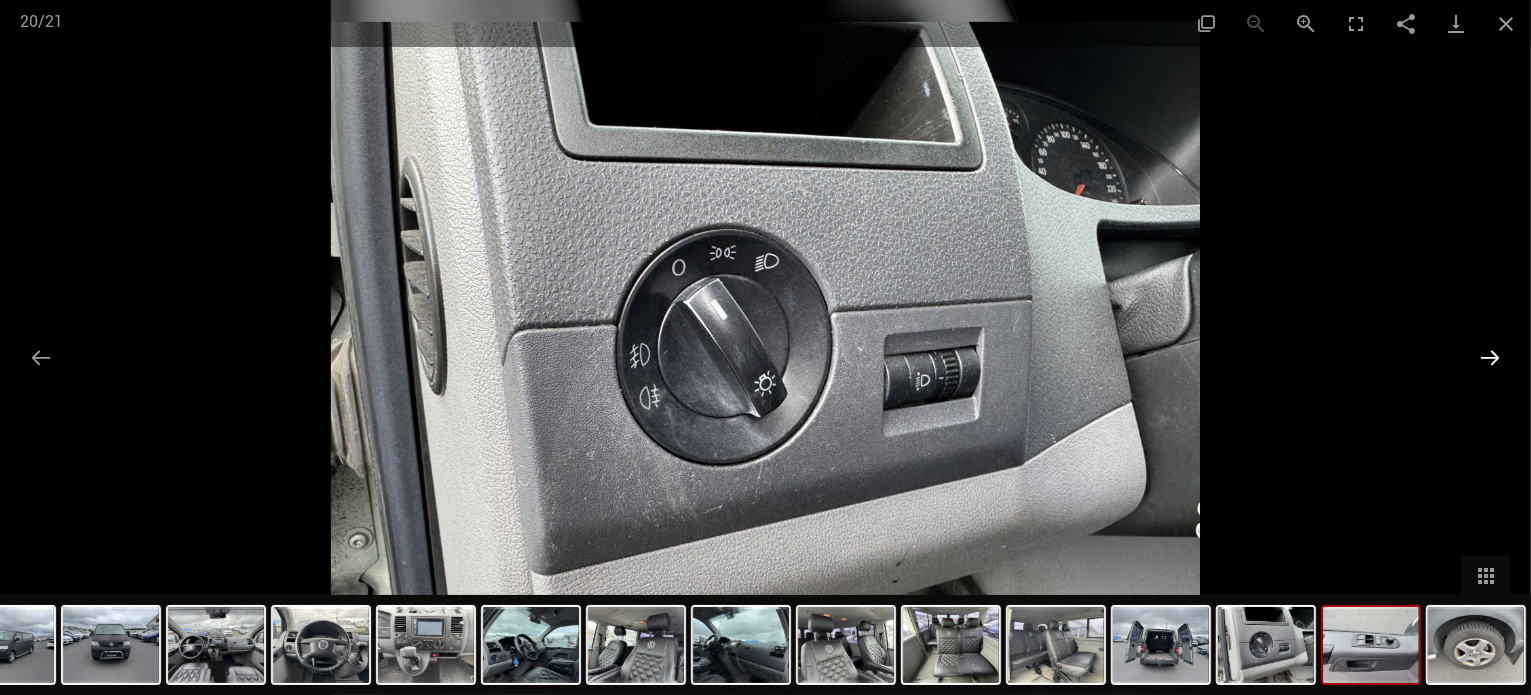 click at bounding box center [1490, 357] 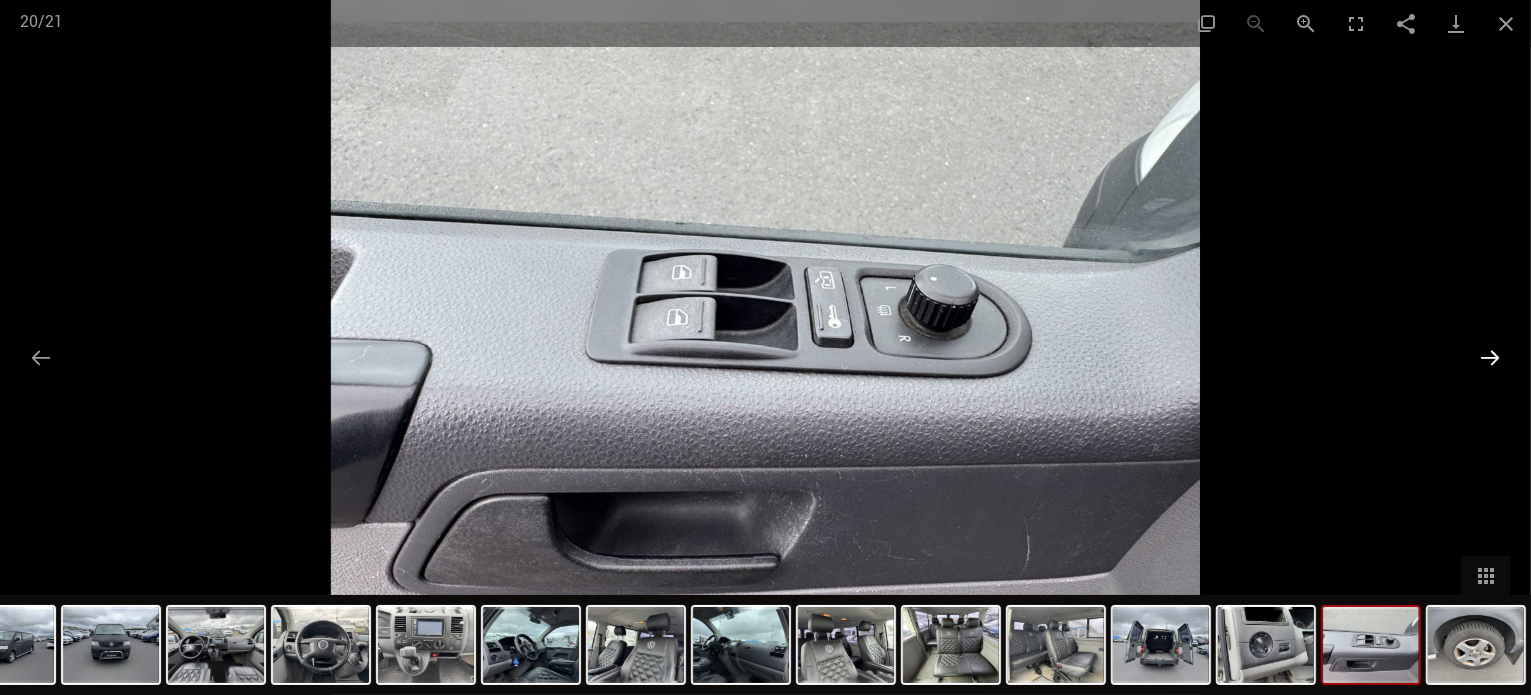 click at bounding box center (1490, 357) 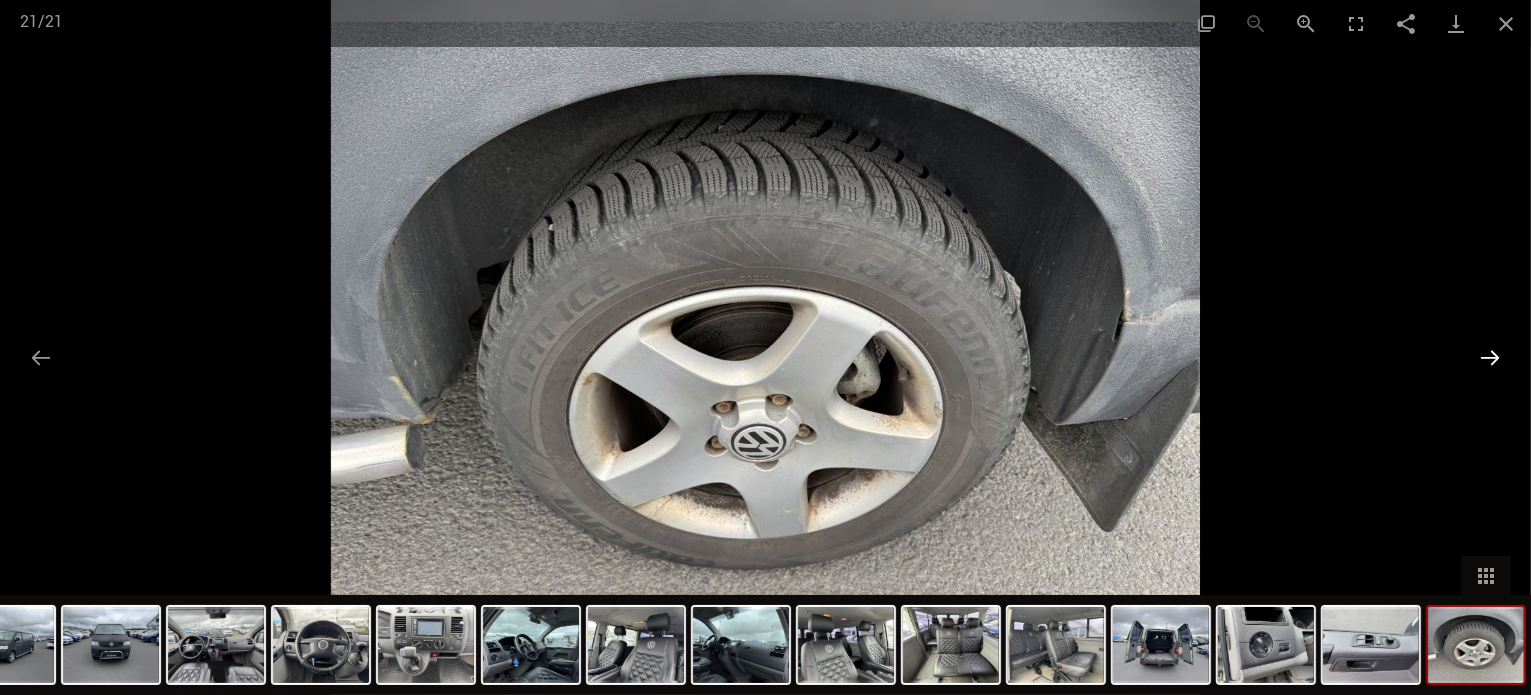 click at bounding box center [1490, 357] 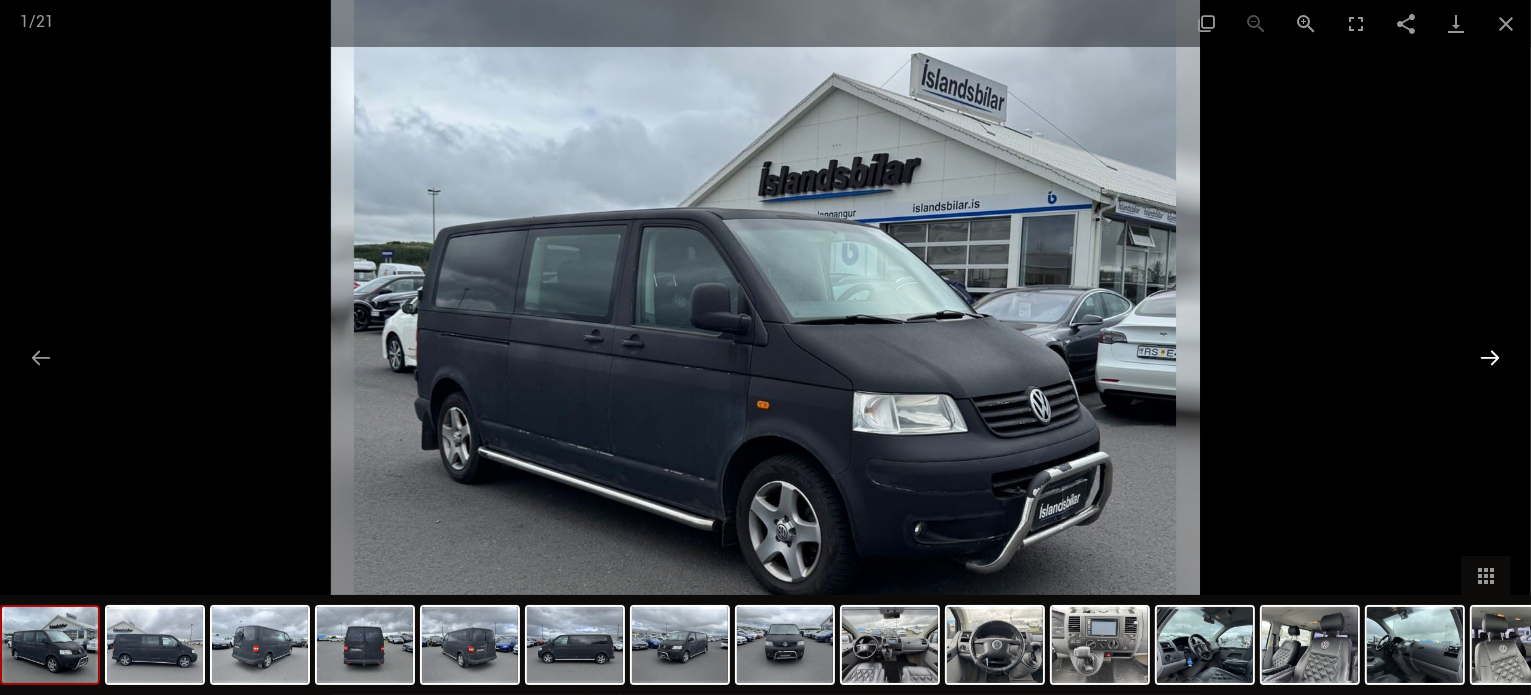 click at bounding box center (1490, 357) 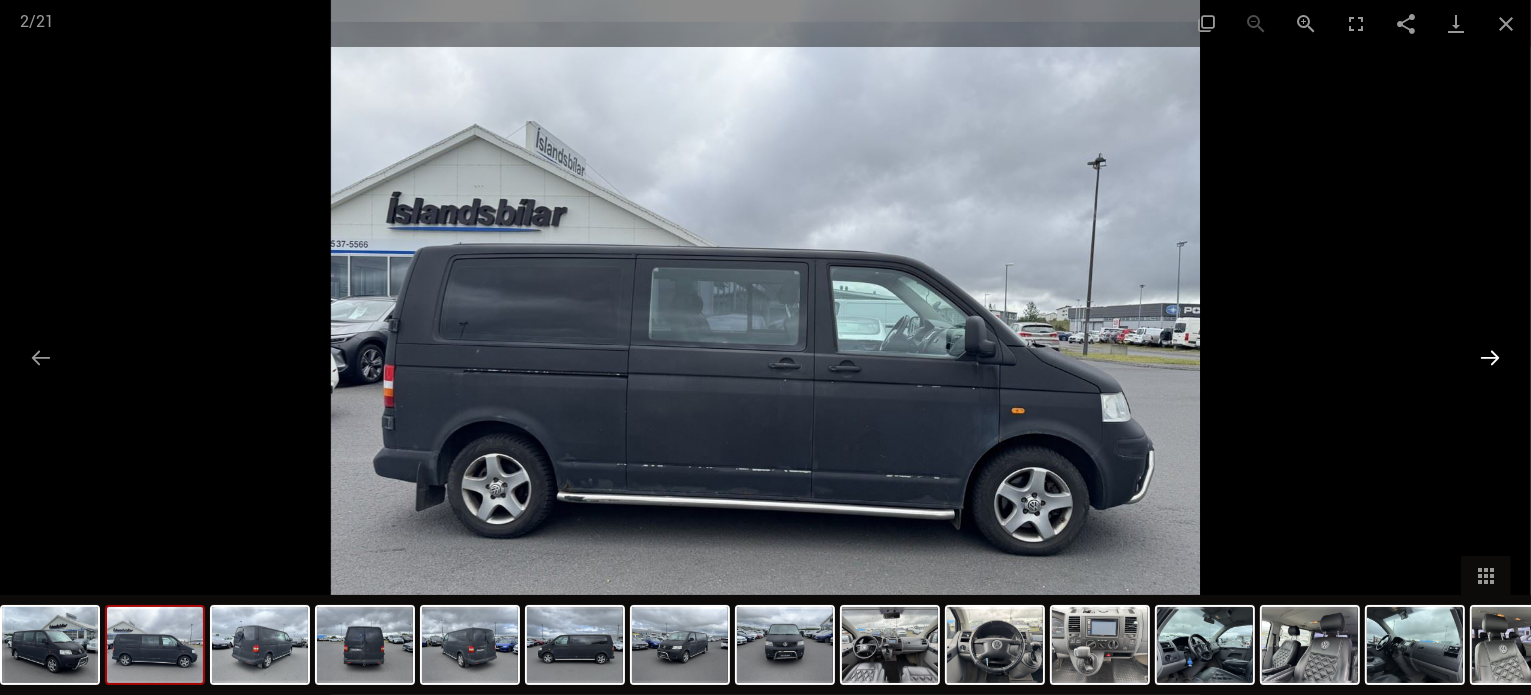 click at bounding box center [1490, 357] 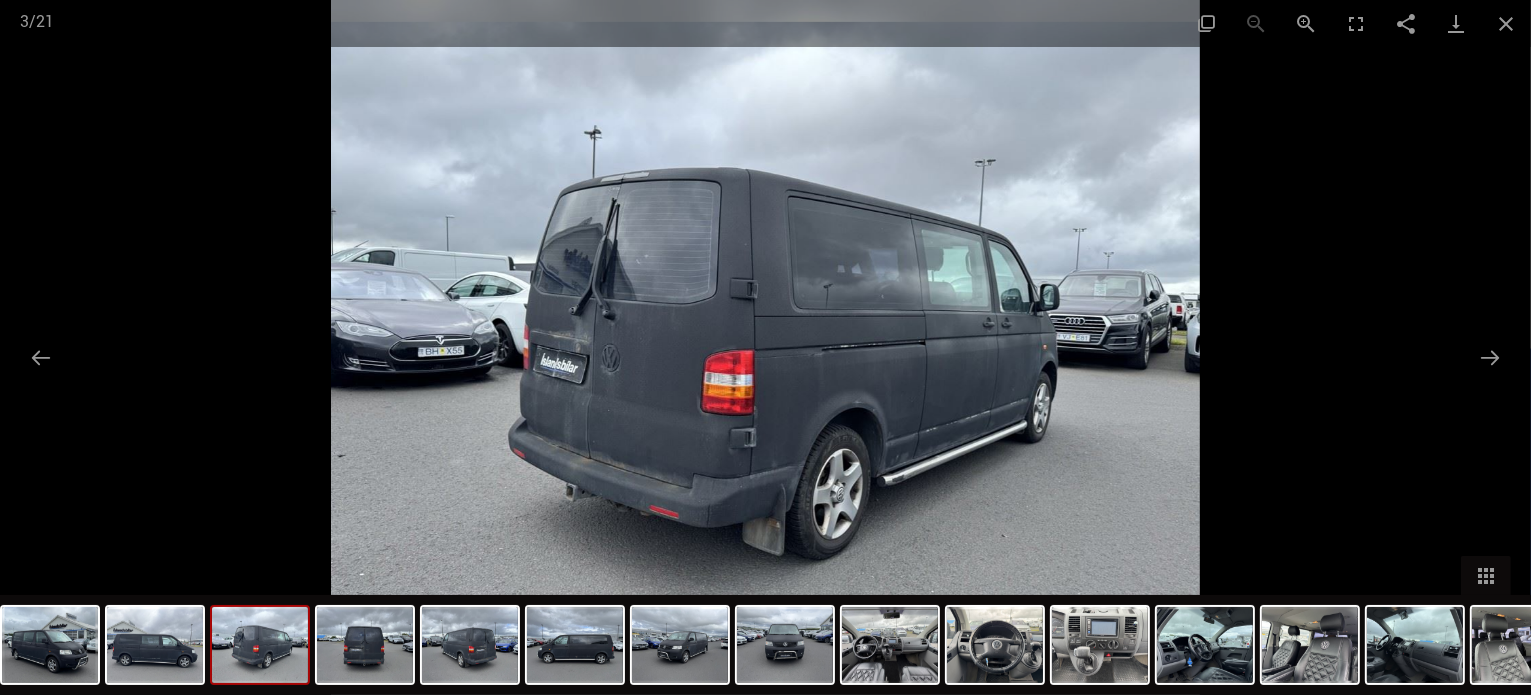 scroll, scrollTop: 614, scrollLeft: 0, axis: vertical 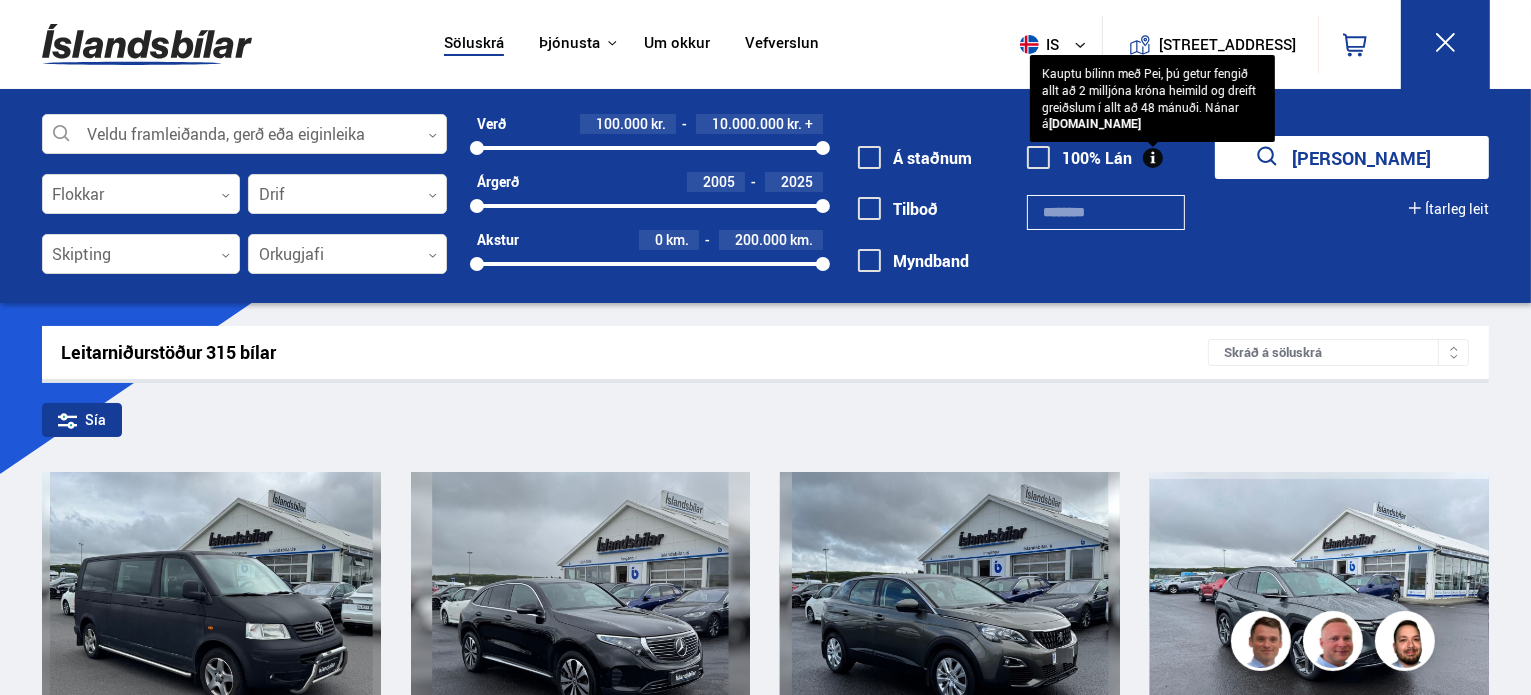 click at bounding box center [1038, 157] 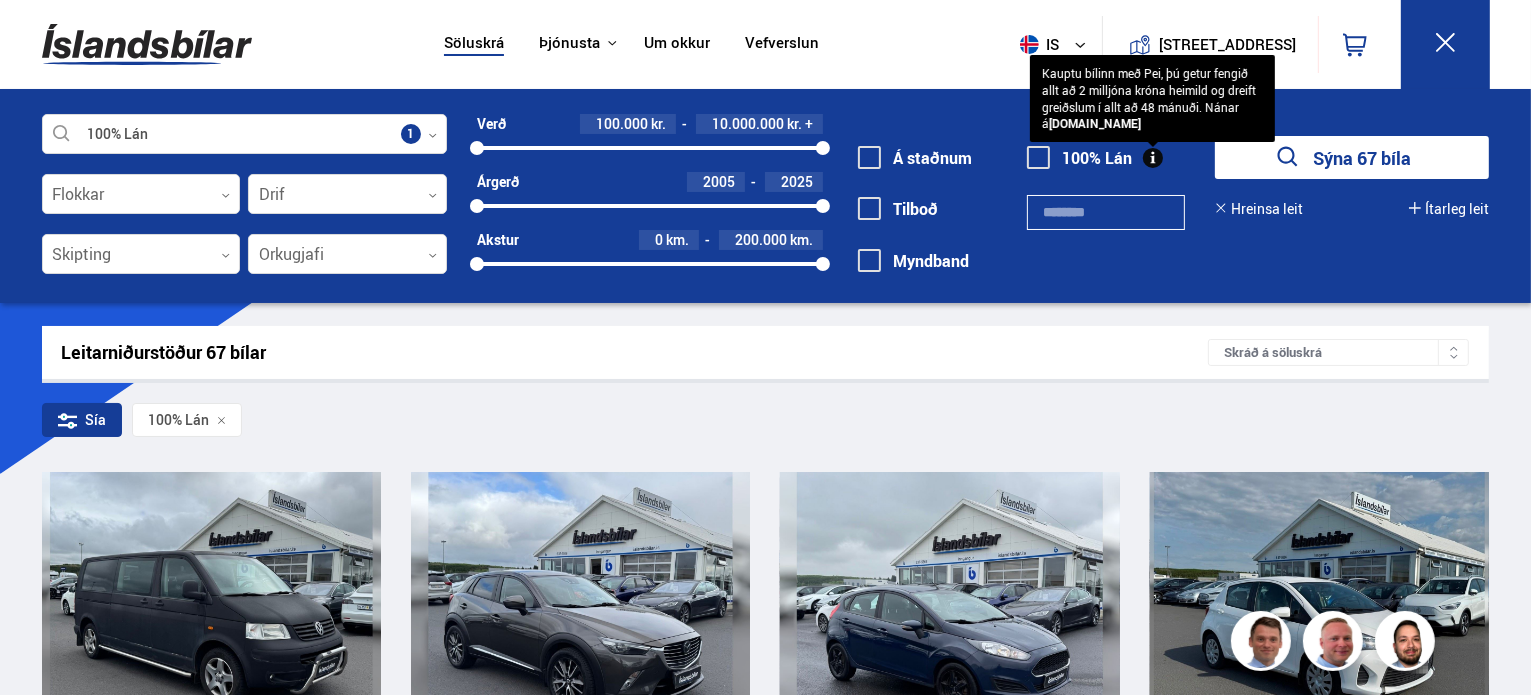 click on "Sýna 67 bíla" at bounding box center [1352, 157] 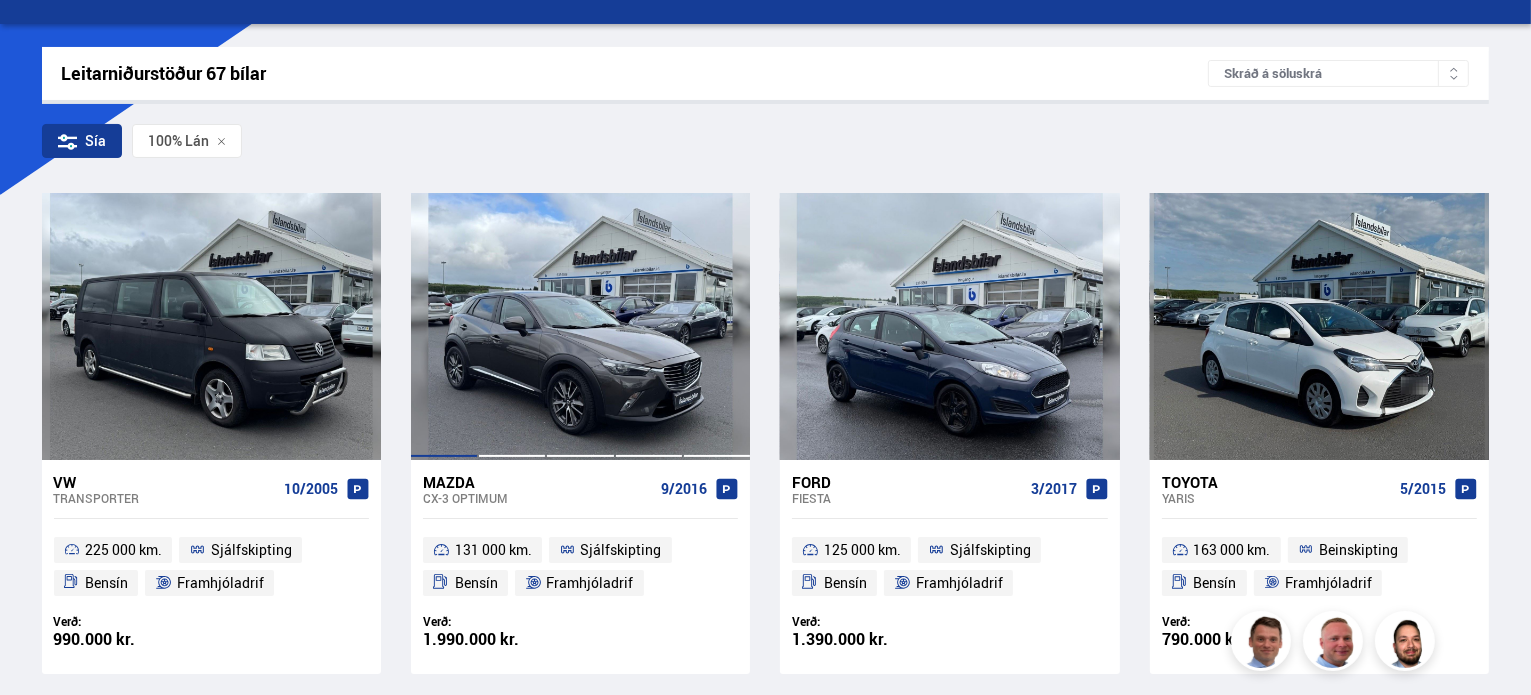 scroll, scrollTop: 400, scrollLeft: 0, axis: vertical 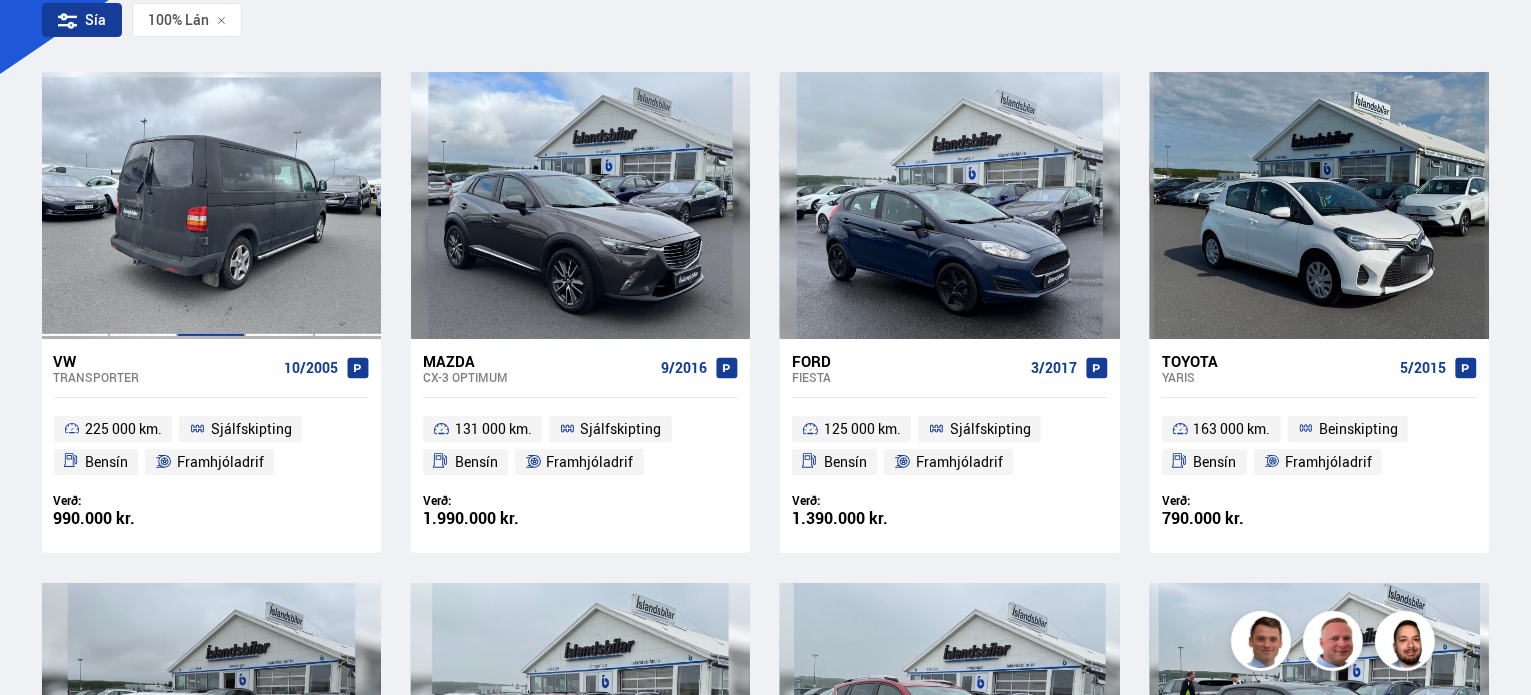 click at bounding box center [211, 205] 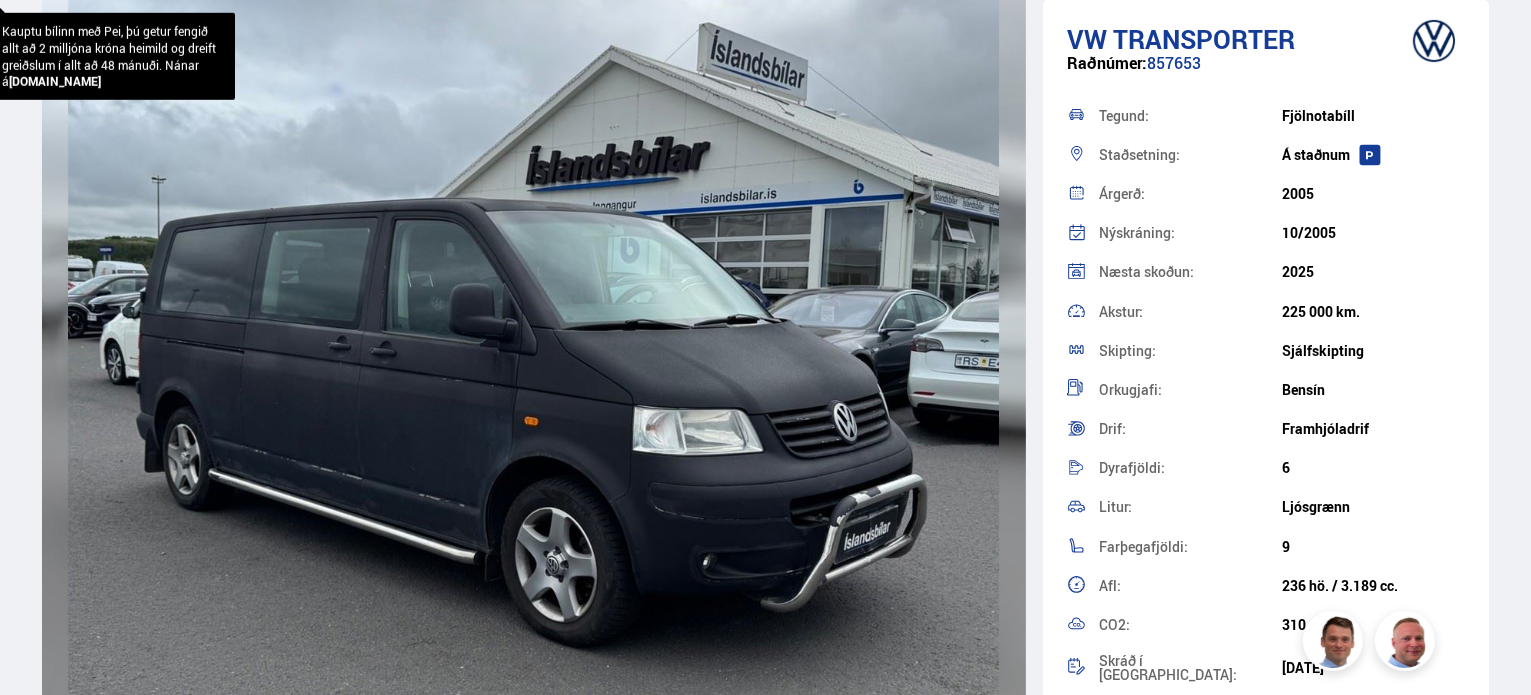 scroll, scrollTop: 1700, scrollLeft: 0, axis: vertical 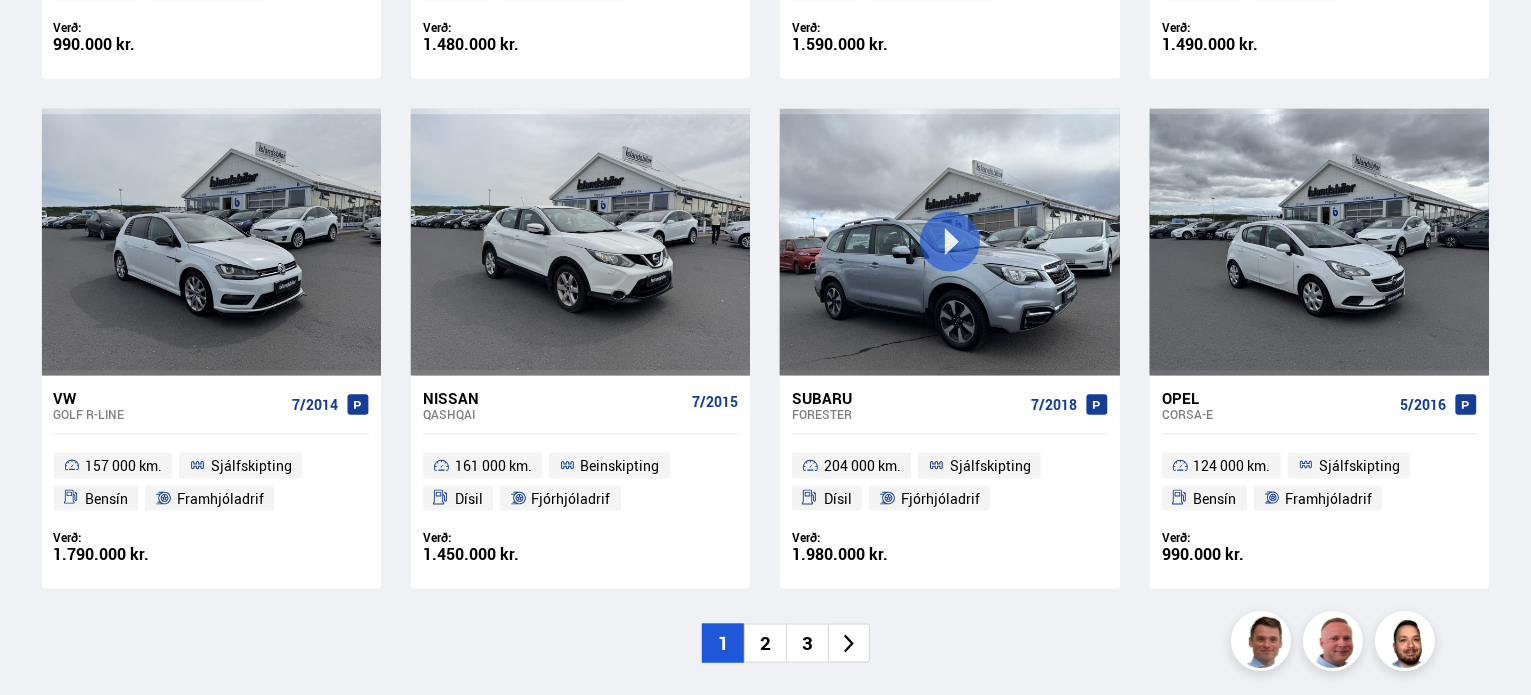 click 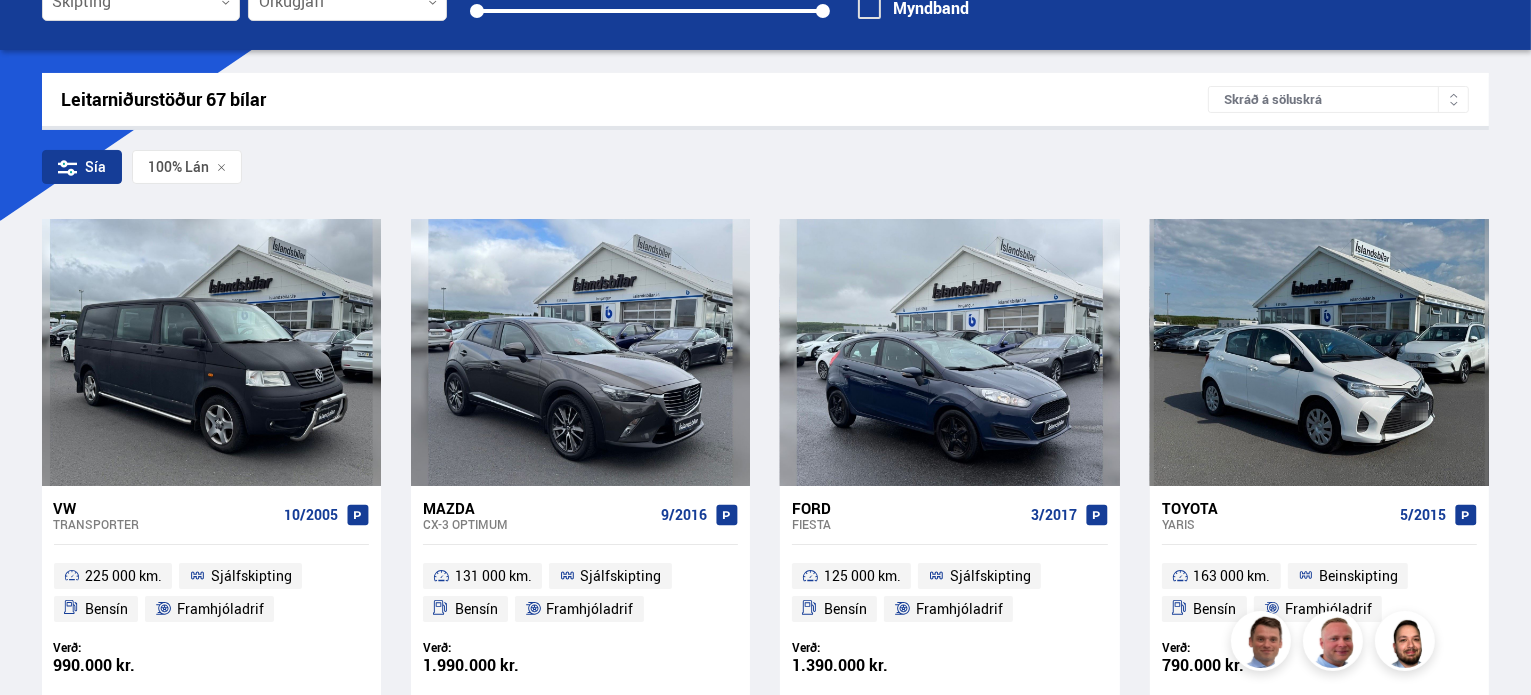 scroll, scrollTop: 0, scrollLeft: 0, axis: both 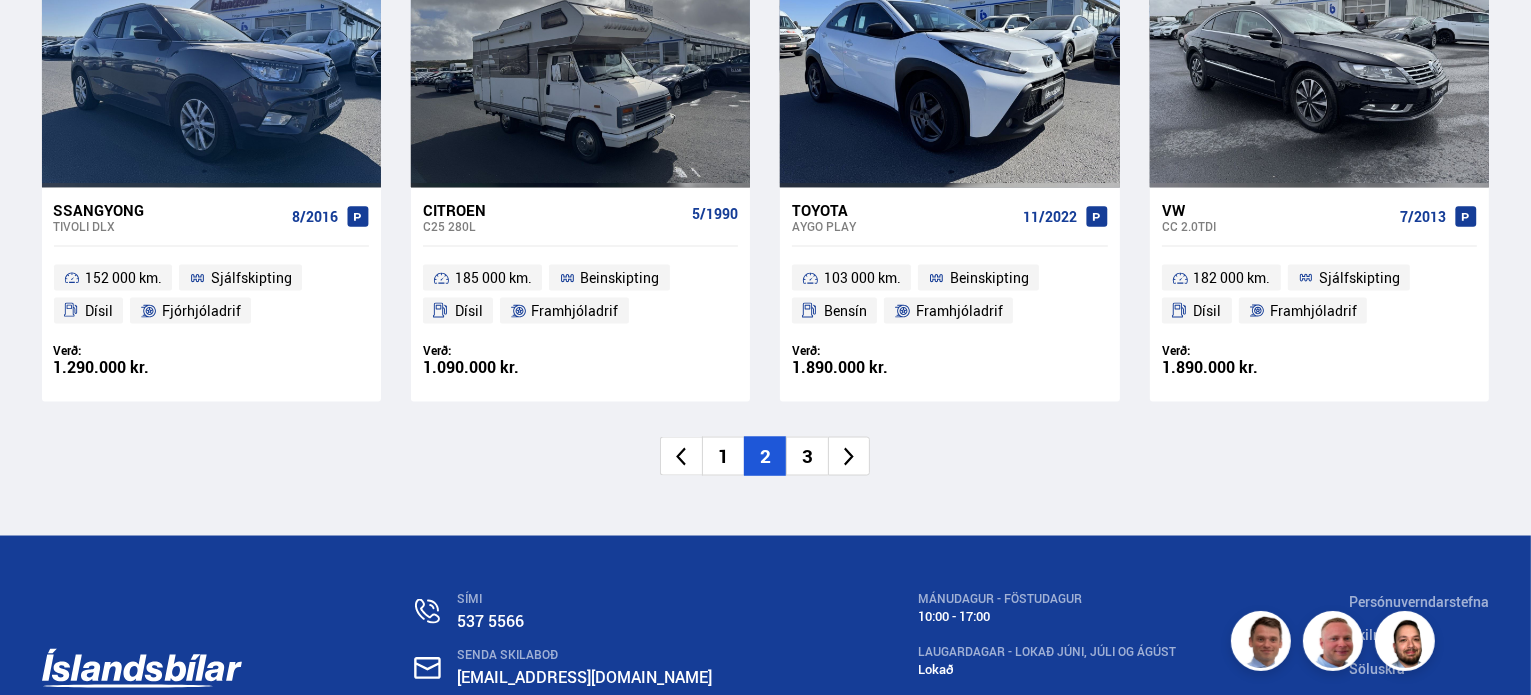 click on "3" at bounding box center [807, 456] 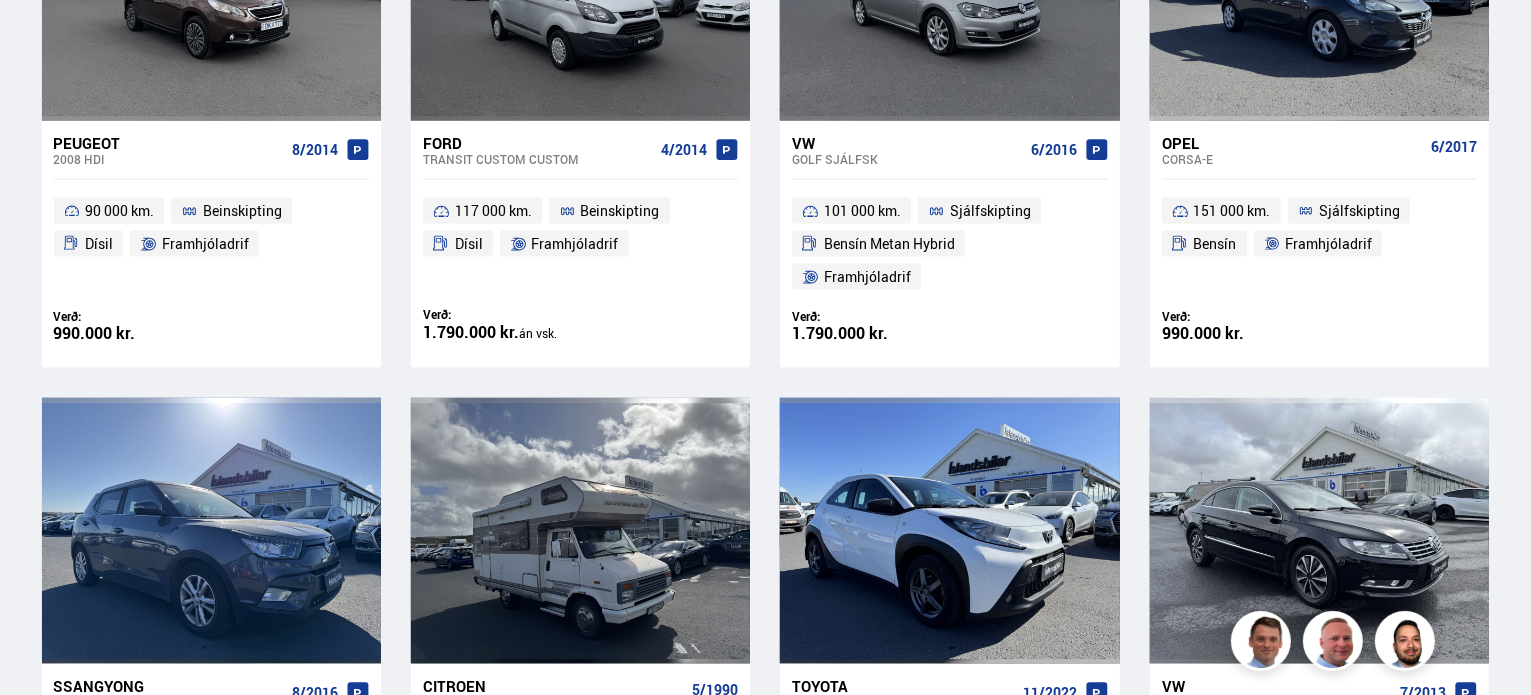 scroll, scrollTop: 1894, scrollLeft: 0, axis: vertical 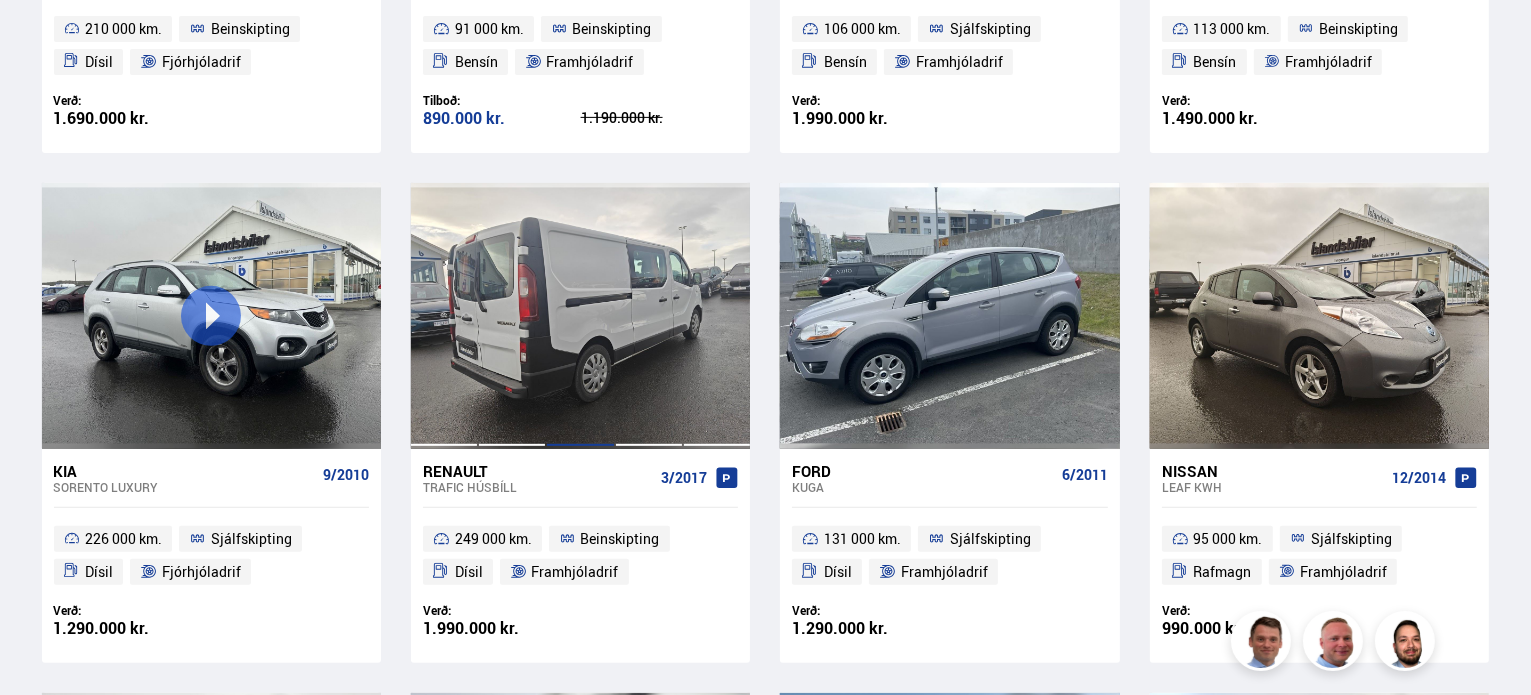 click at bounding box center (580, 316) 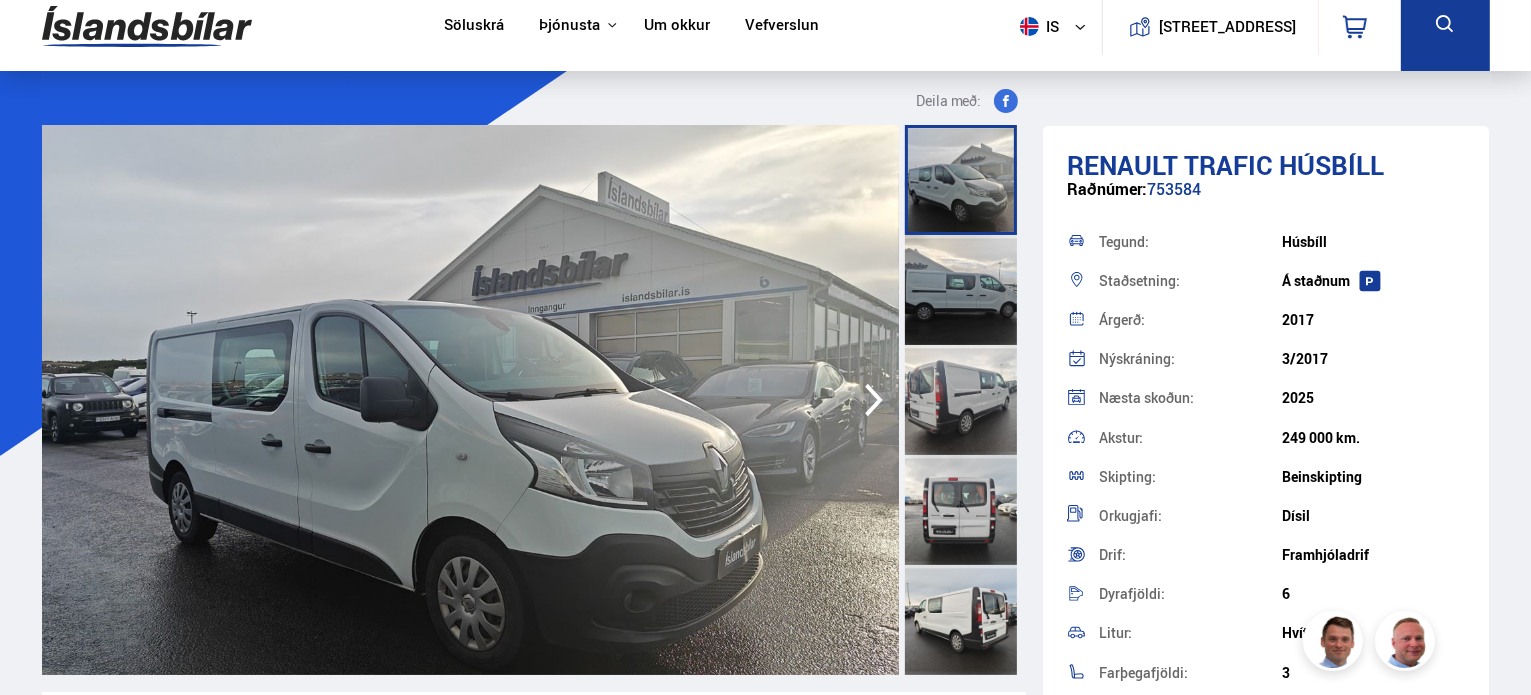 scroll, scrollTop: 0, scrollLeft: 0, axis: both 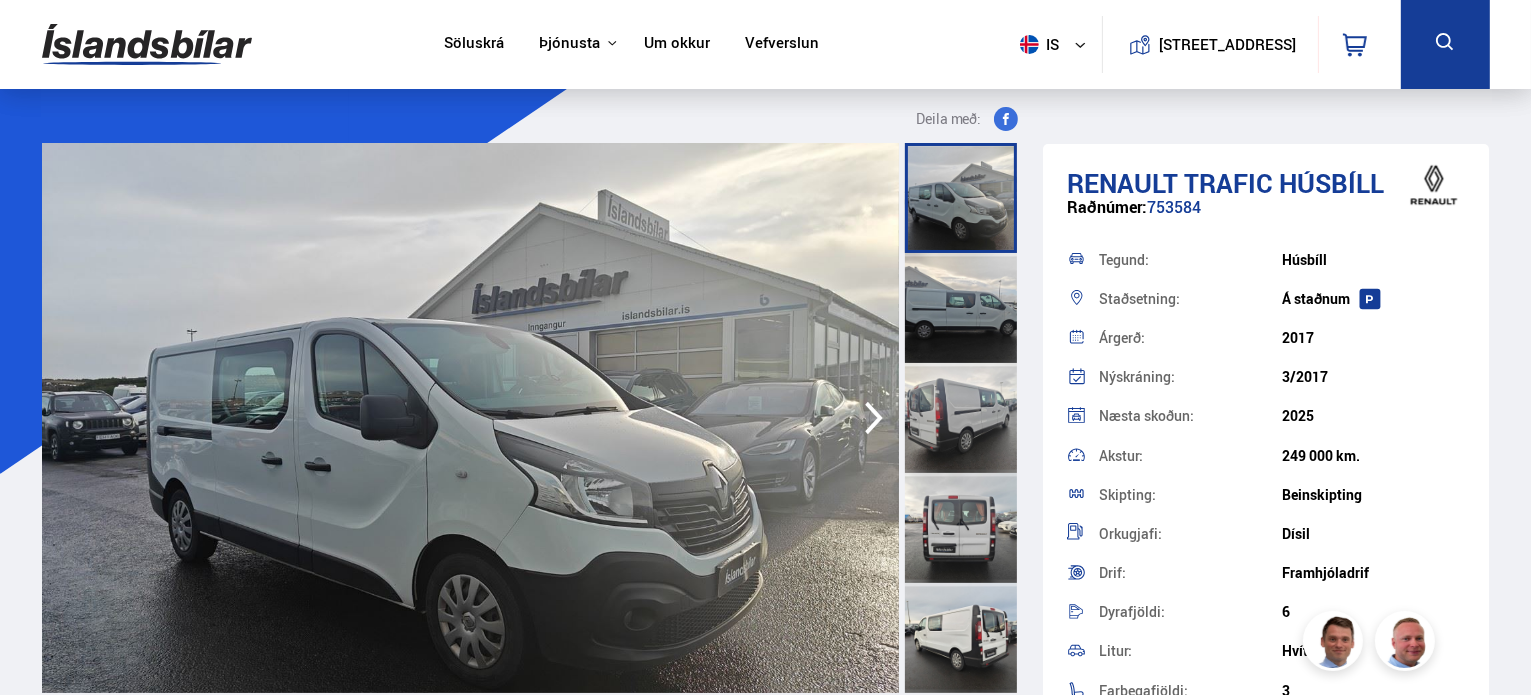 click 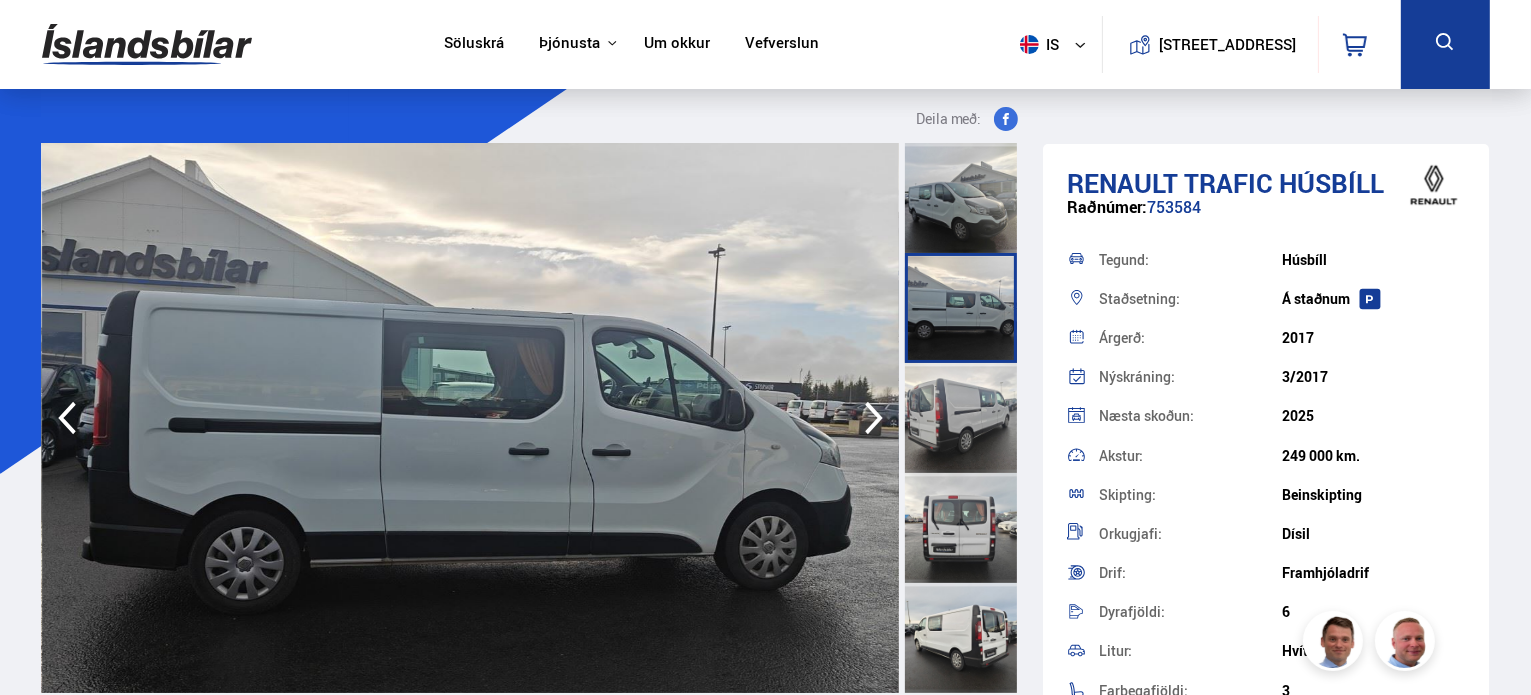 click 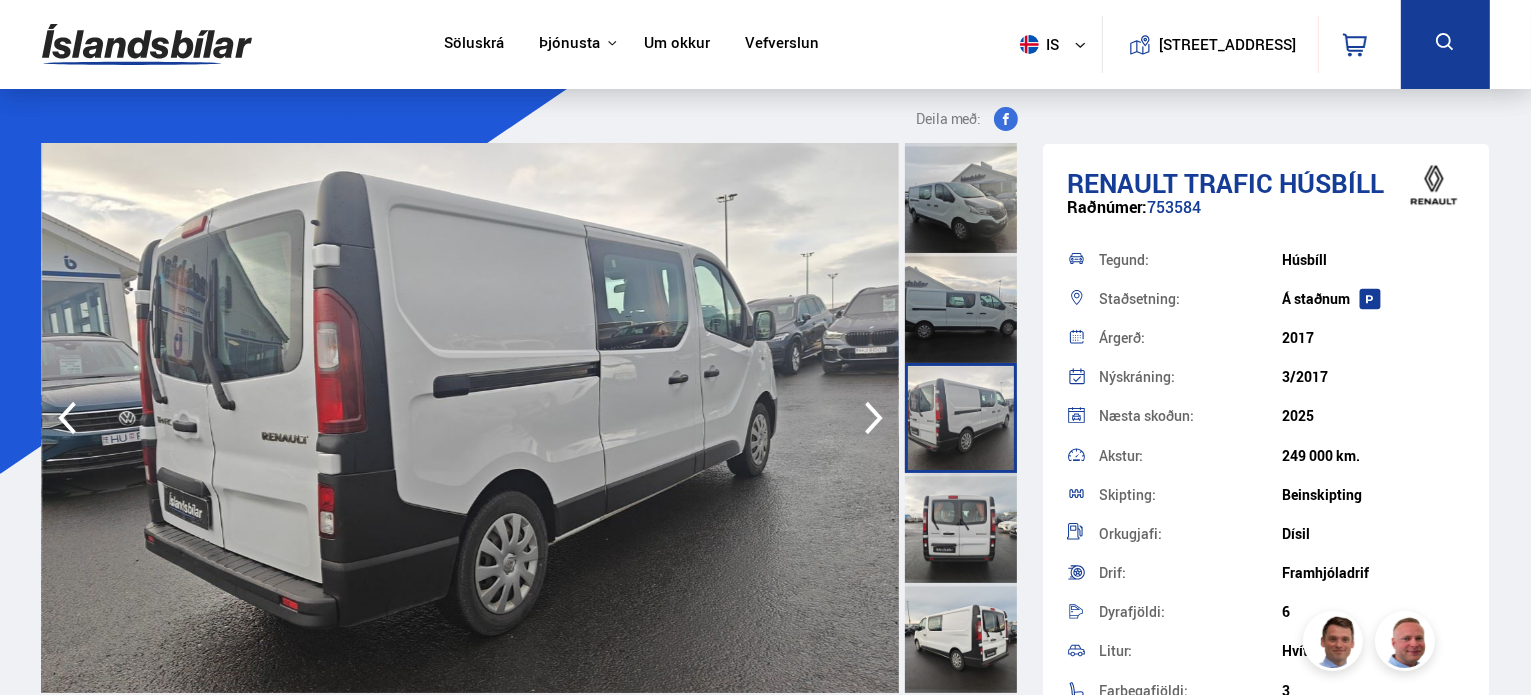 click 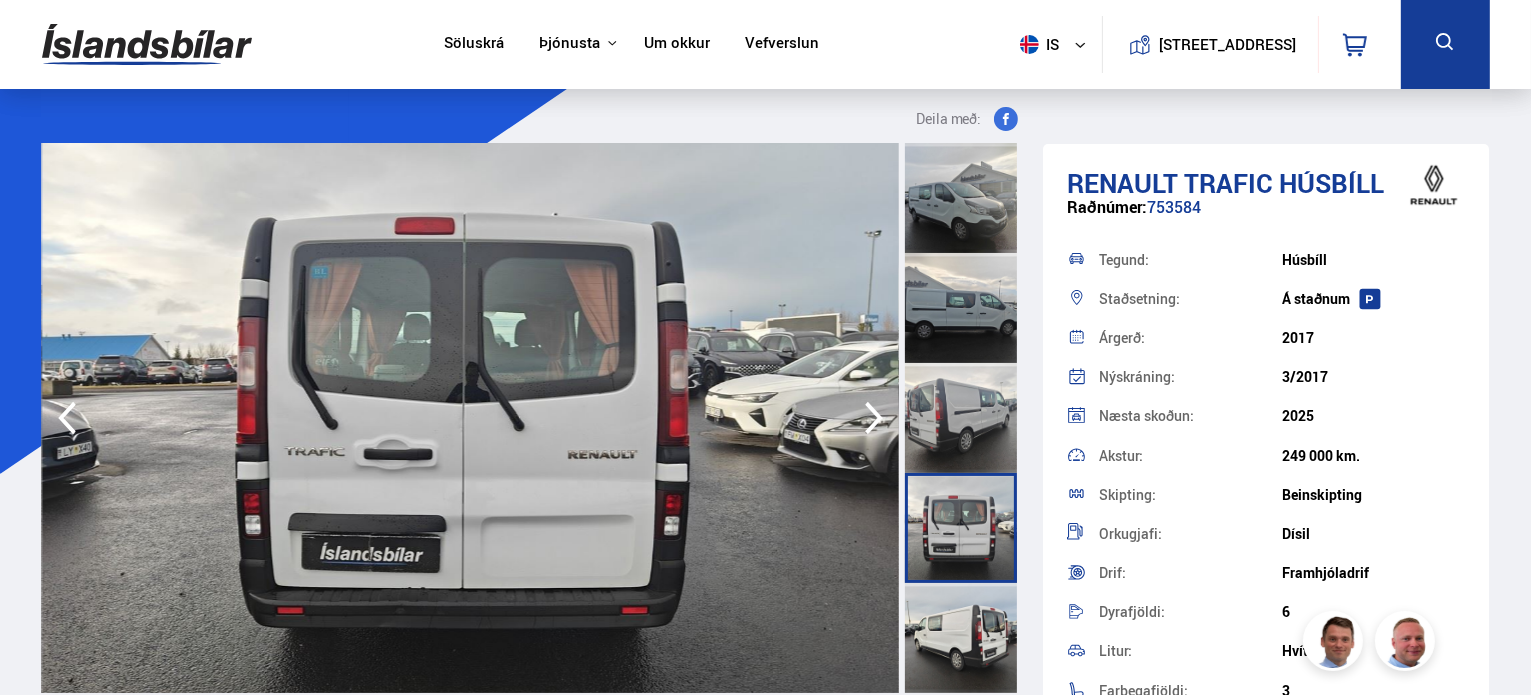click 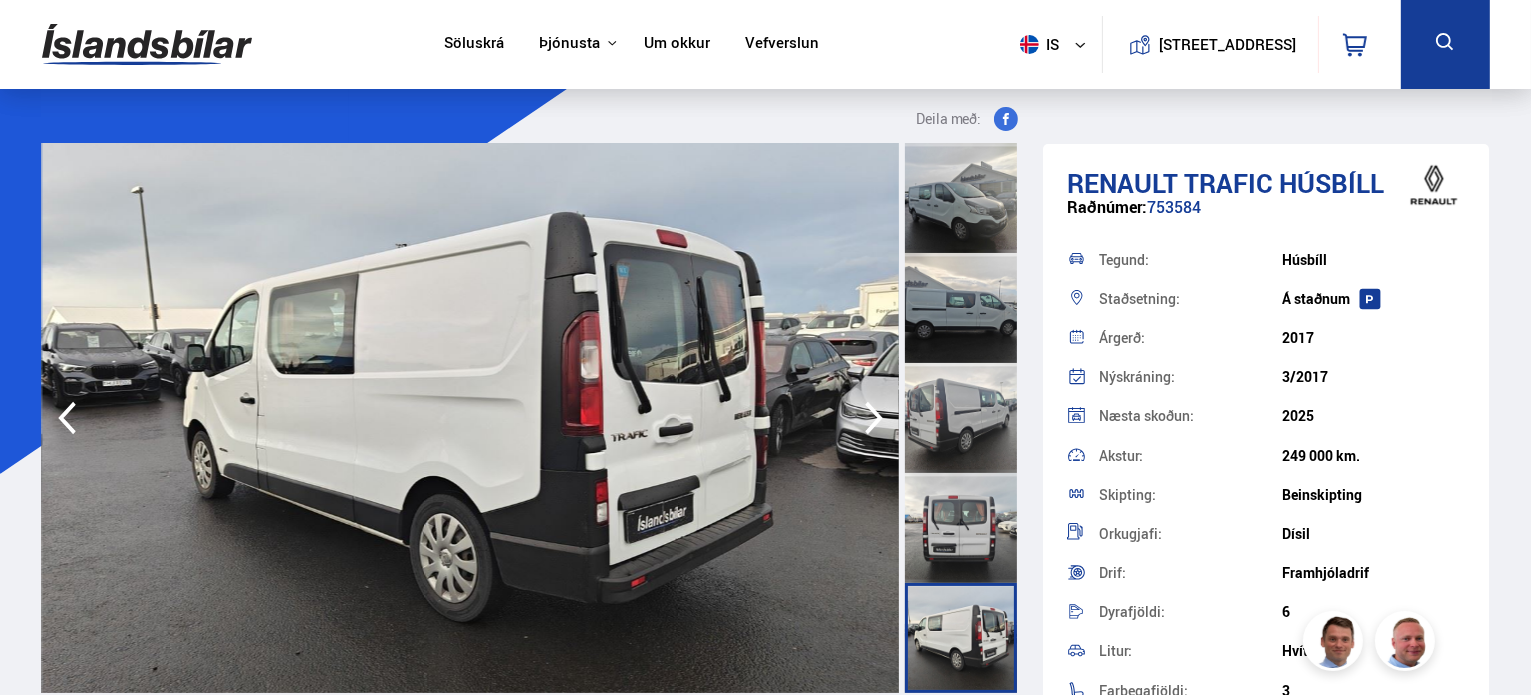 click 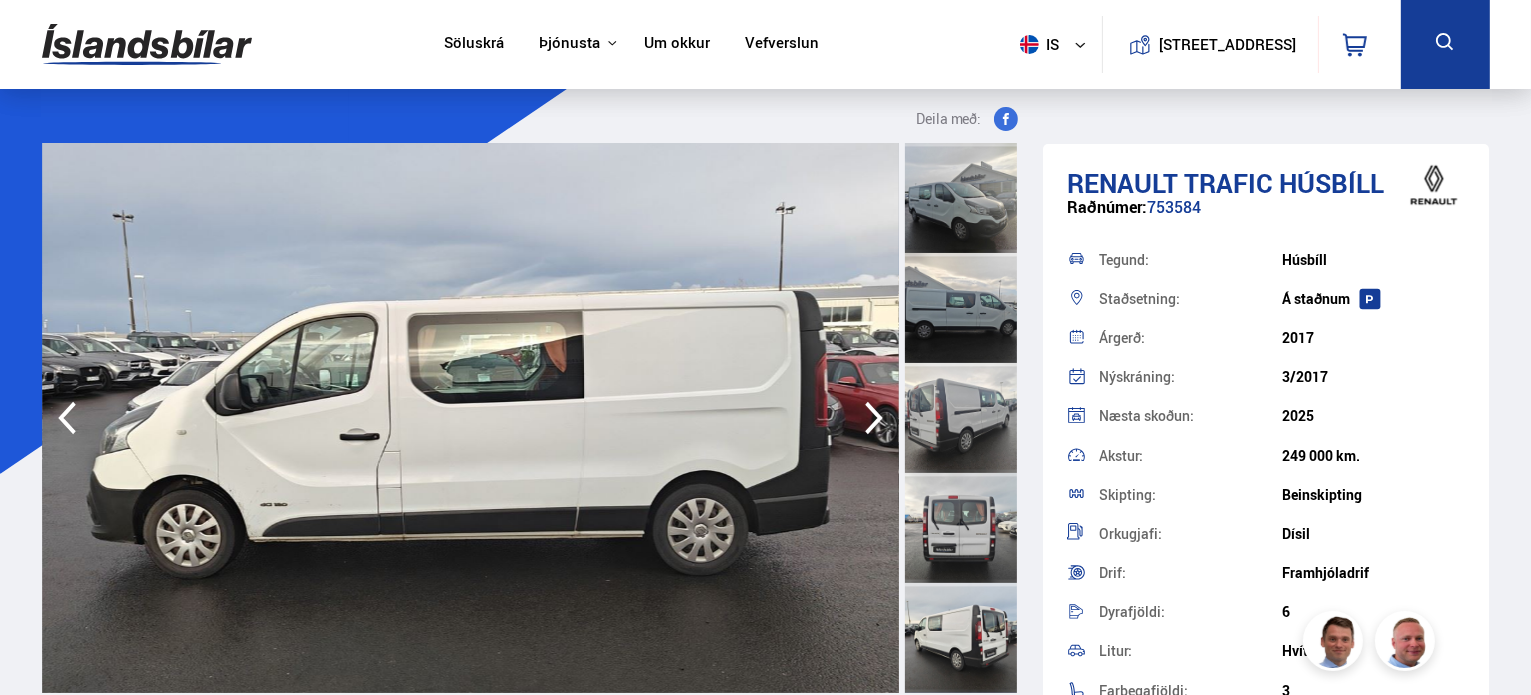 click 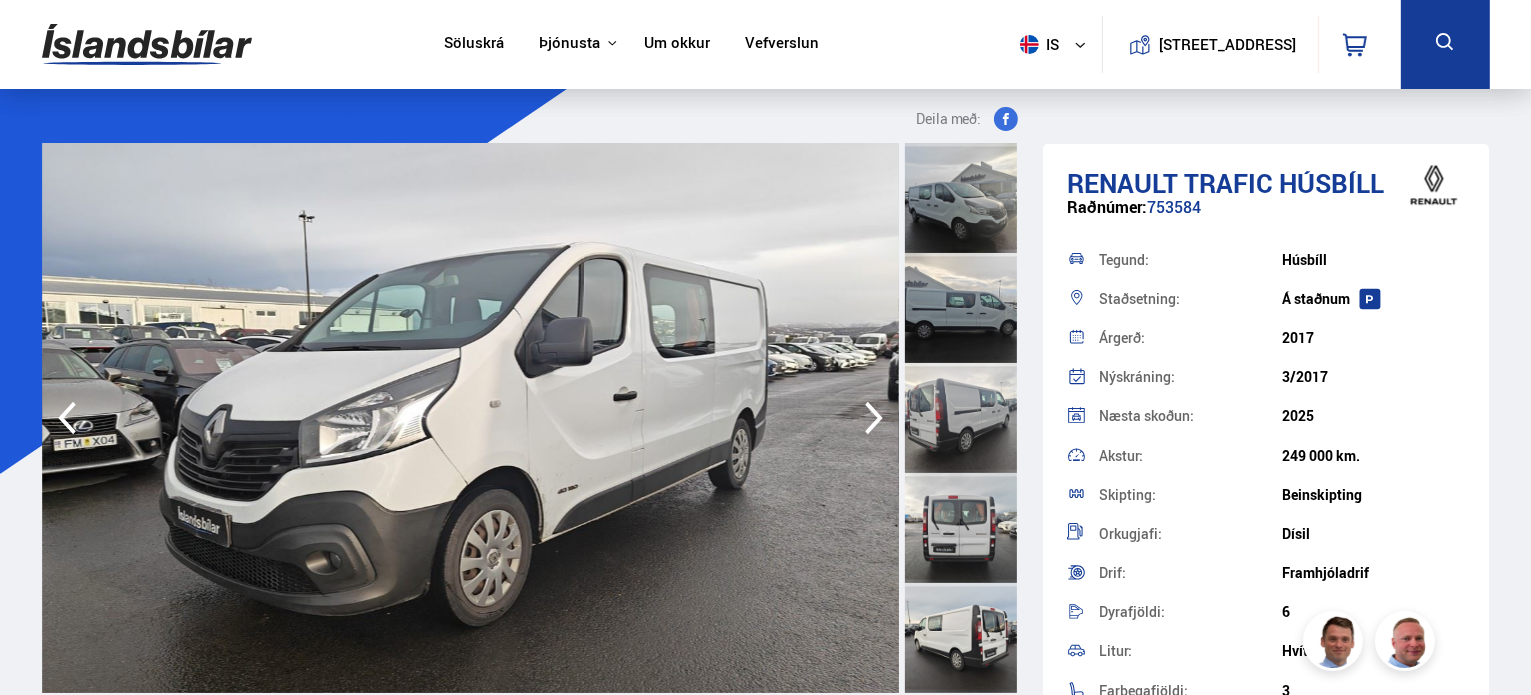 click 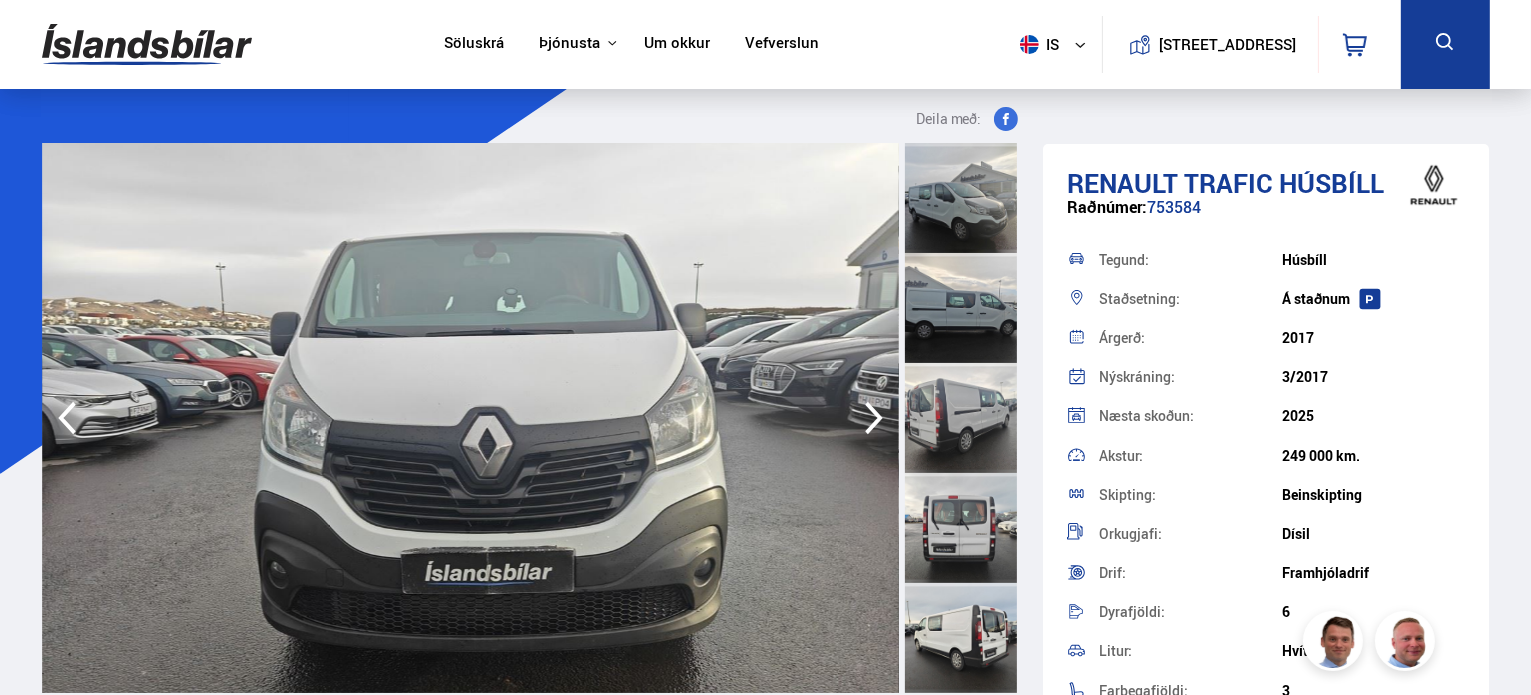 click 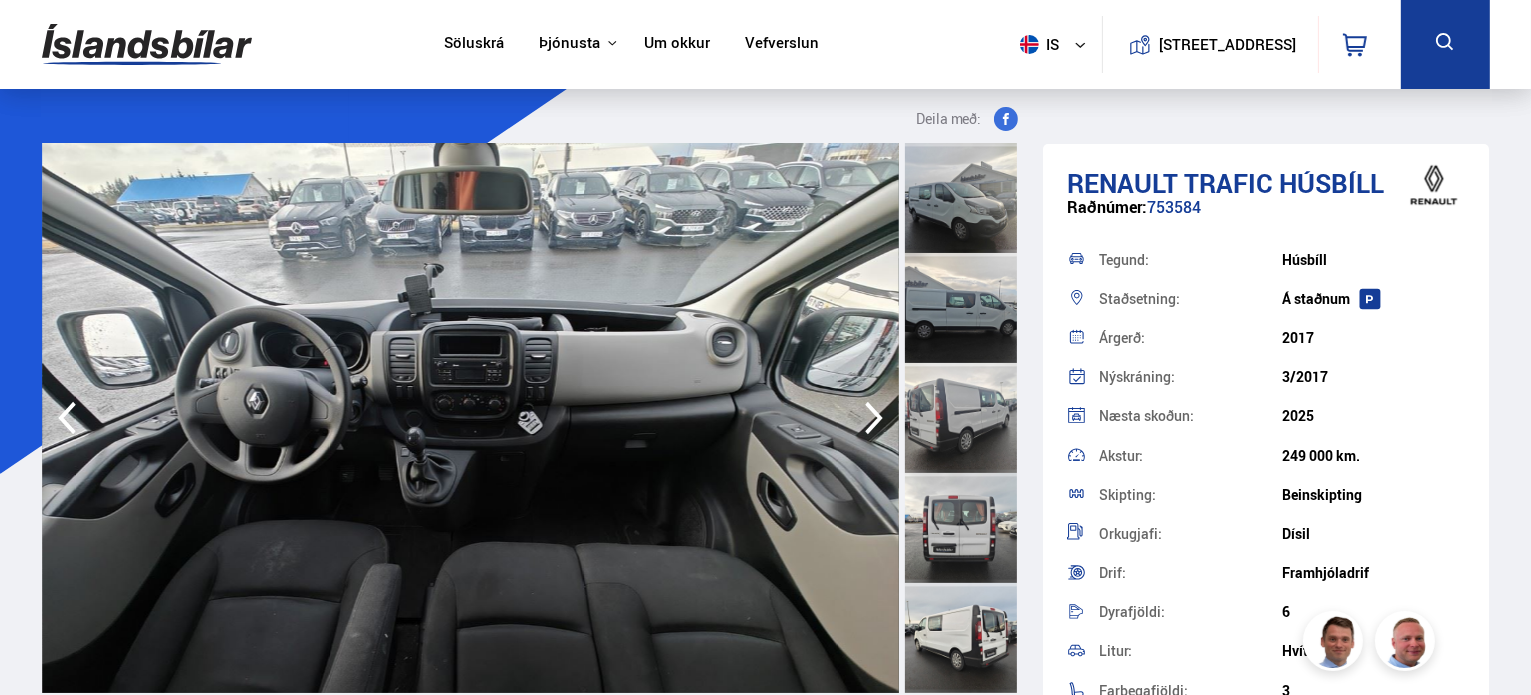 click 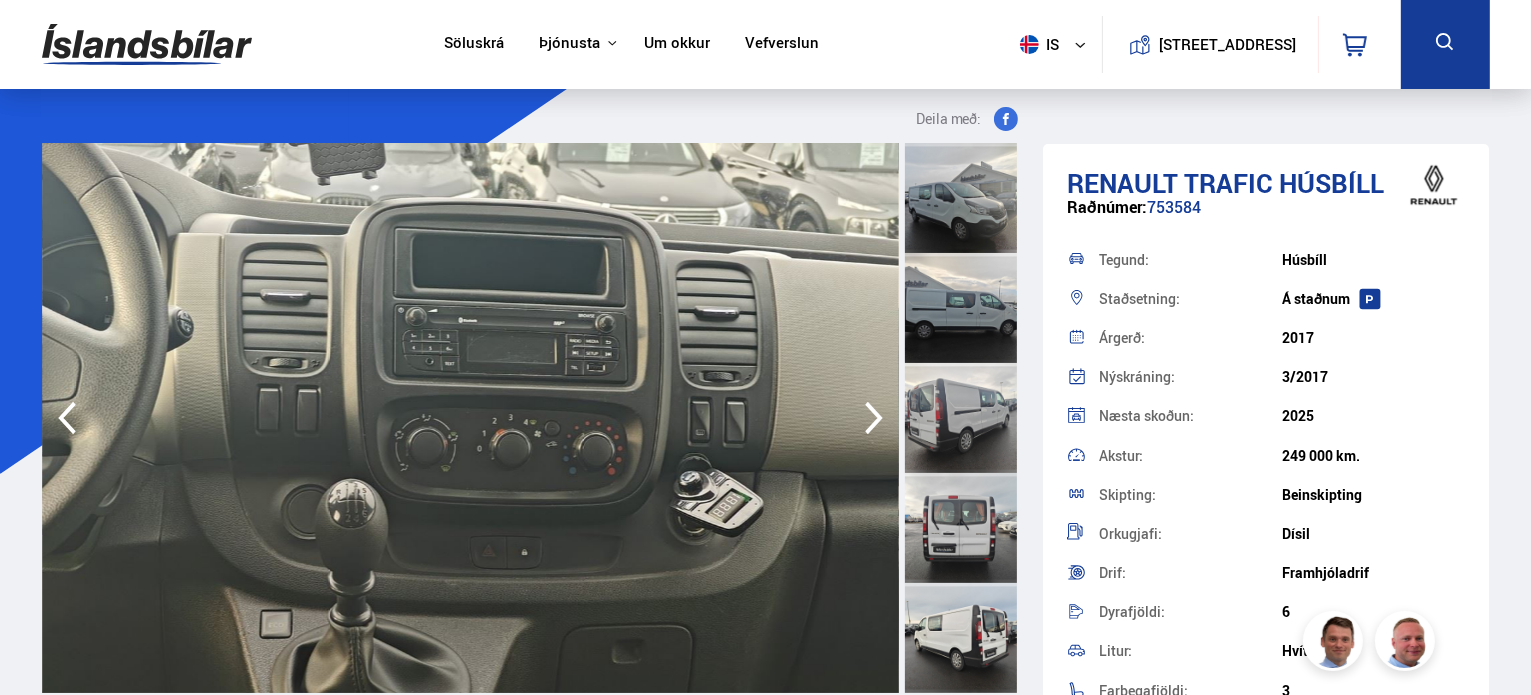 click 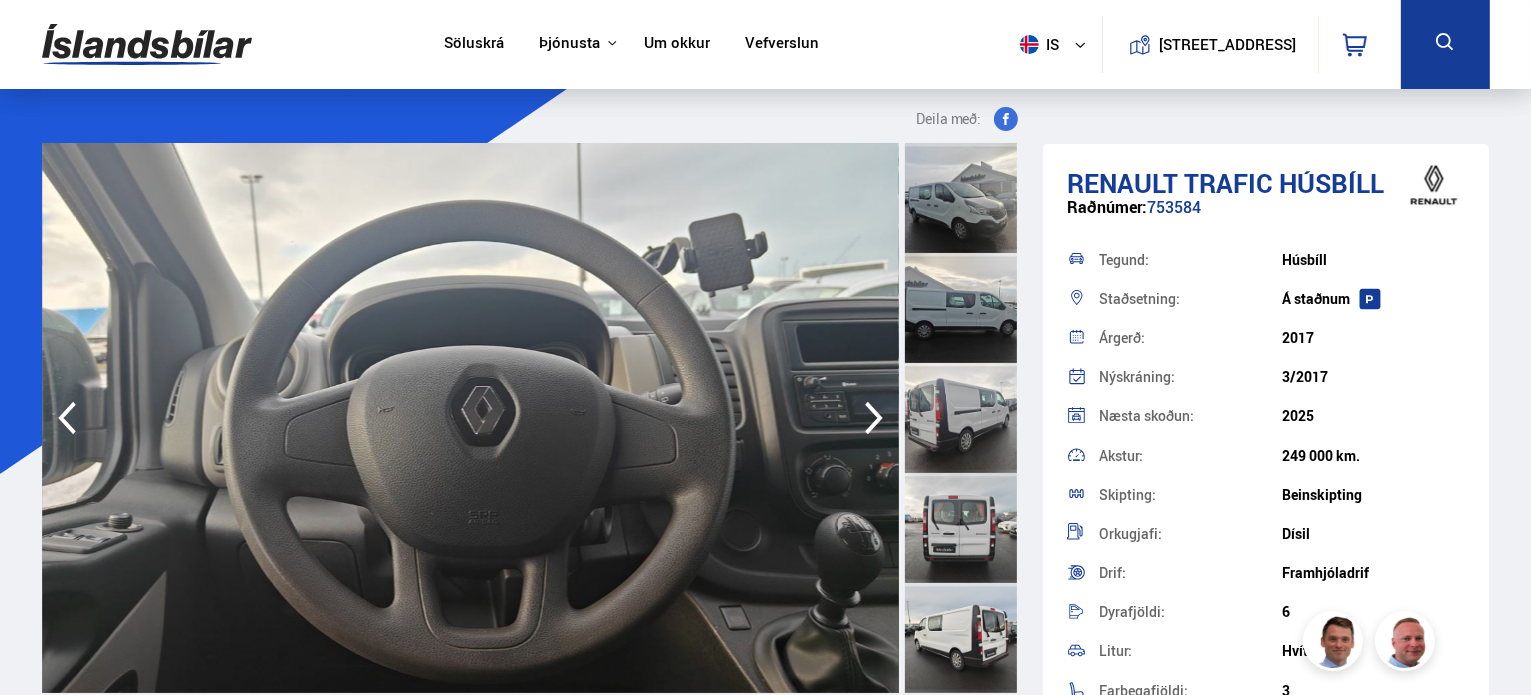 click 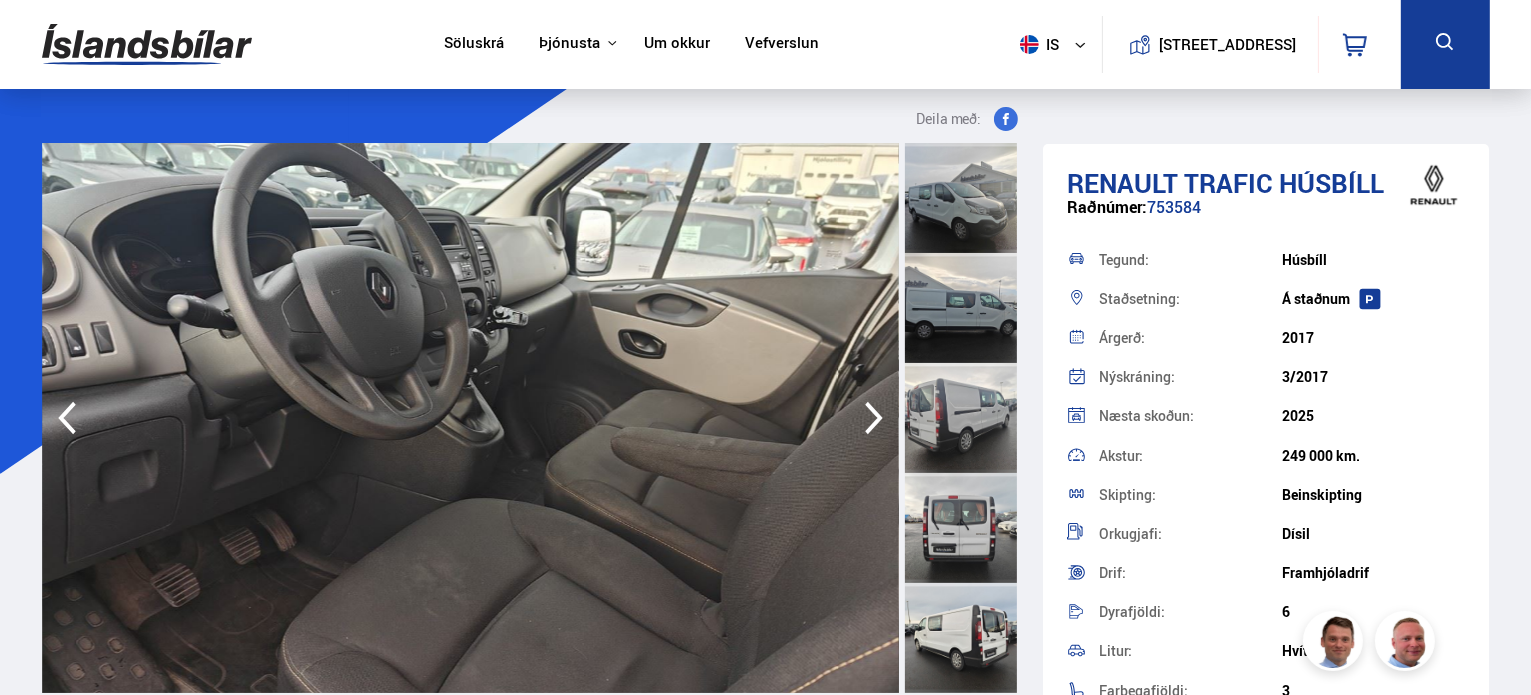 click 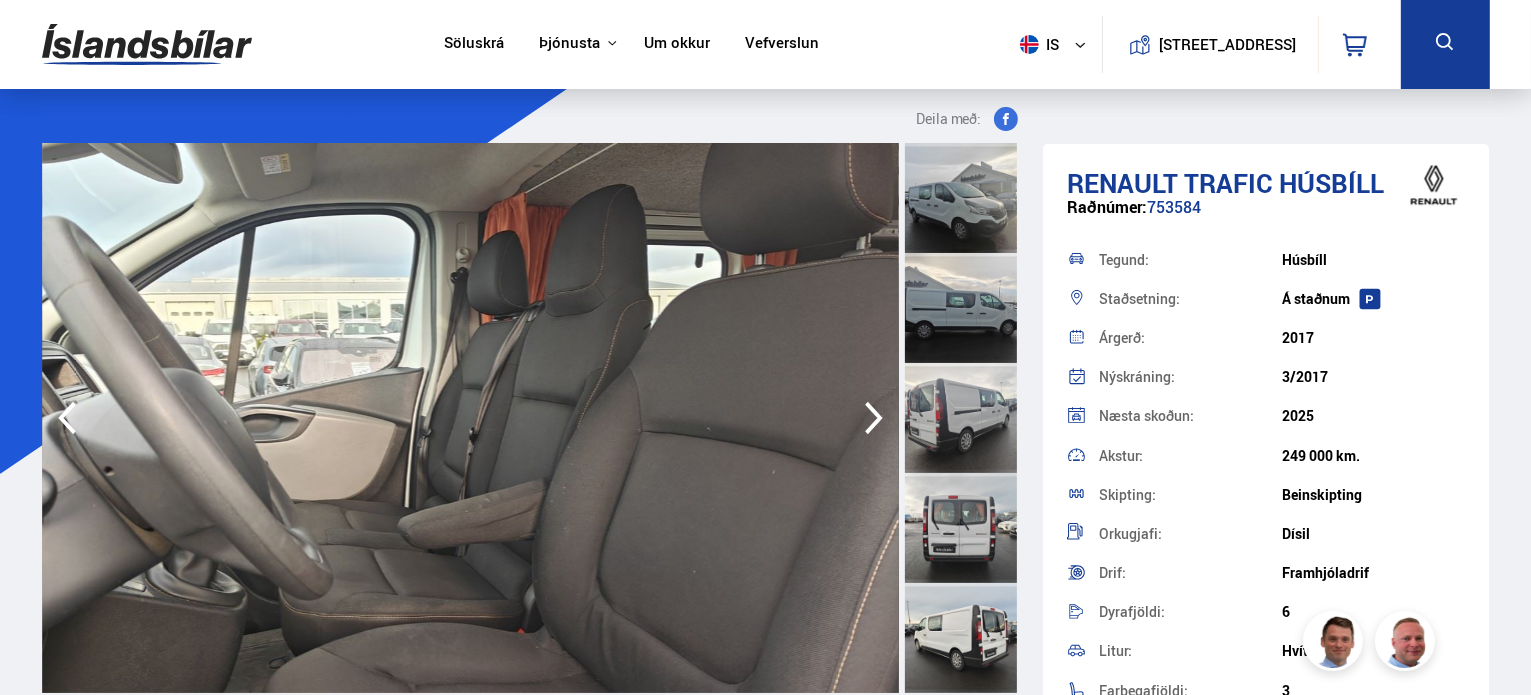 click 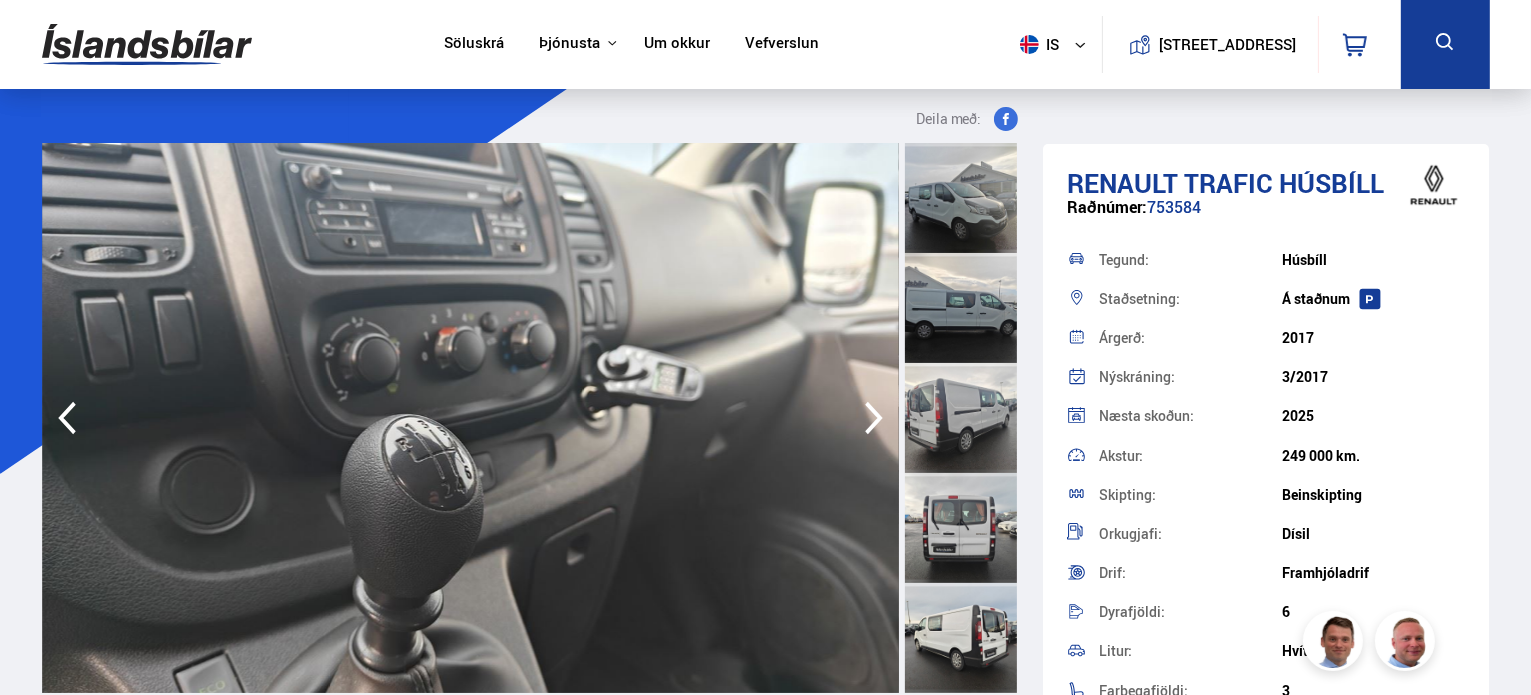 click 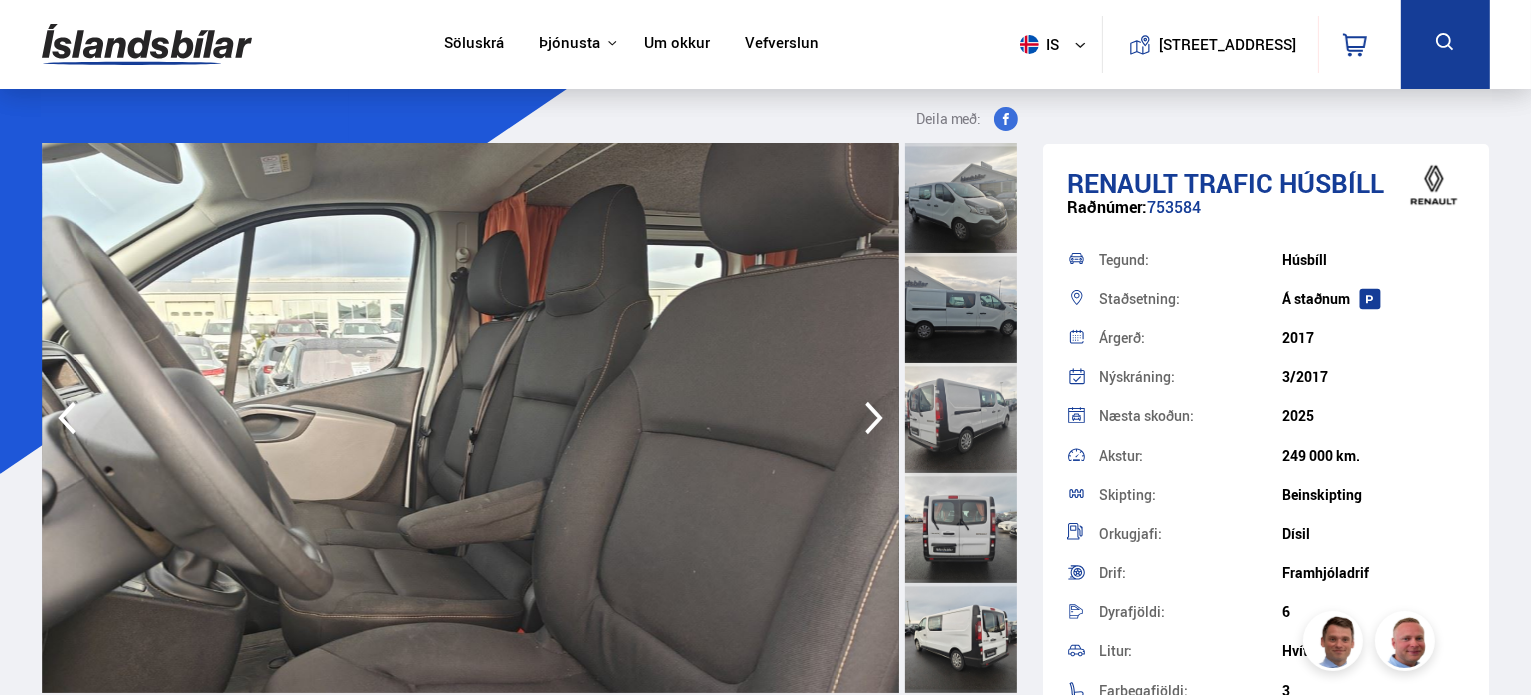 click 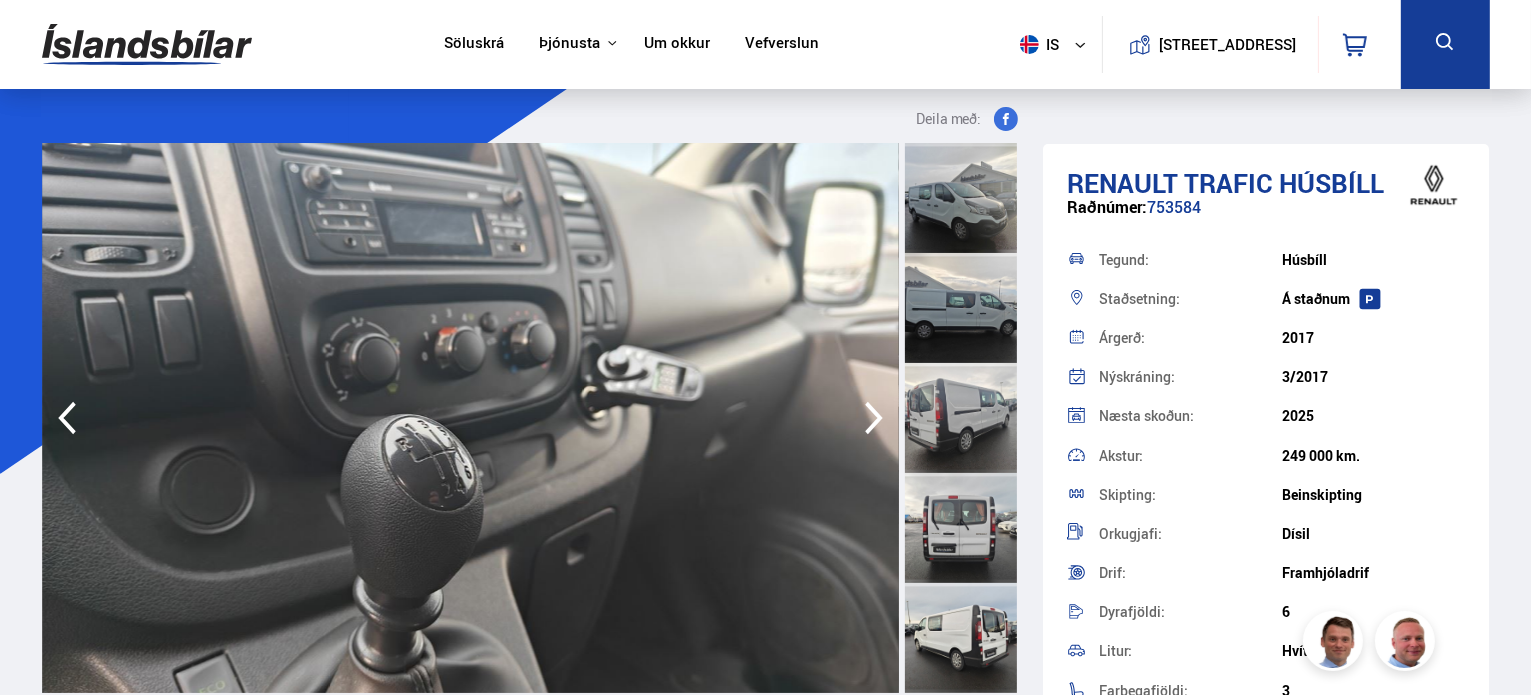 click 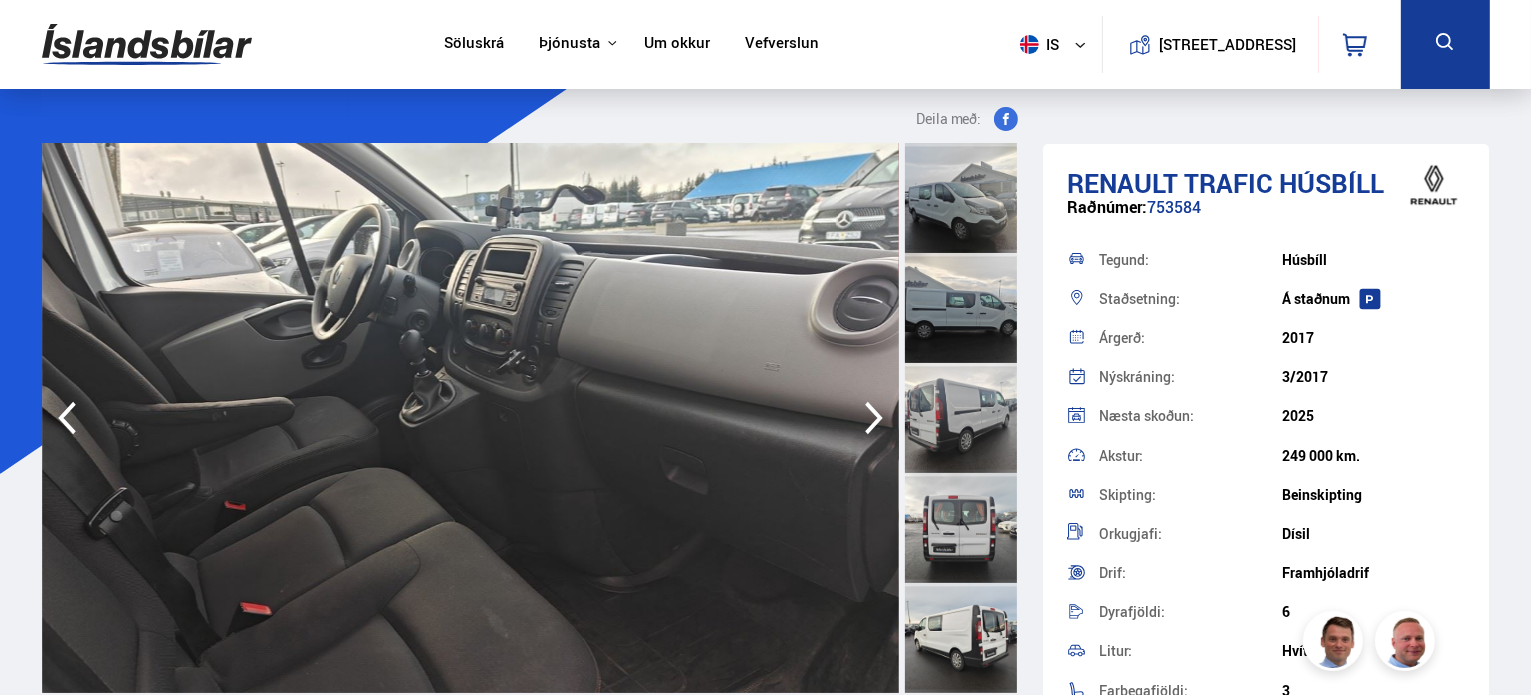click 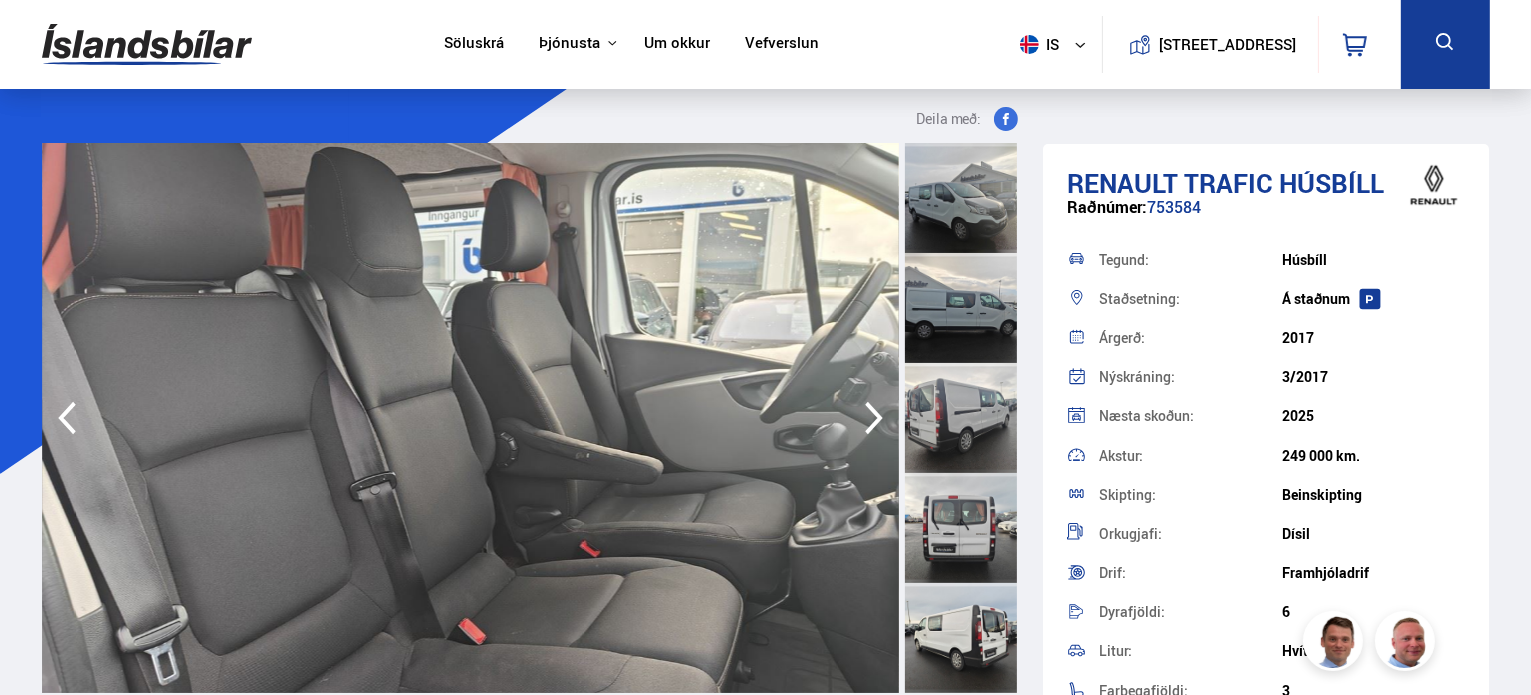 click 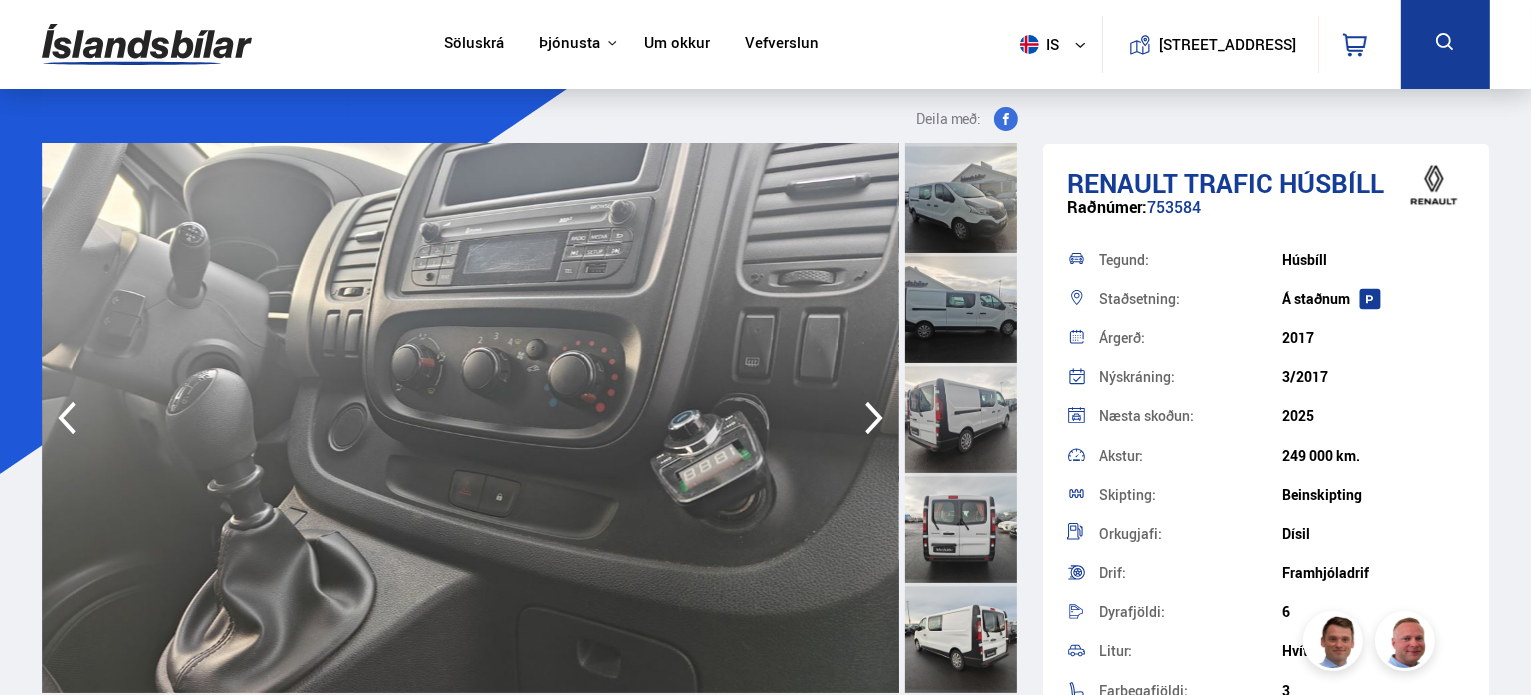 click 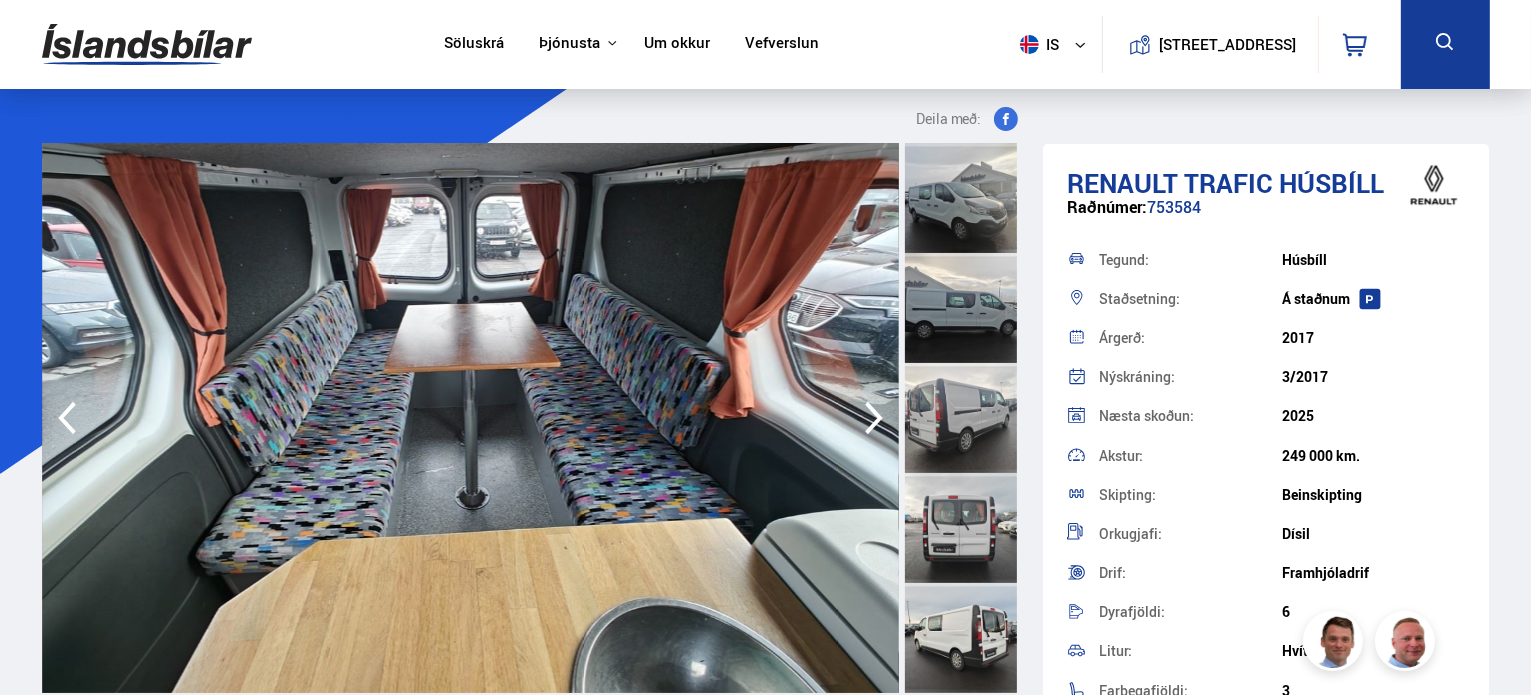 click 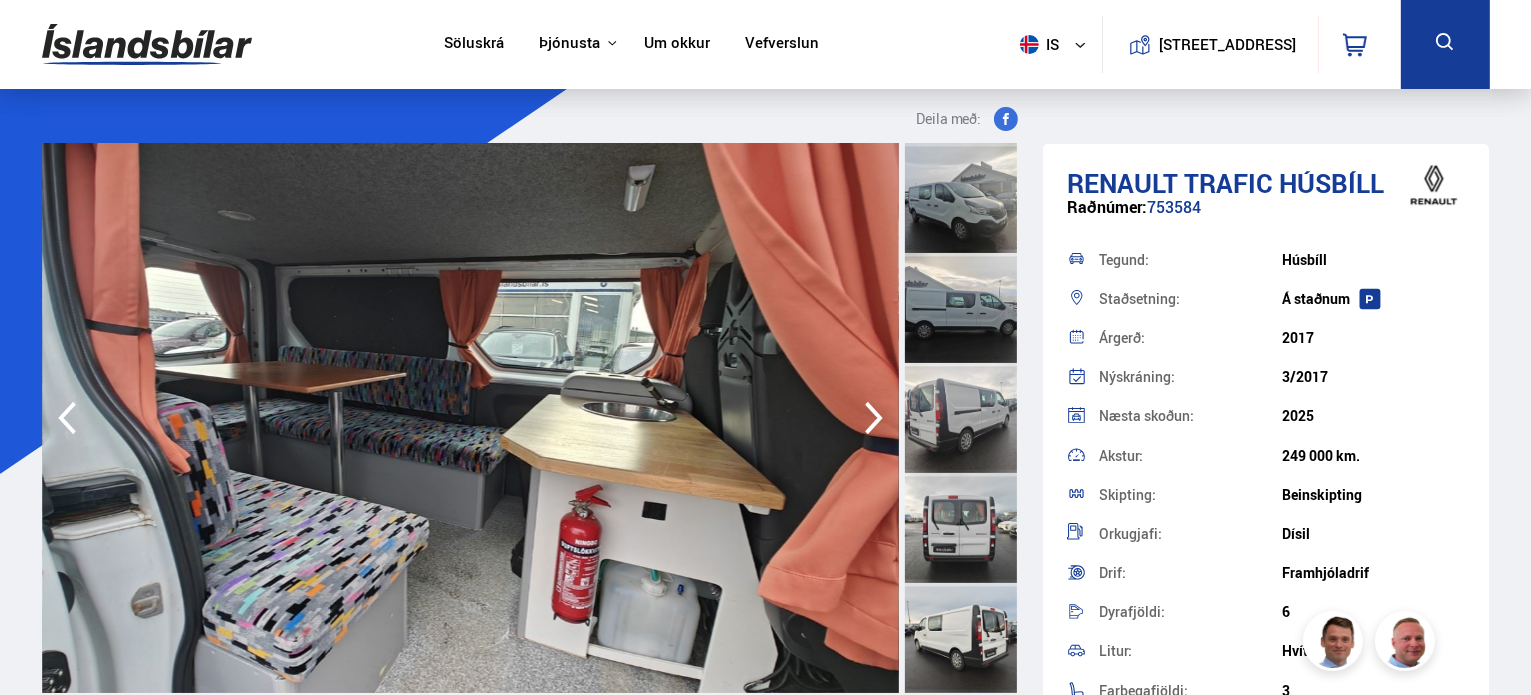 click 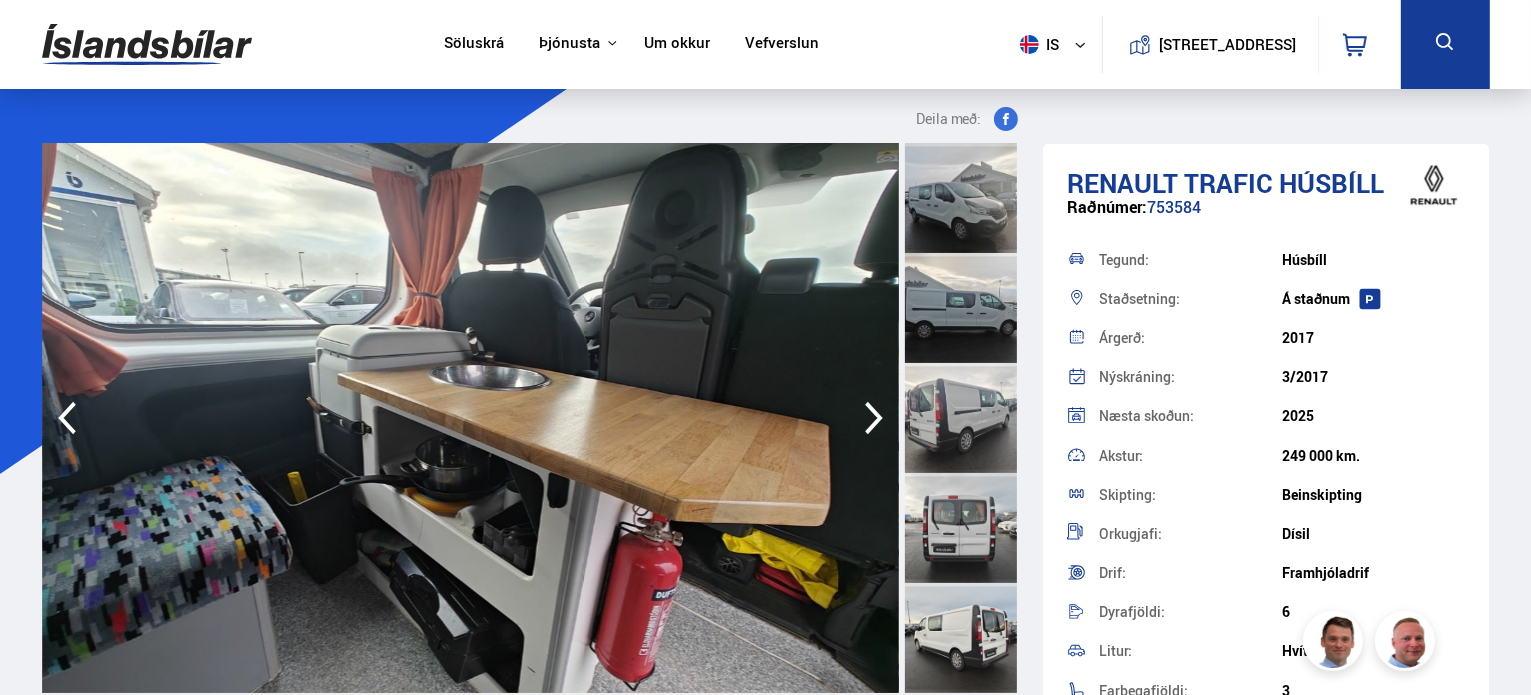 click 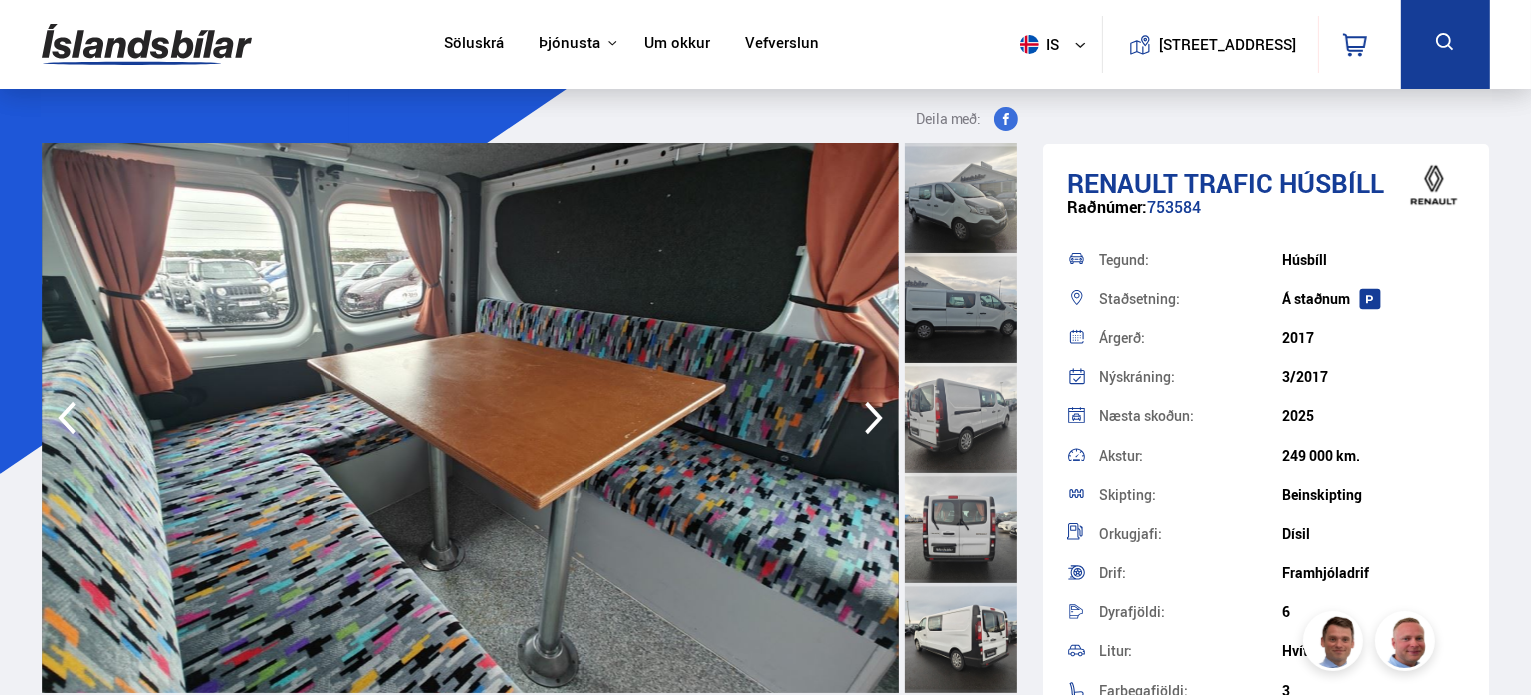 click 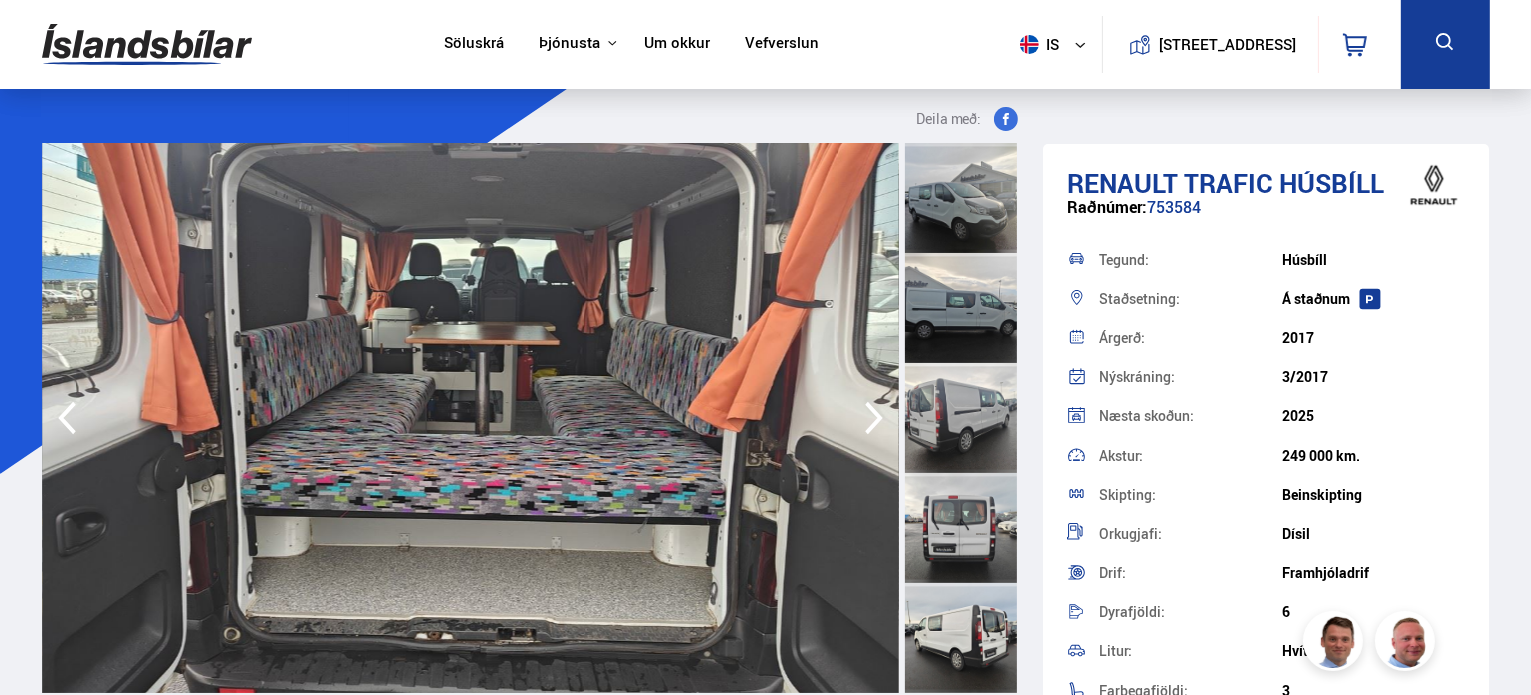 click 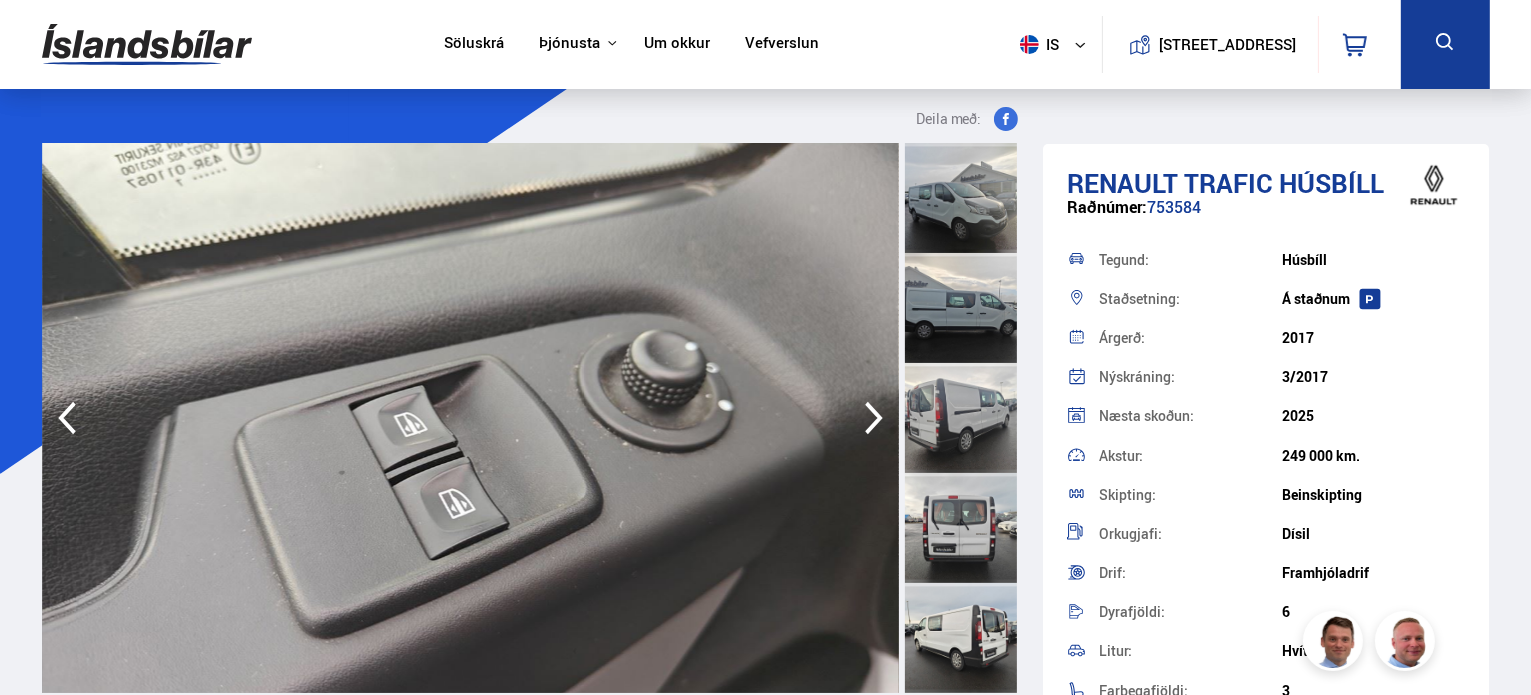 click 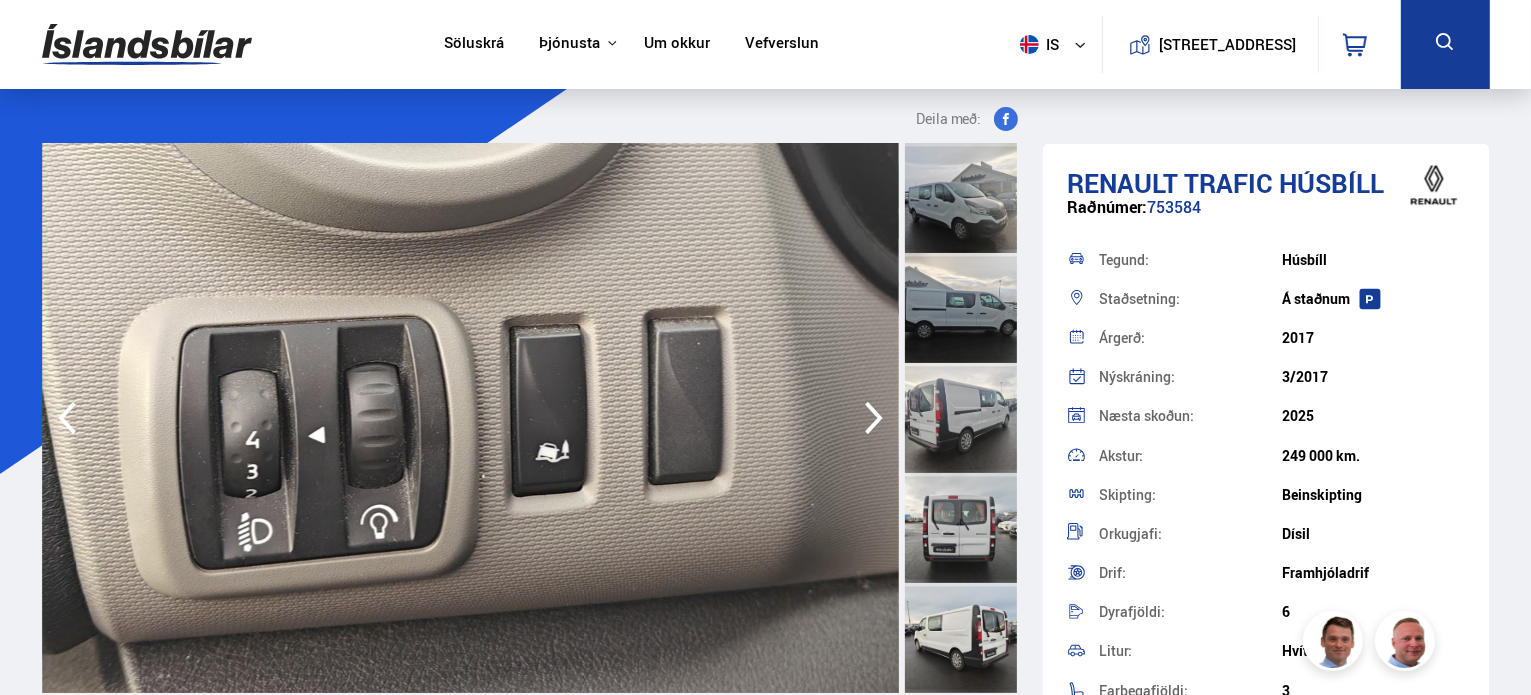 click 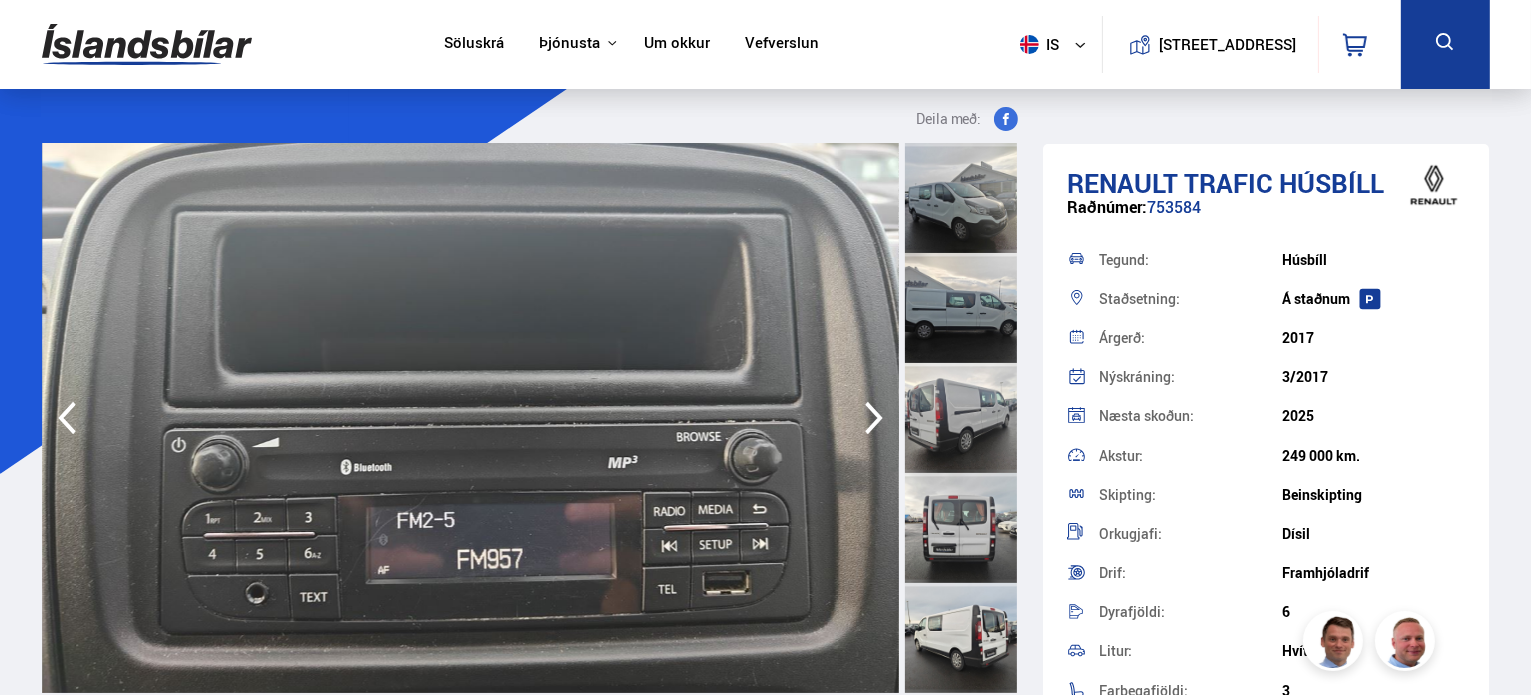click 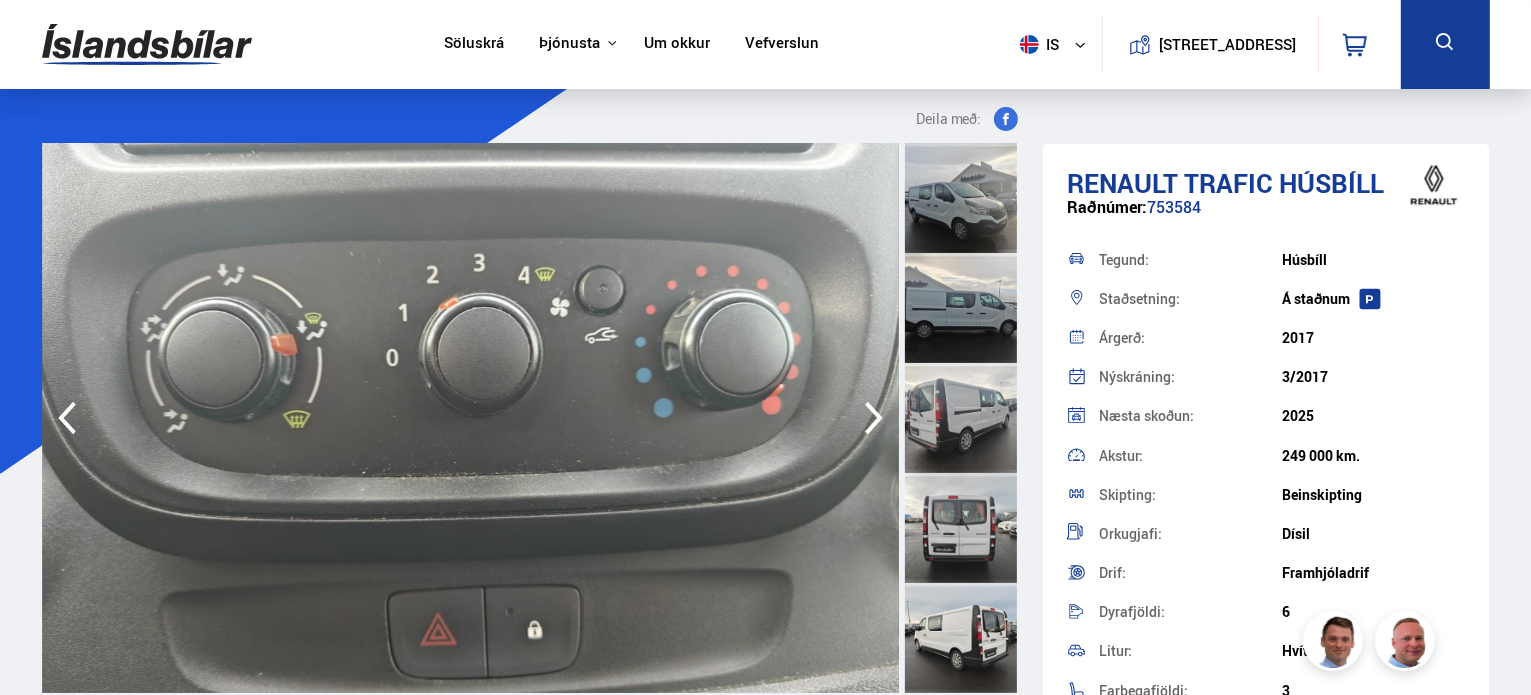 click 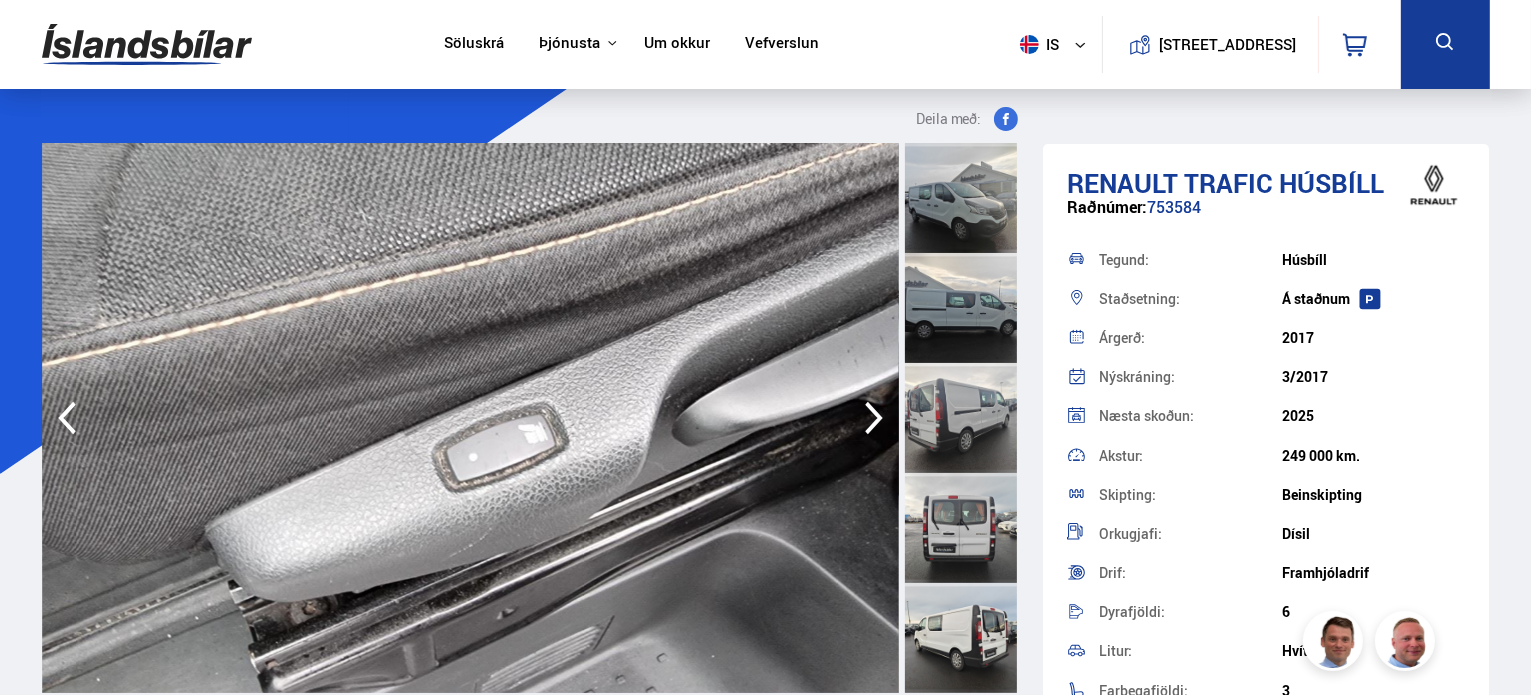 click 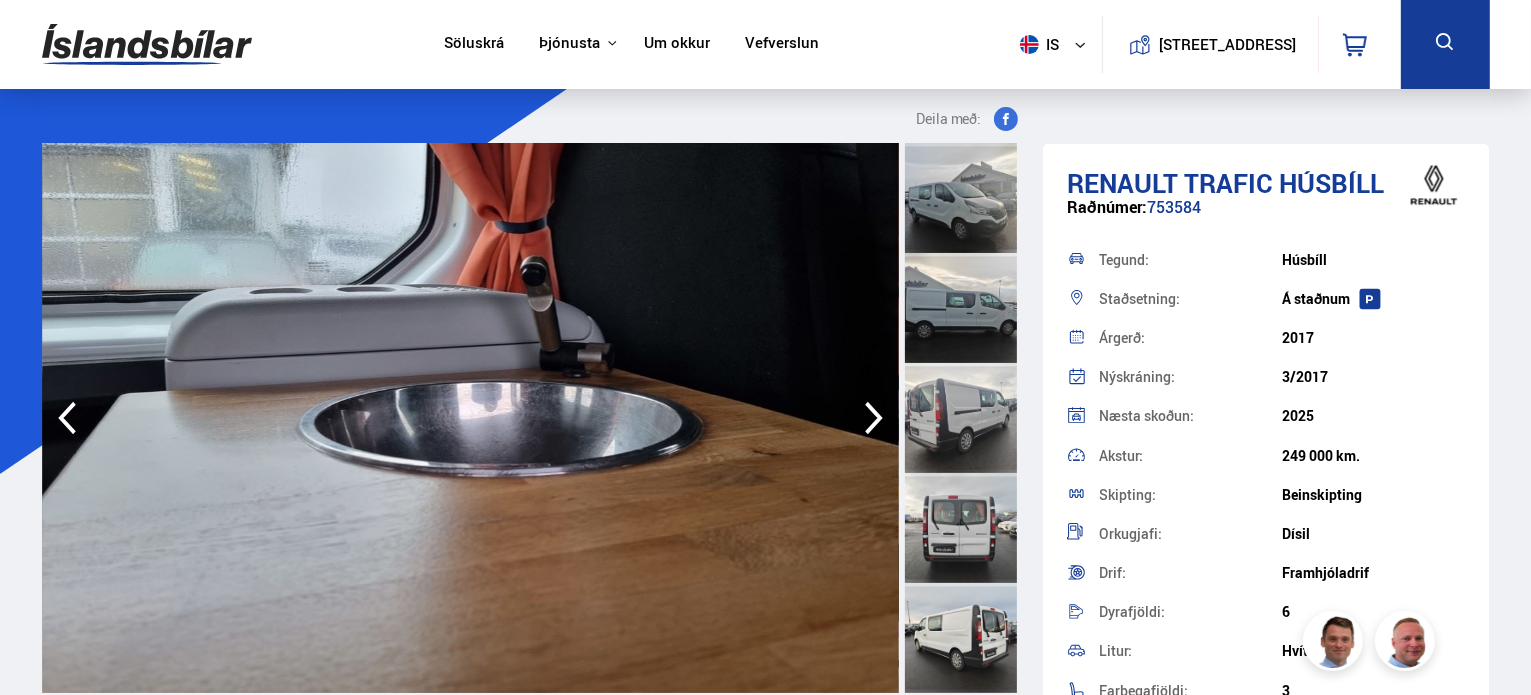 click 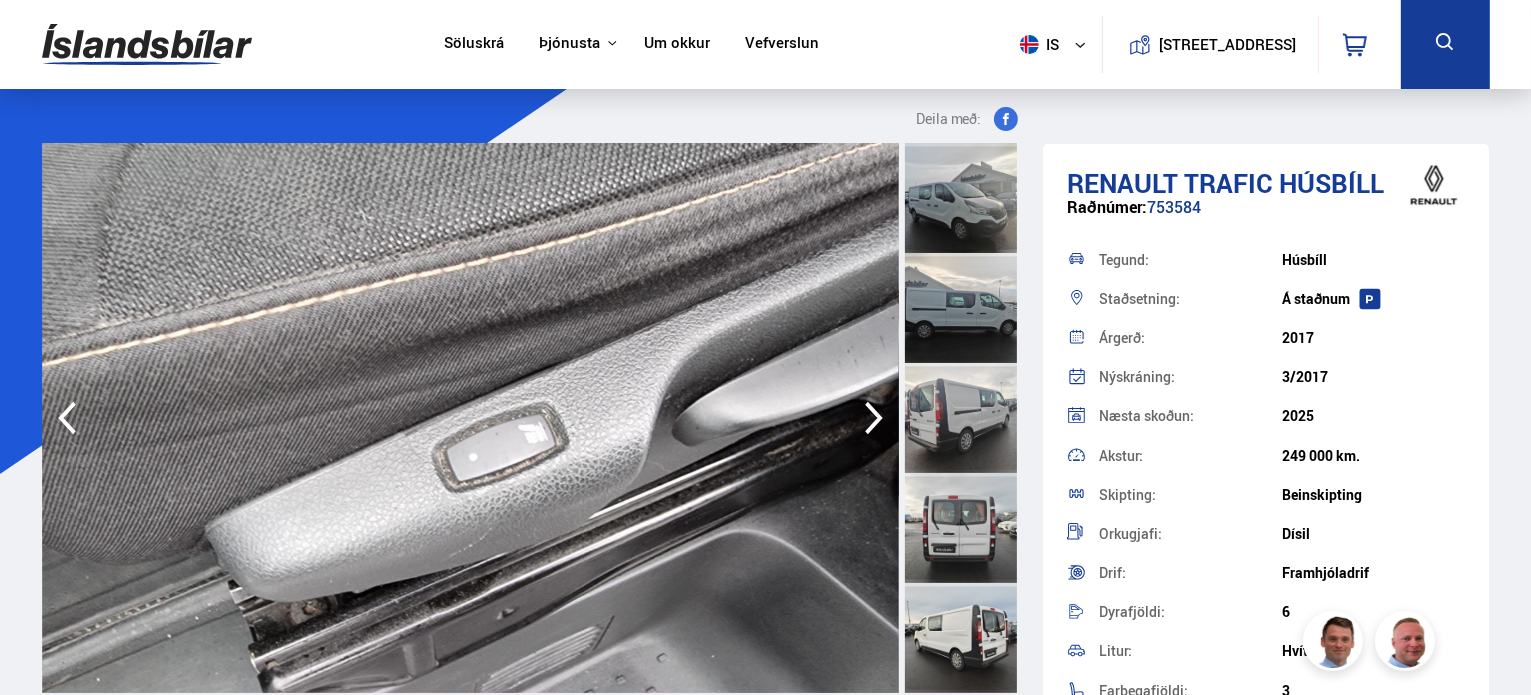 click 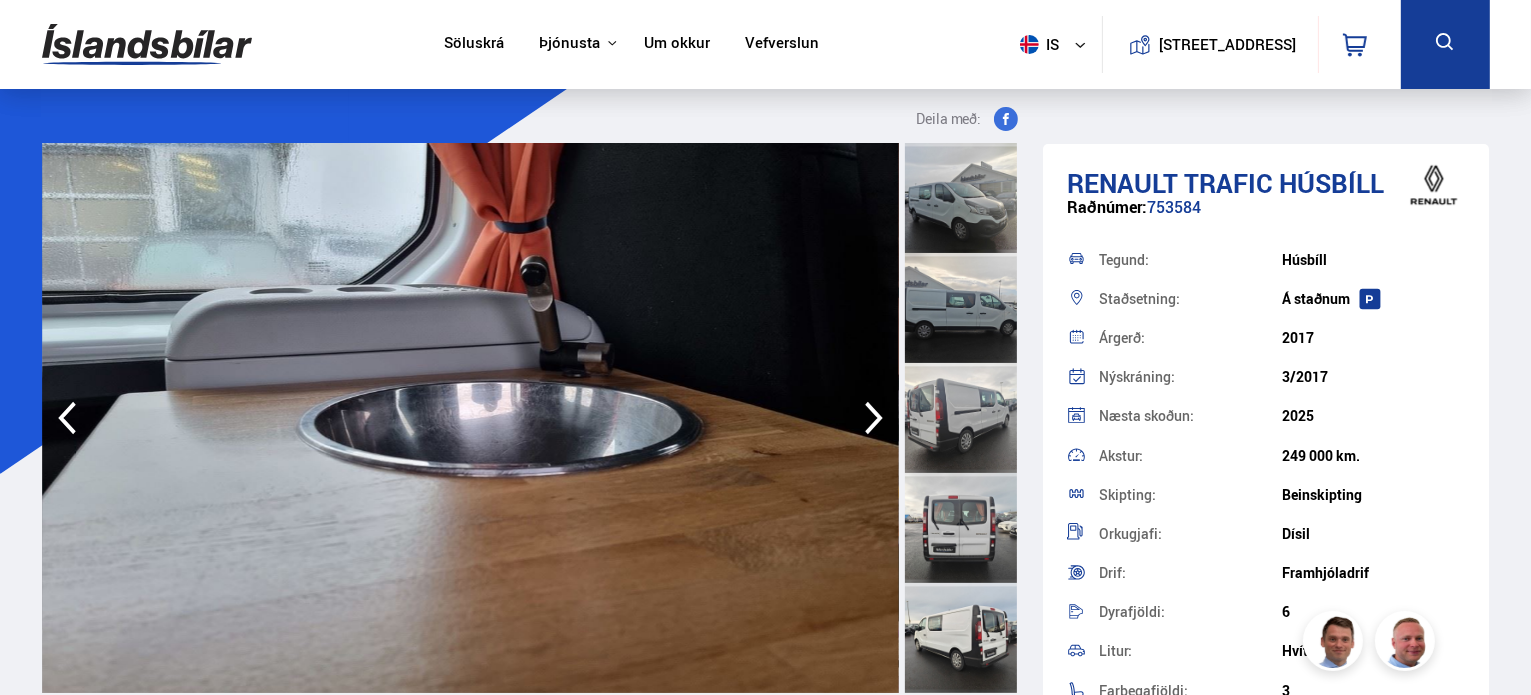 click 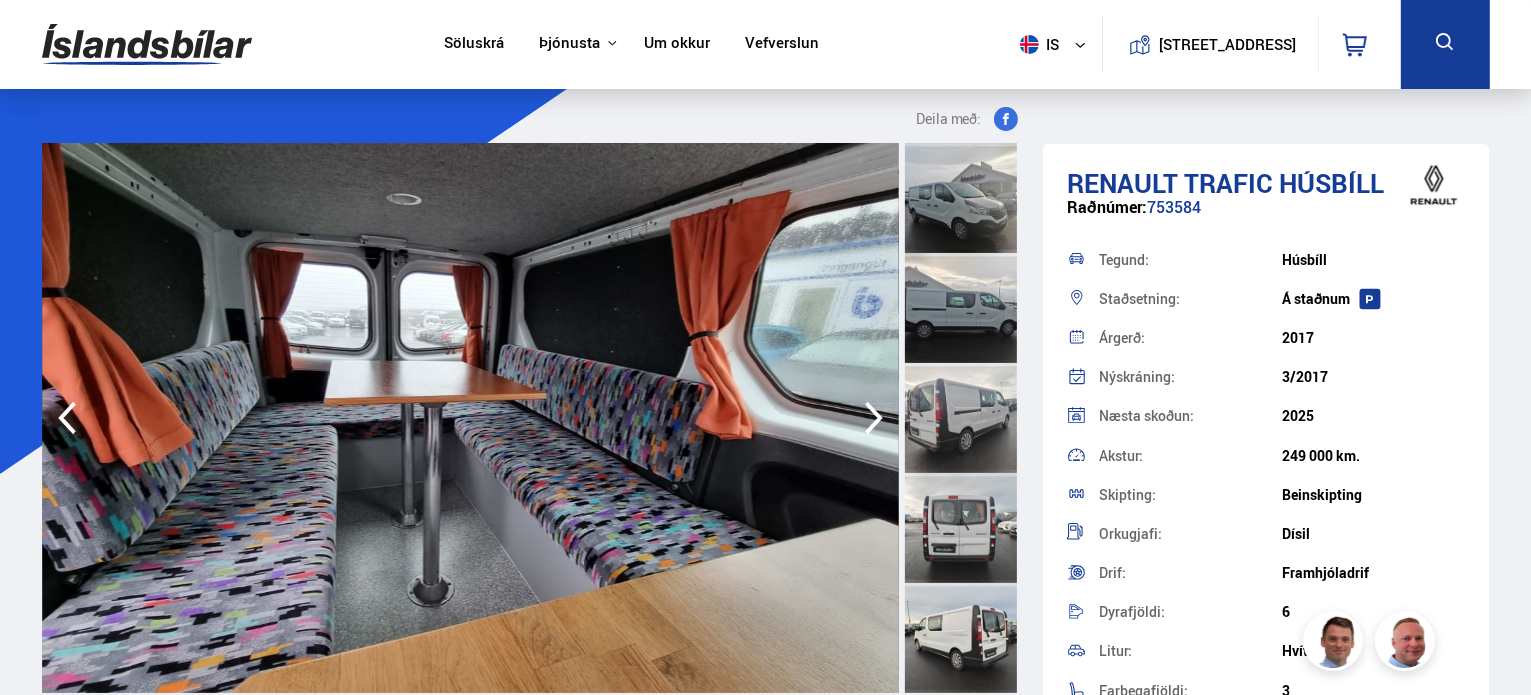 click 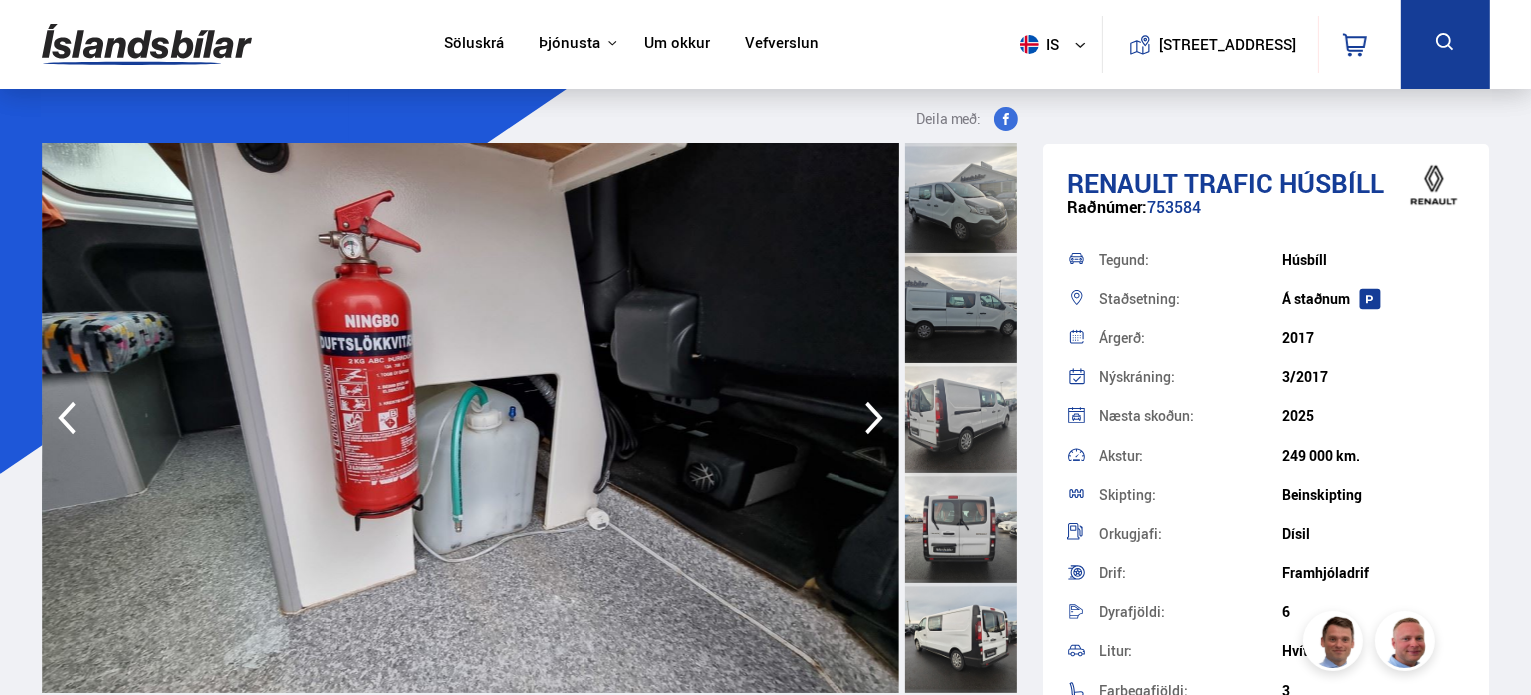 click 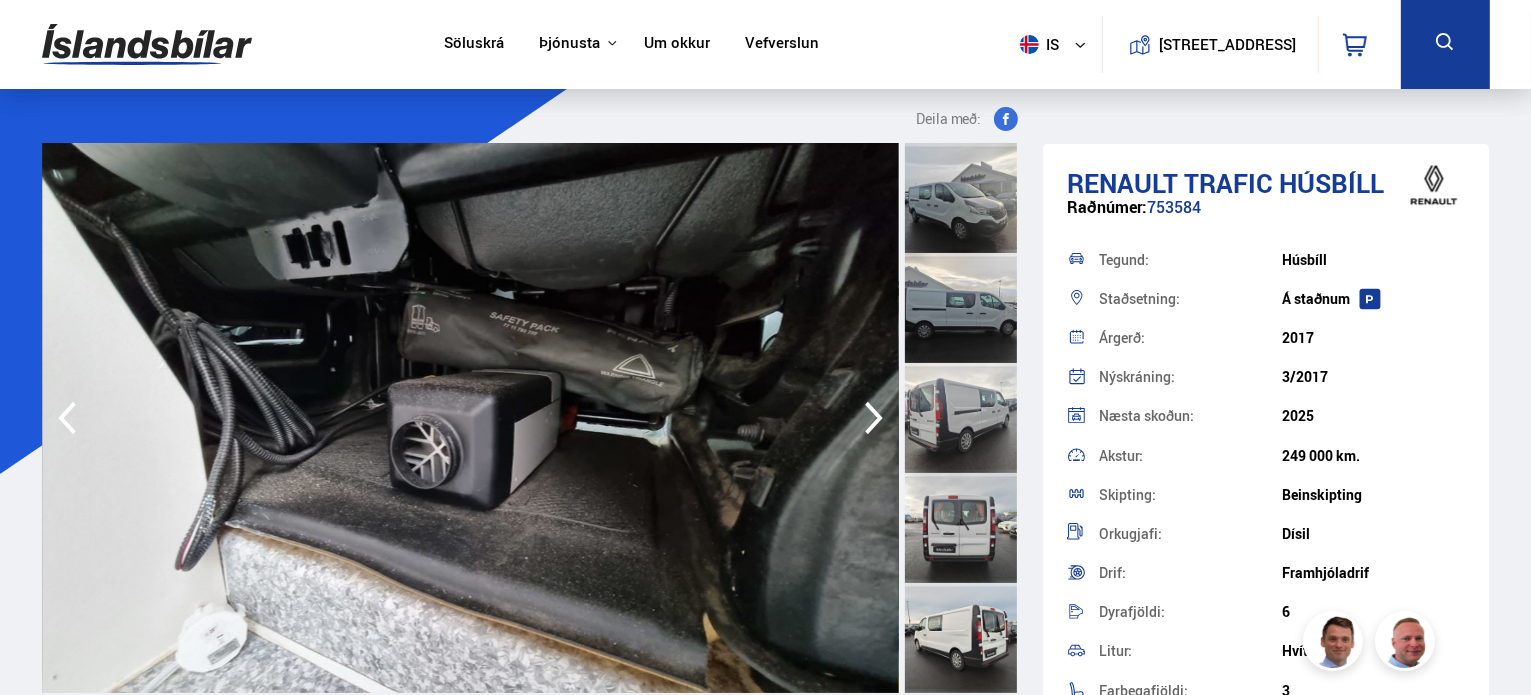 click 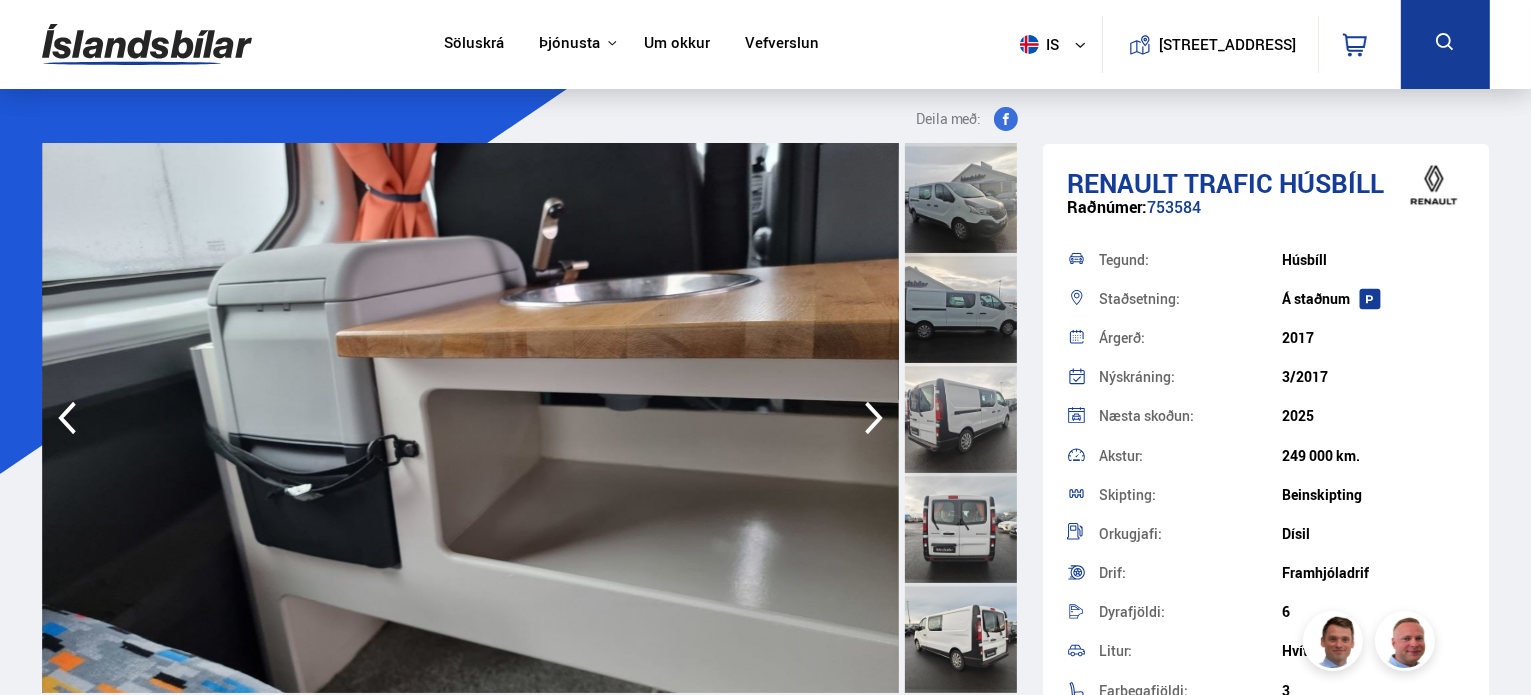 click 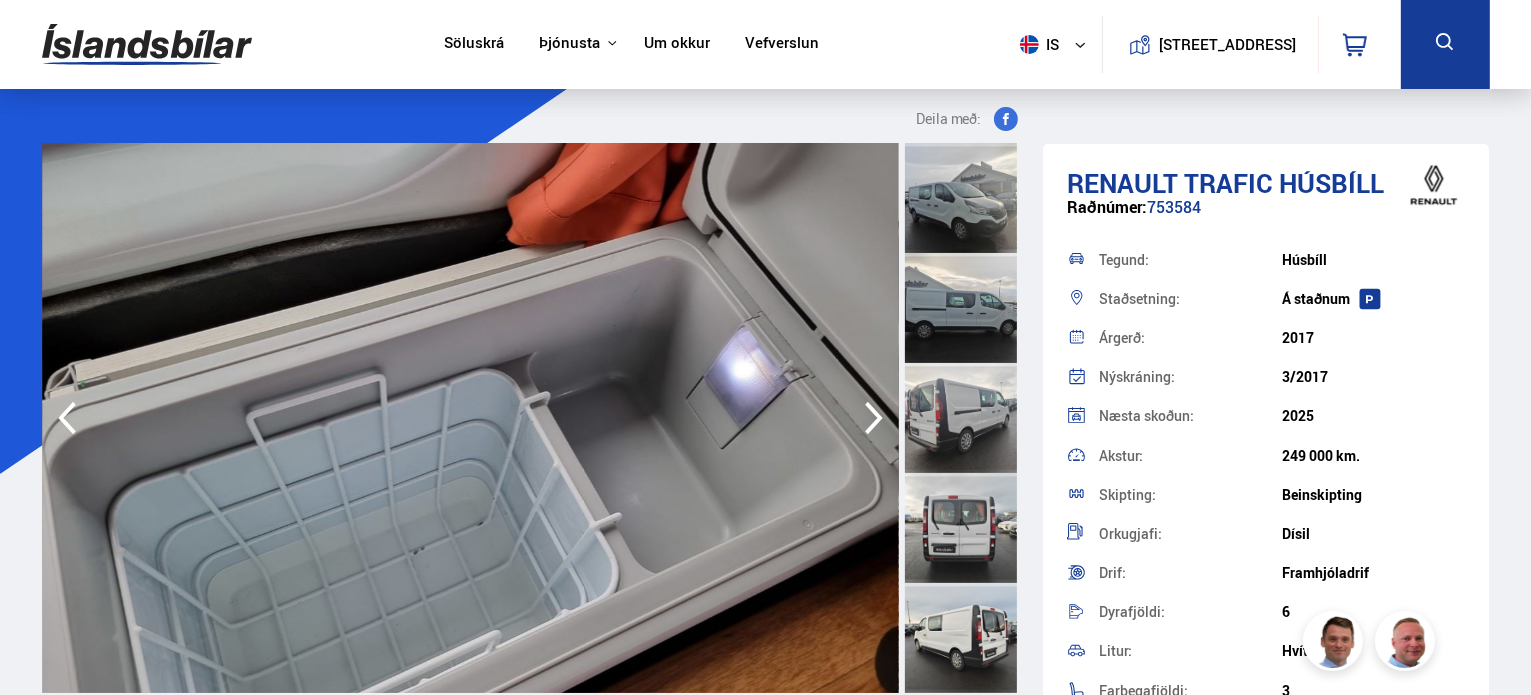 click 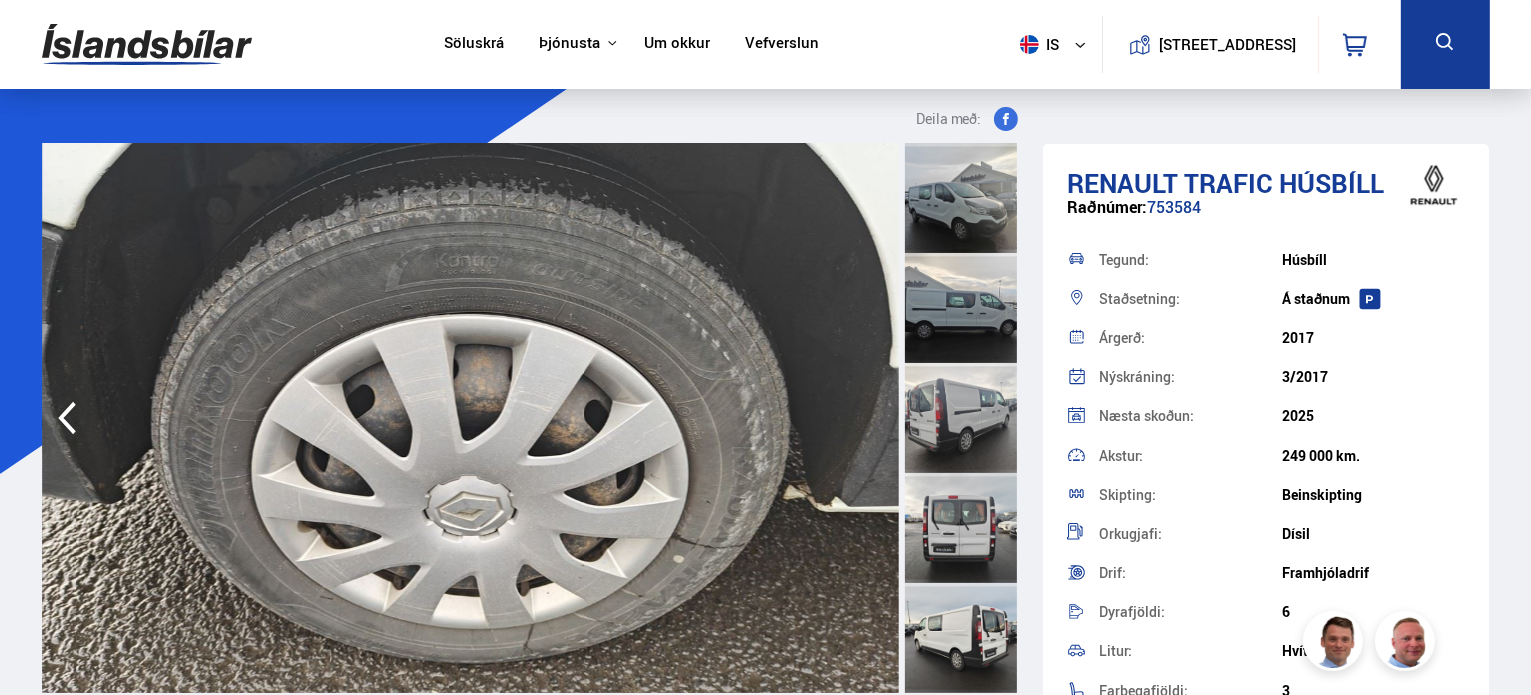 click at bounding box center [470, 418] 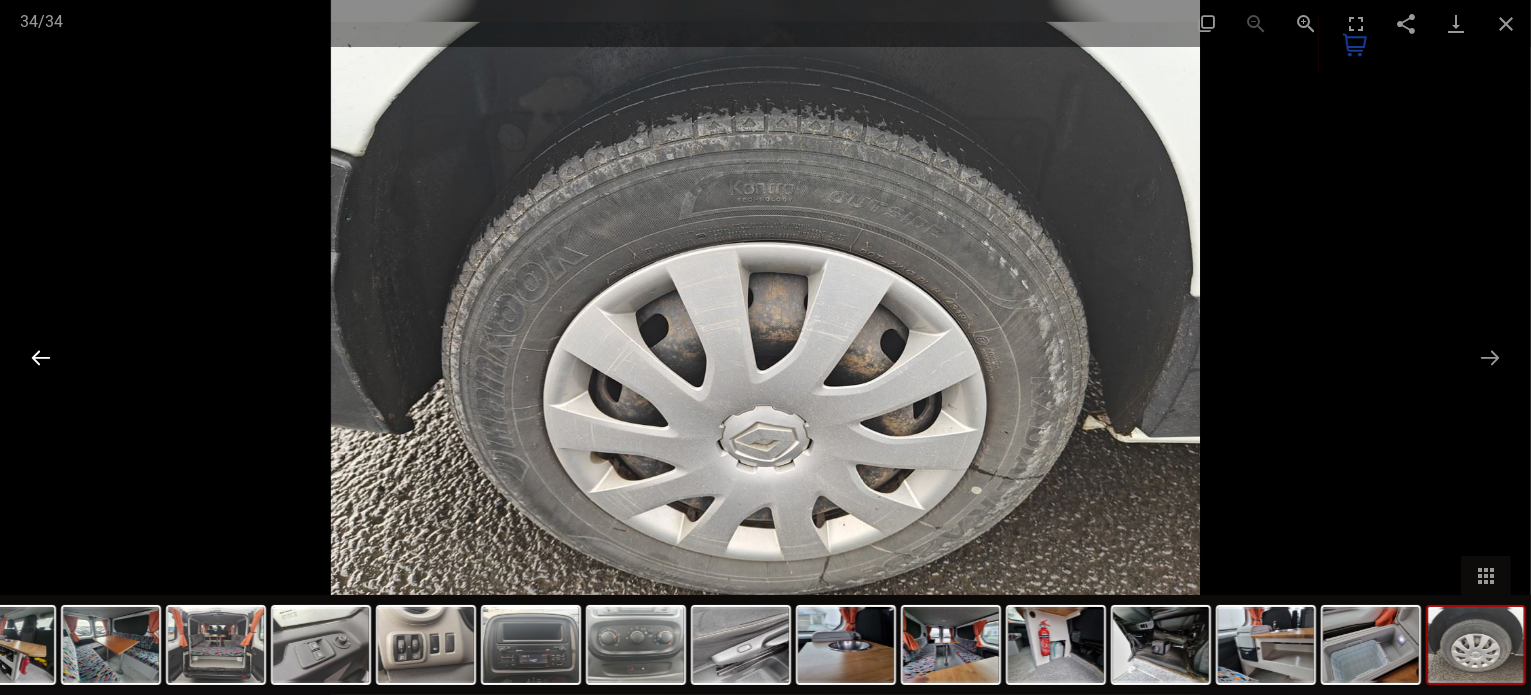 click at bounding box center [41, 357] 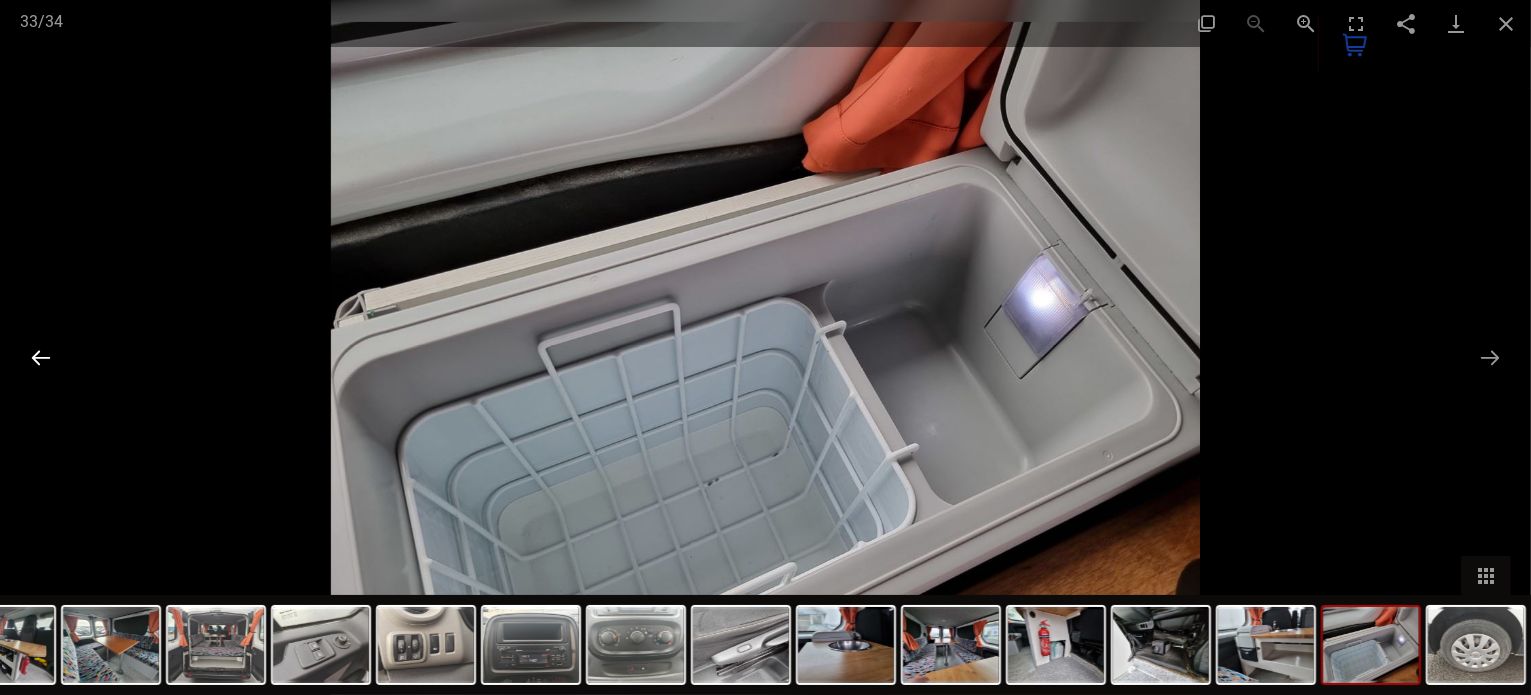 click at bounding box center [41, 357] 